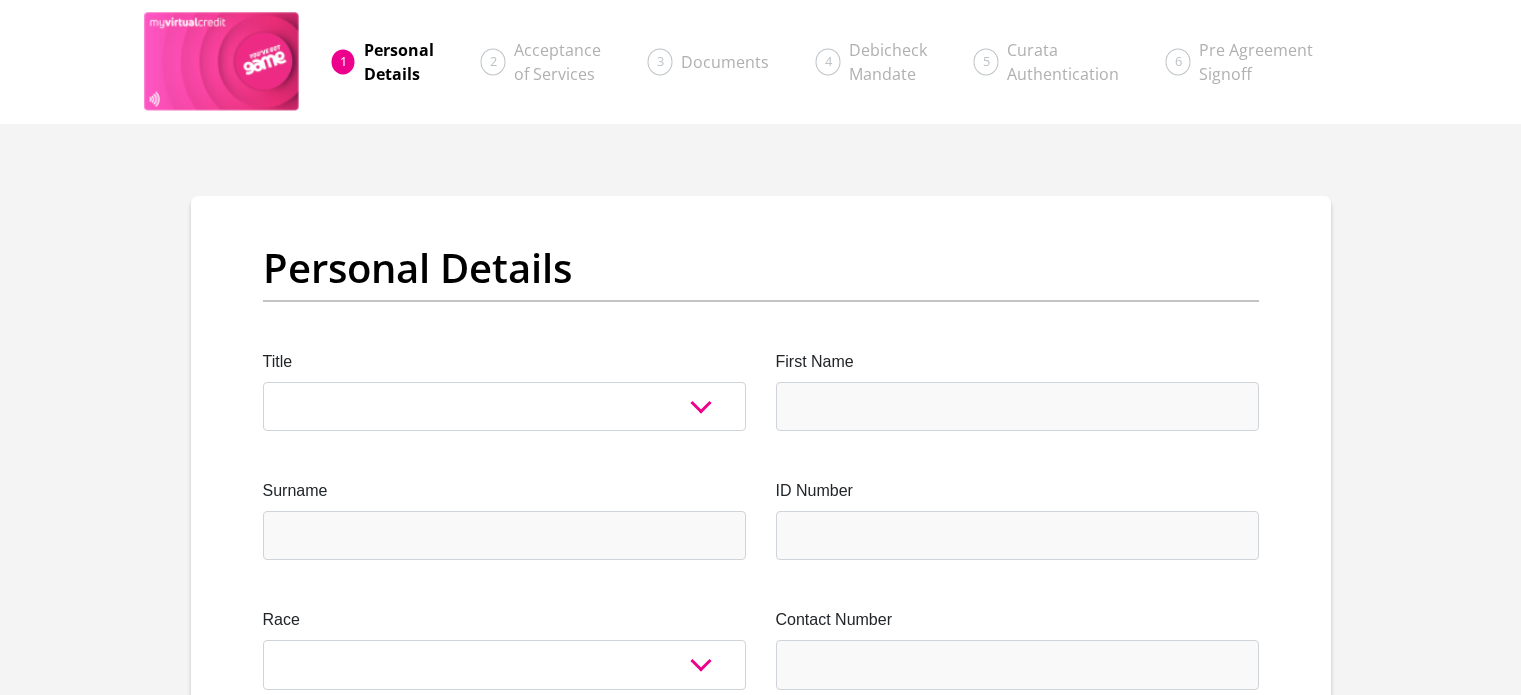 scroll, scrollTop: 0, scrollLeft: 0, axis: both 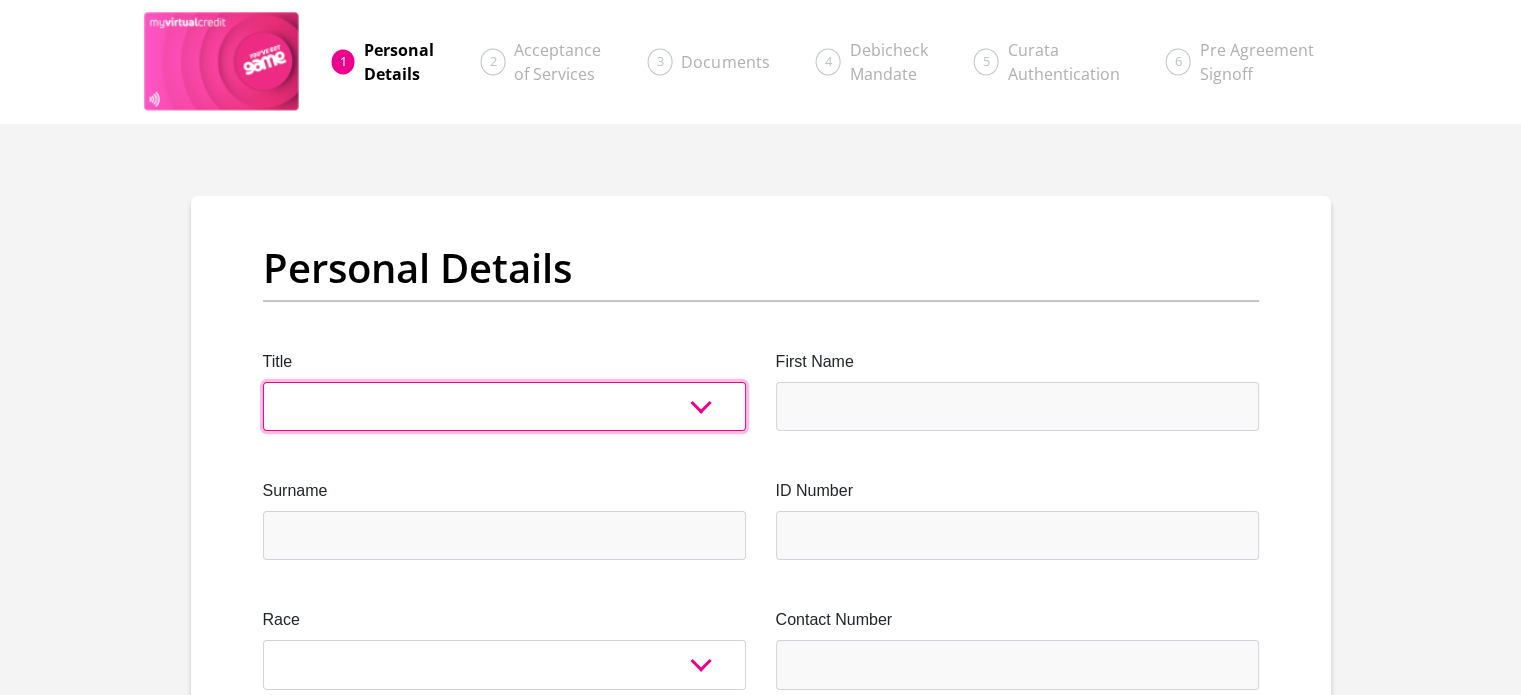 click on "Mr
Ms
Mrs
Dr
Other" at bounding box center (504, 406) 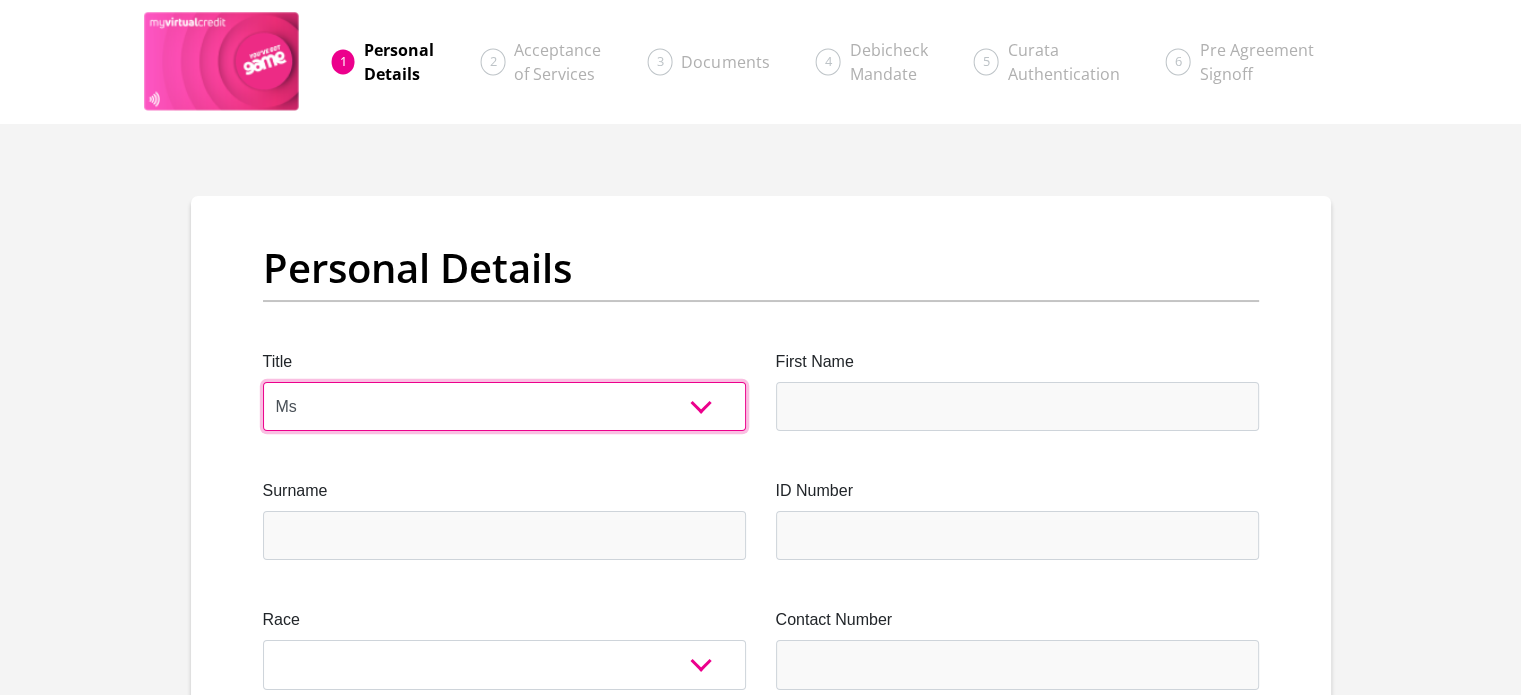 click on "Mr
Ms
Mrs
Dr
Other" at bounding box center (504, 406) 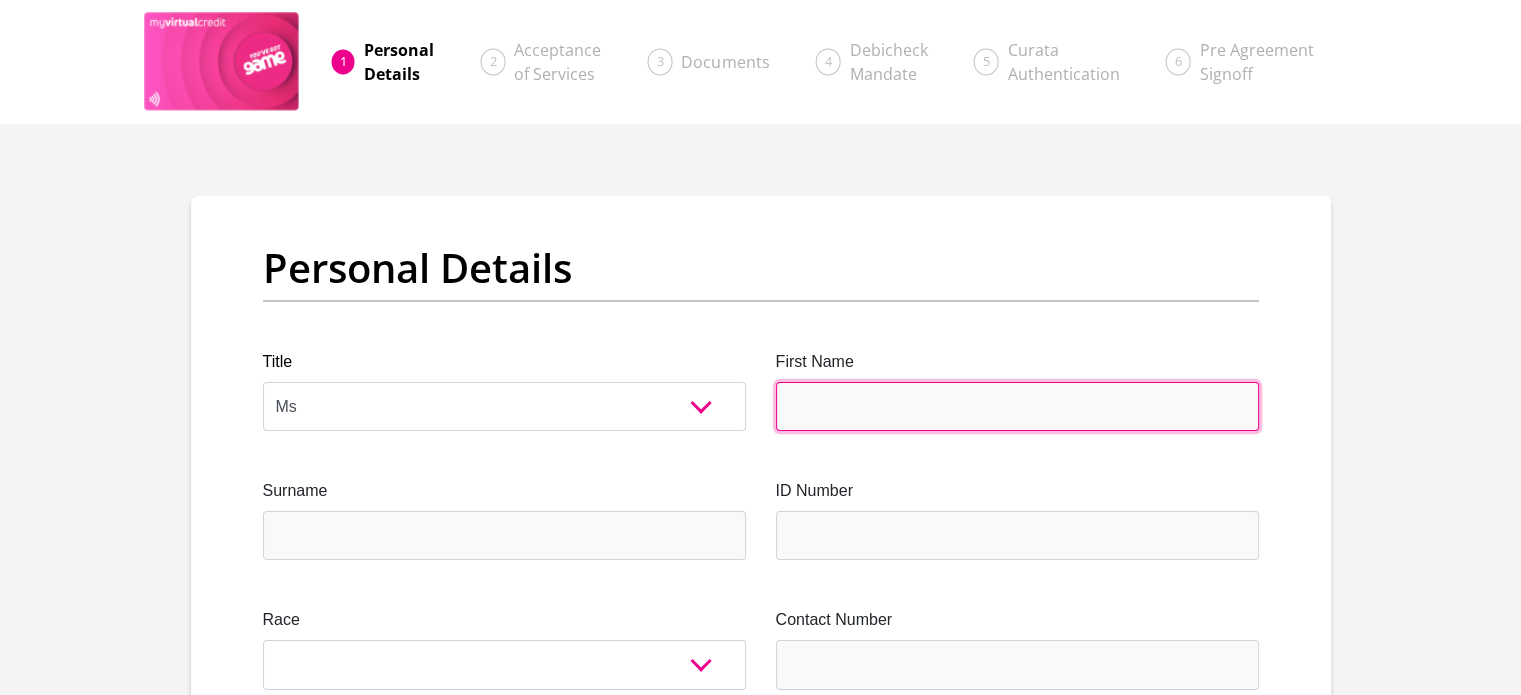click on "First Name" at bounding box center [1017, 406] 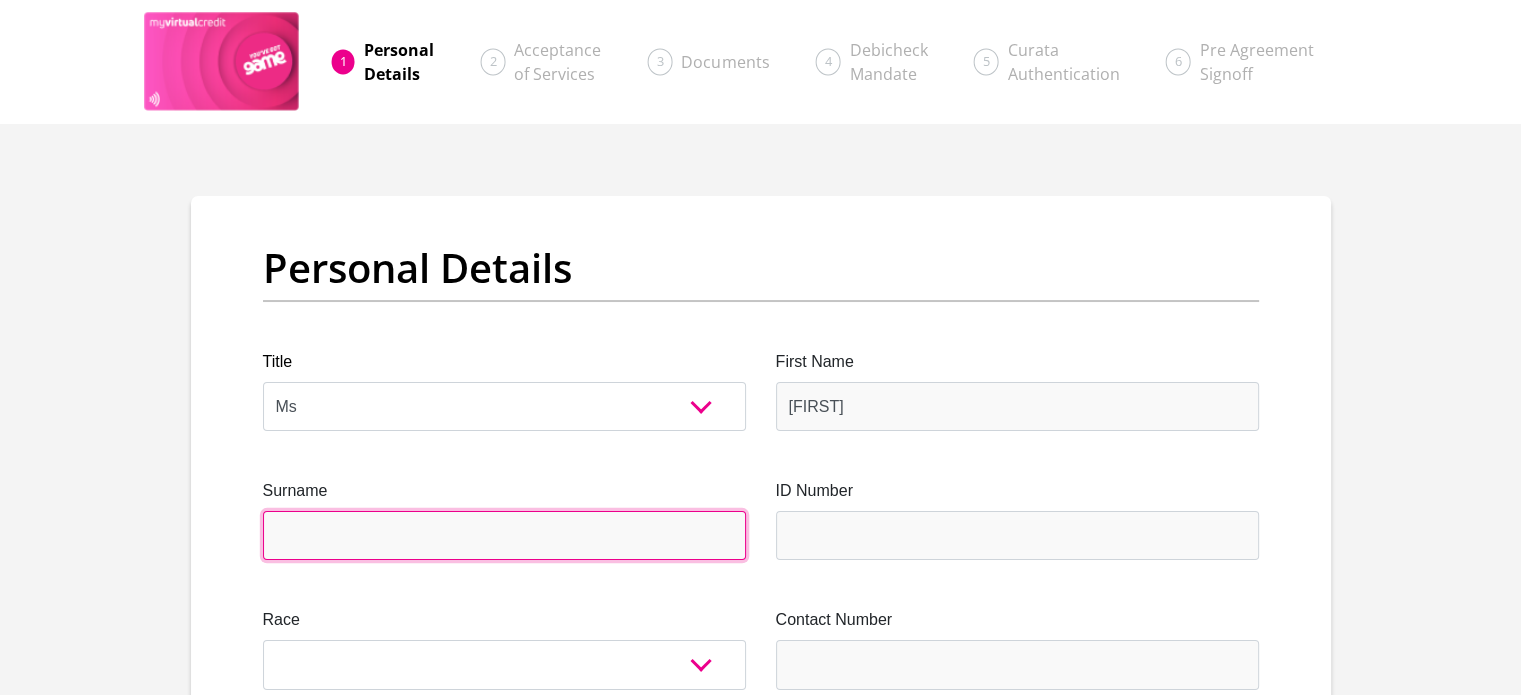 type on "Silvie" 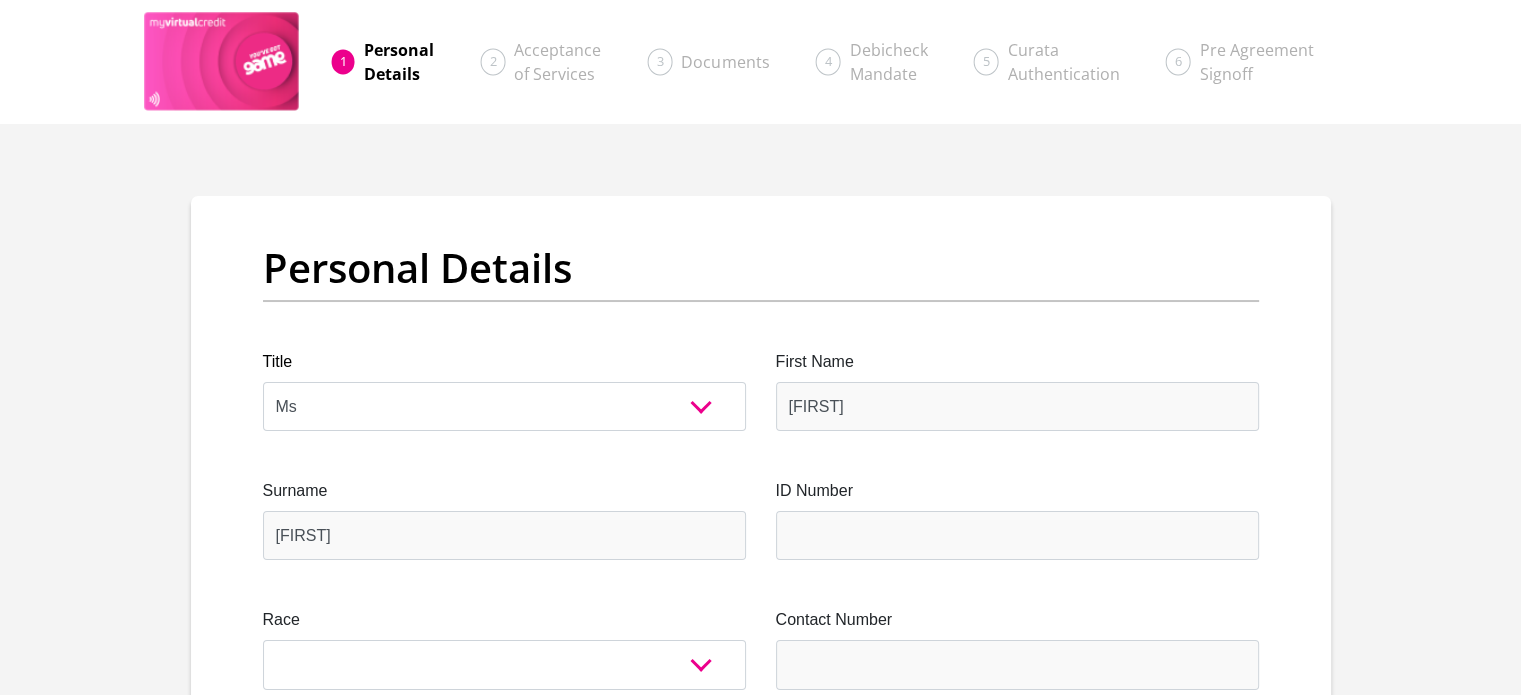 select on "ZAF" 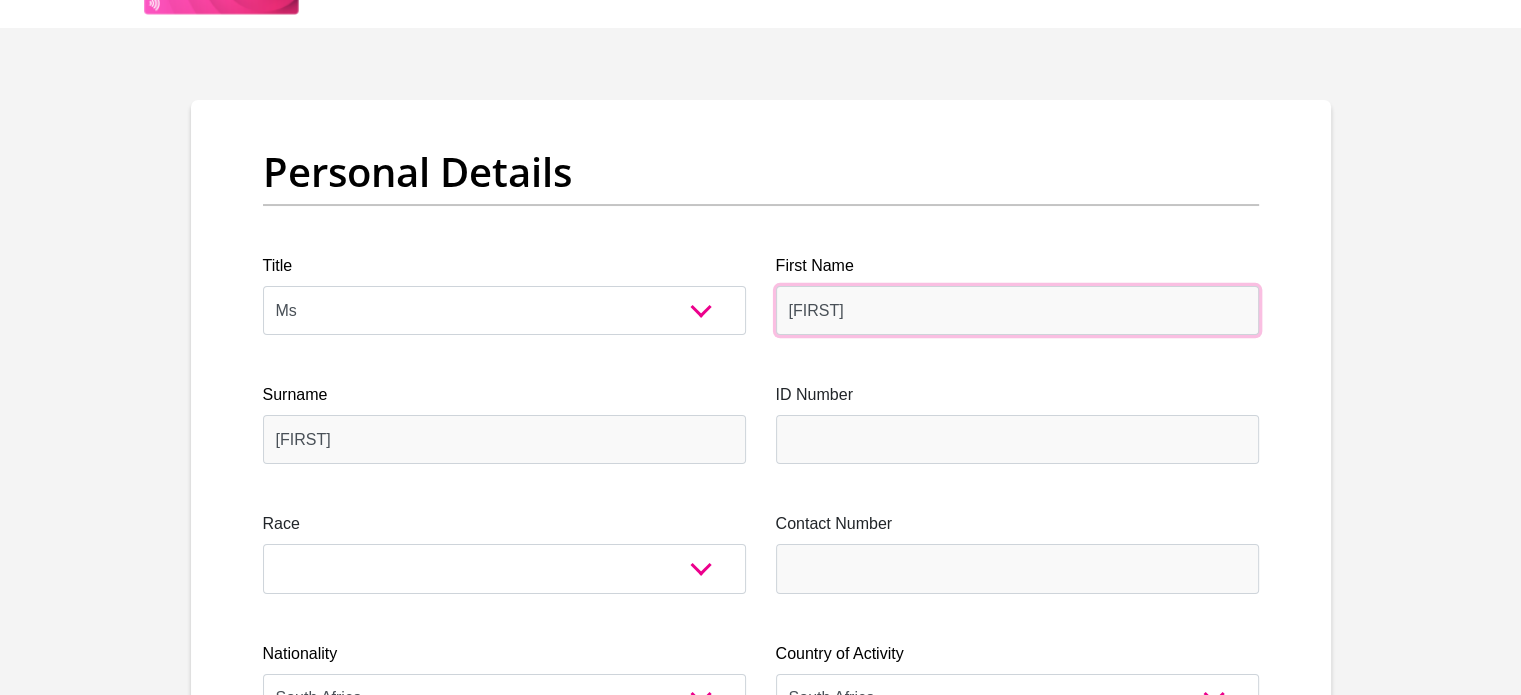 scroll, scrollTop: 200, scrollLeft: 0, axis: vertical 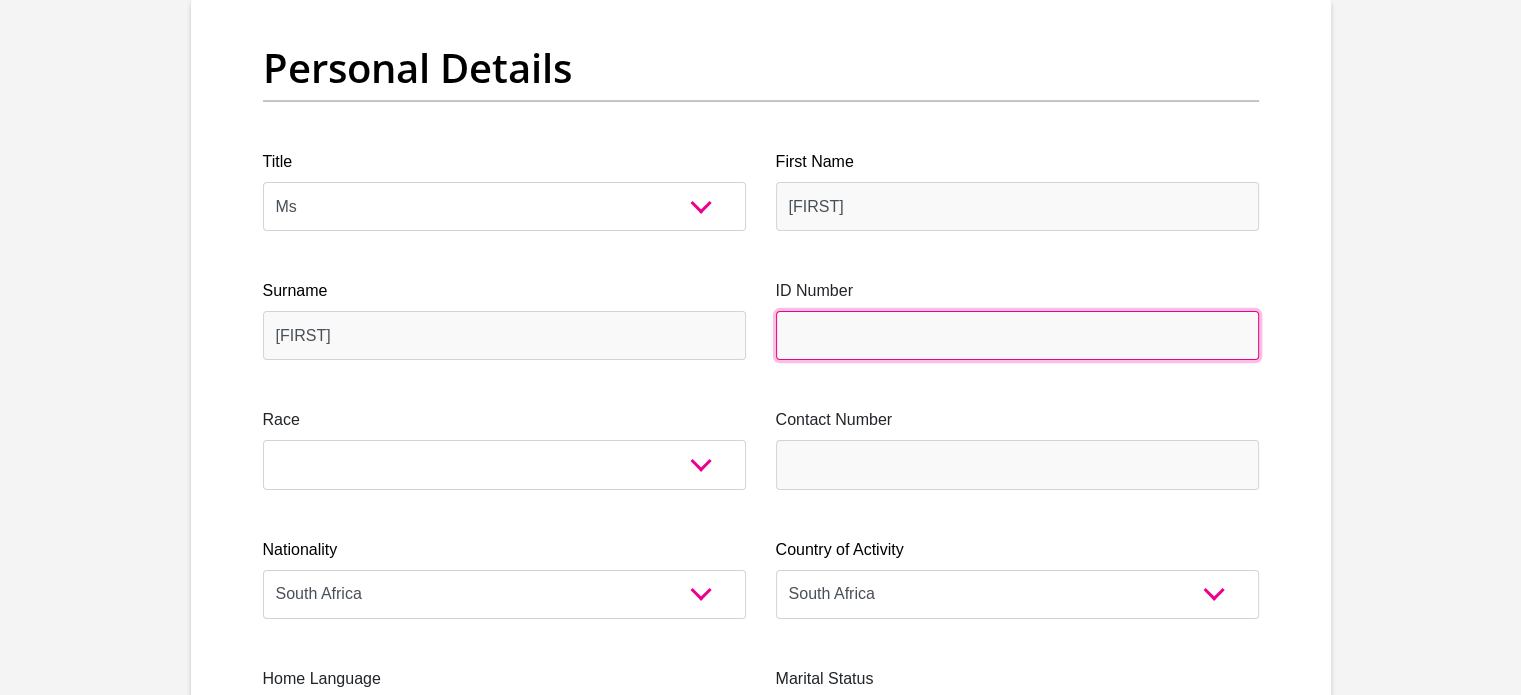 click on "ID Number" at bounding box center [1017, 335] 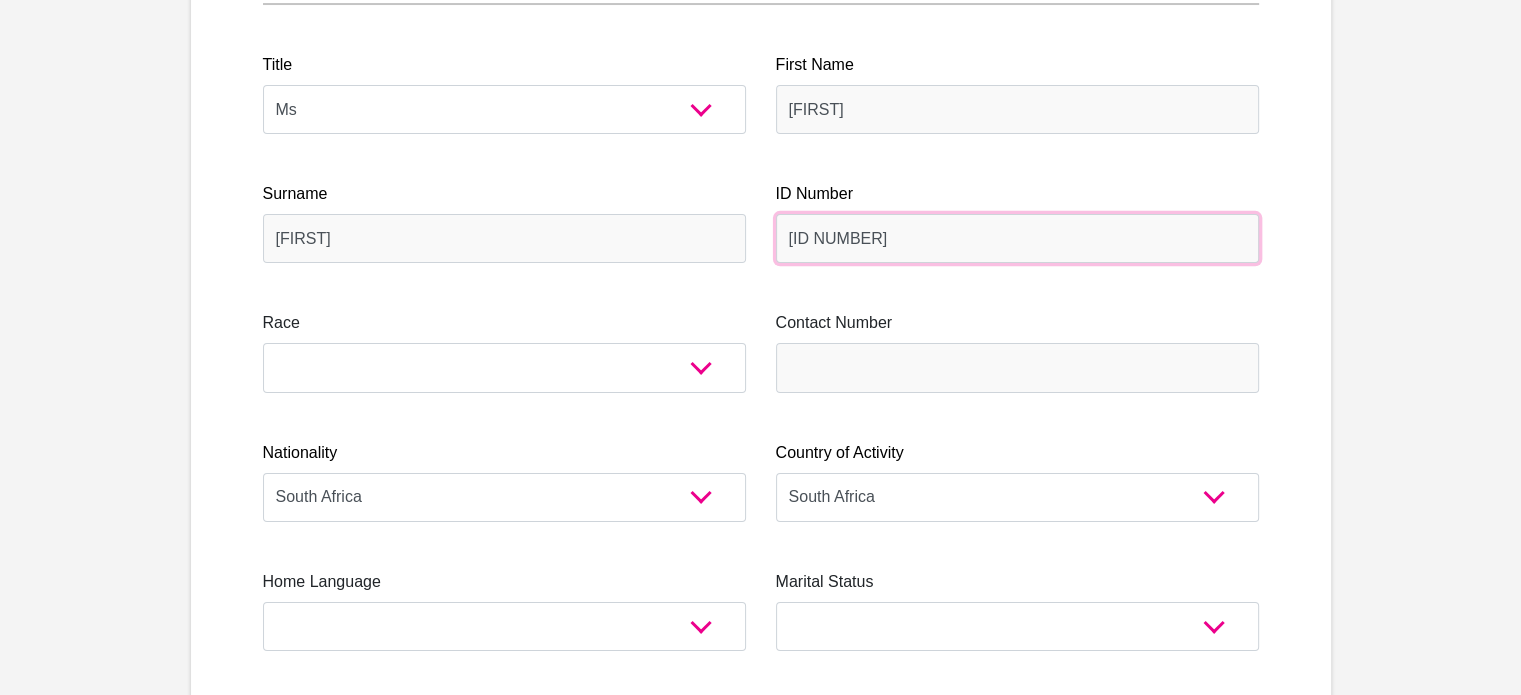 scroll, scrollTop: 400, scrollLeft: 0, axis: vertical 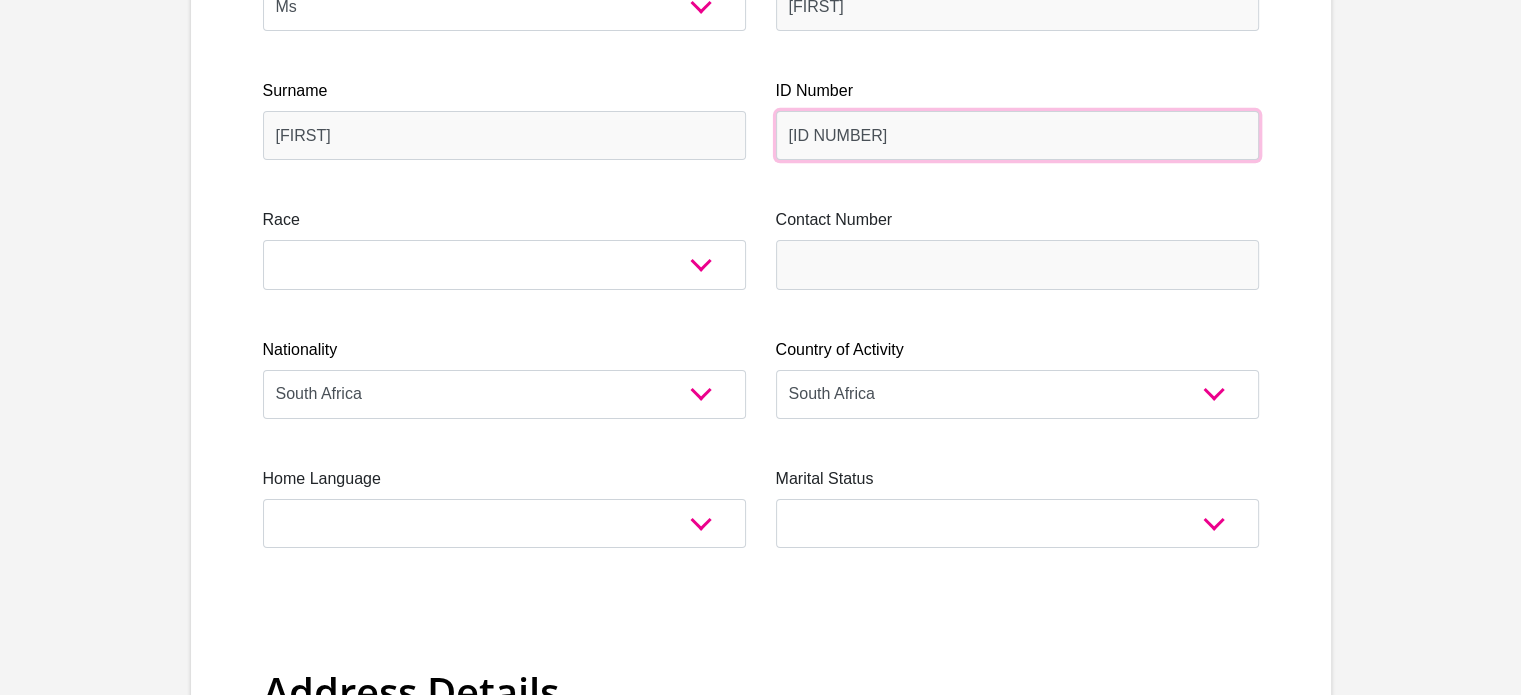 type on "9204200124088" 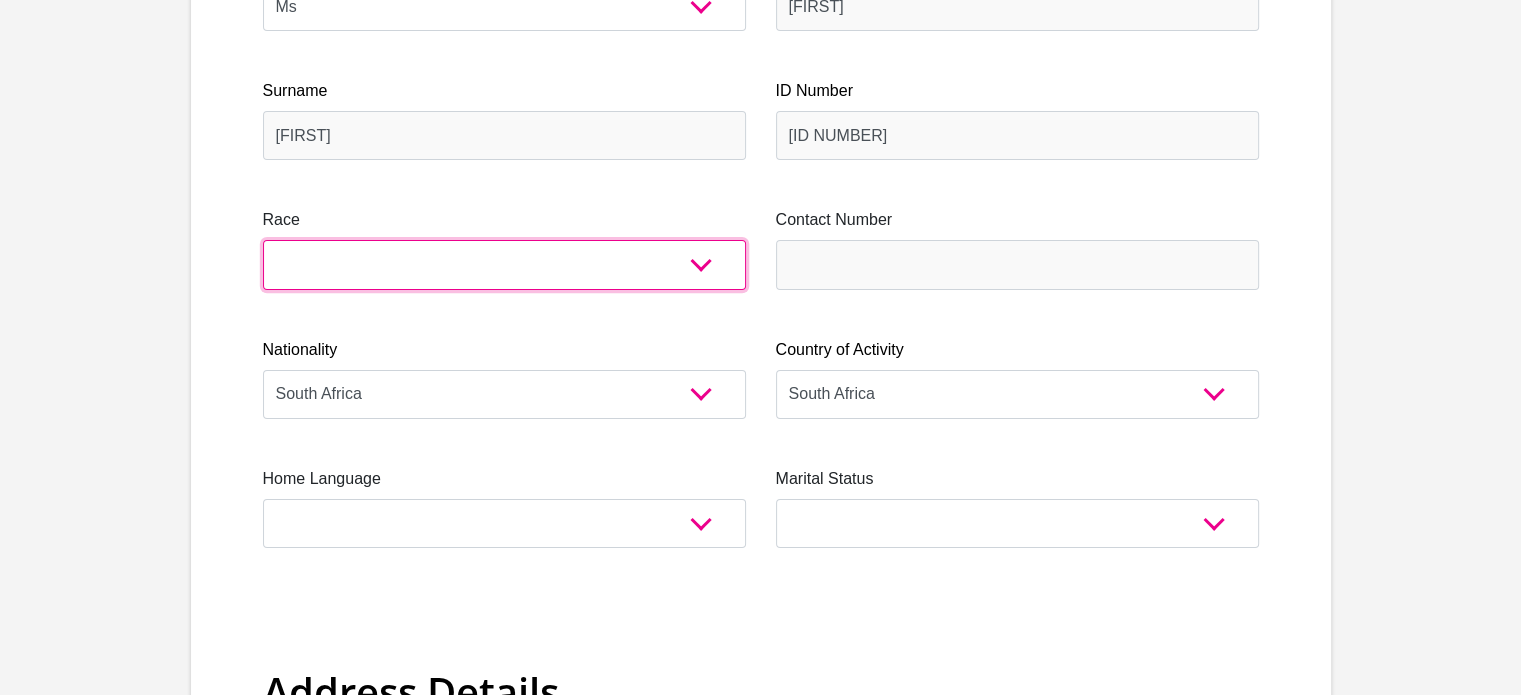 click on "Black
Coloured
Indian
White
Other" at bounding box center [504, 264] 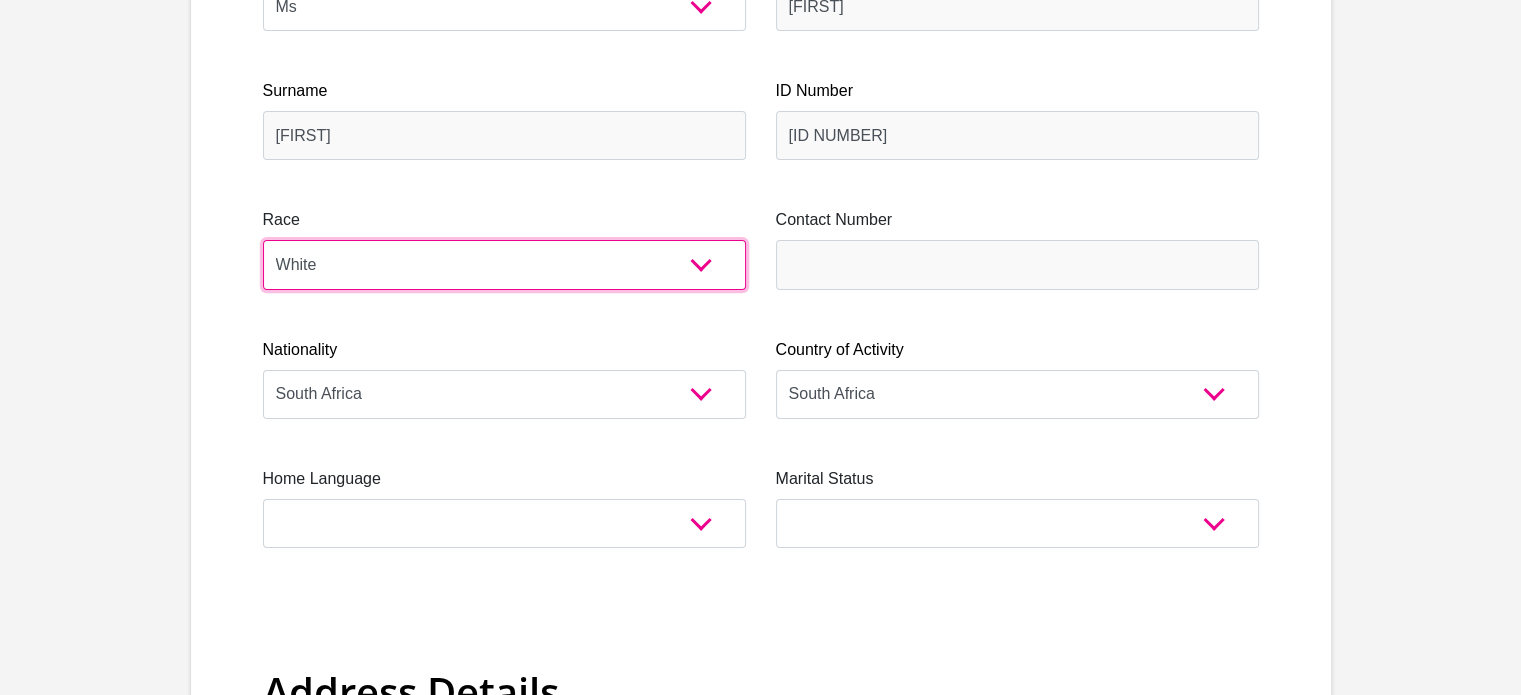 click on "Black
Coloured
Indian
White
Other" at bounding box center [504, 264] 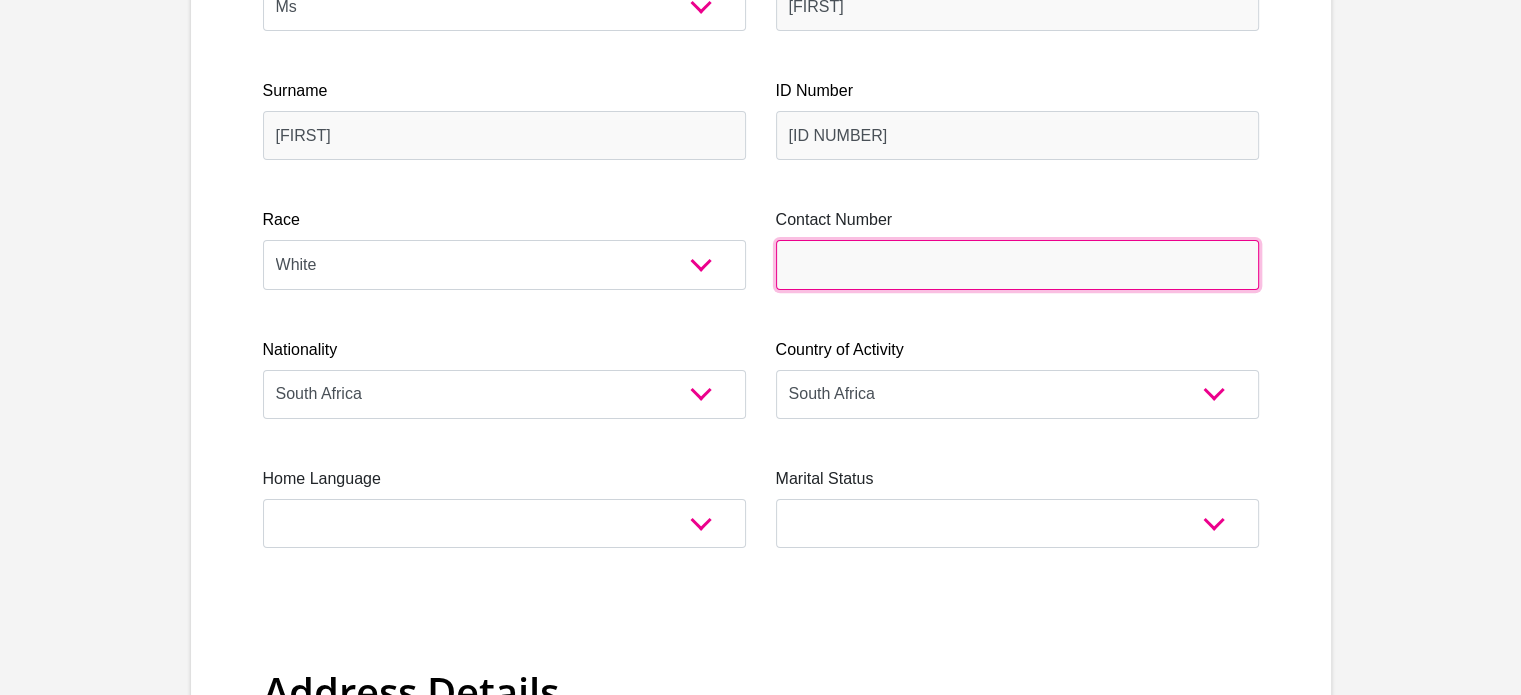 click on "Contact Number" at bounding box center [1017, 264] 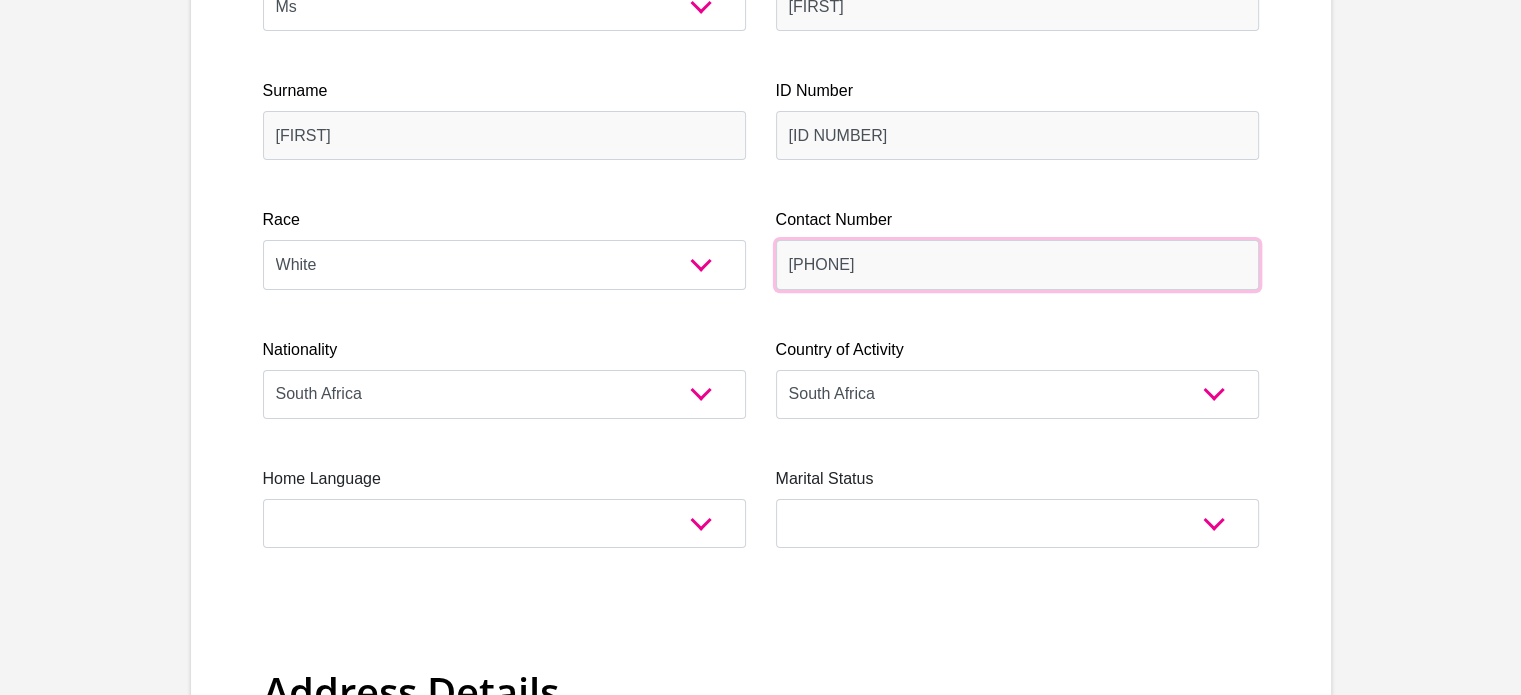 type on "0826090195" 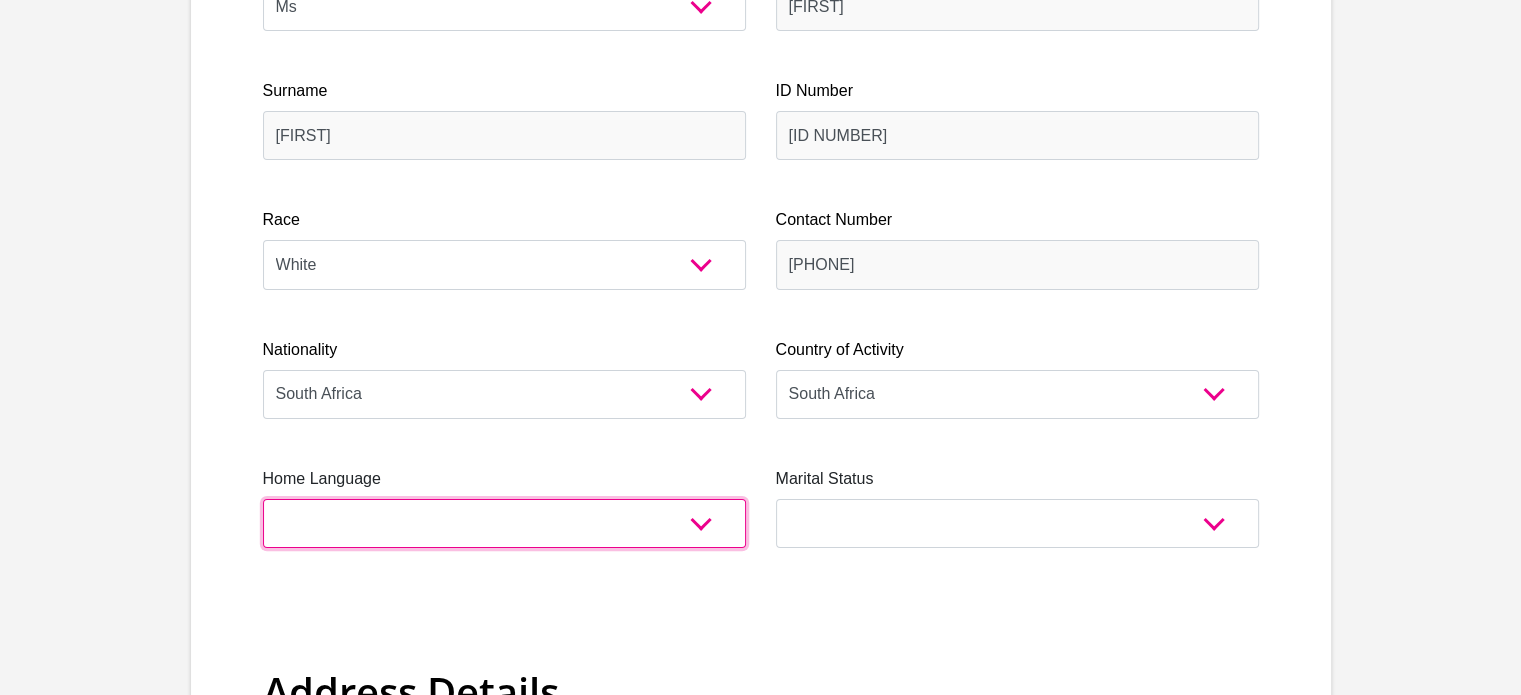 click on "Afrikaans
English
Sepedi
South Ndebele
Southern Sotho
Swati
Tsonga
Tswana
Venda
Xhosa
Zulu
Other" at bounding box center (504, 523) 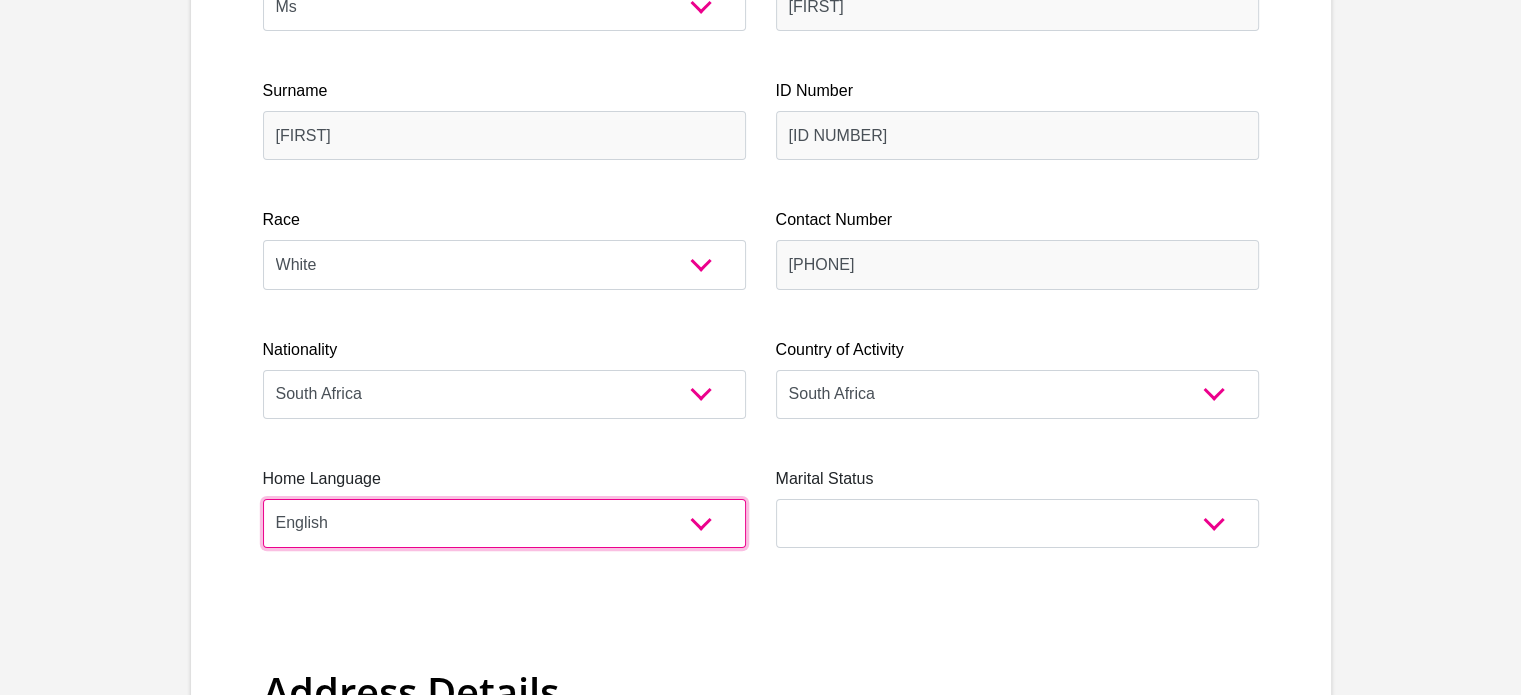 click on "Afrikaans
English
Sepedi
South Ndebele
Southern Sotho
Swati
Tsonga
Tswana
Venda
Xhosa
Zulu
Other" at bounding box center [504, 523] 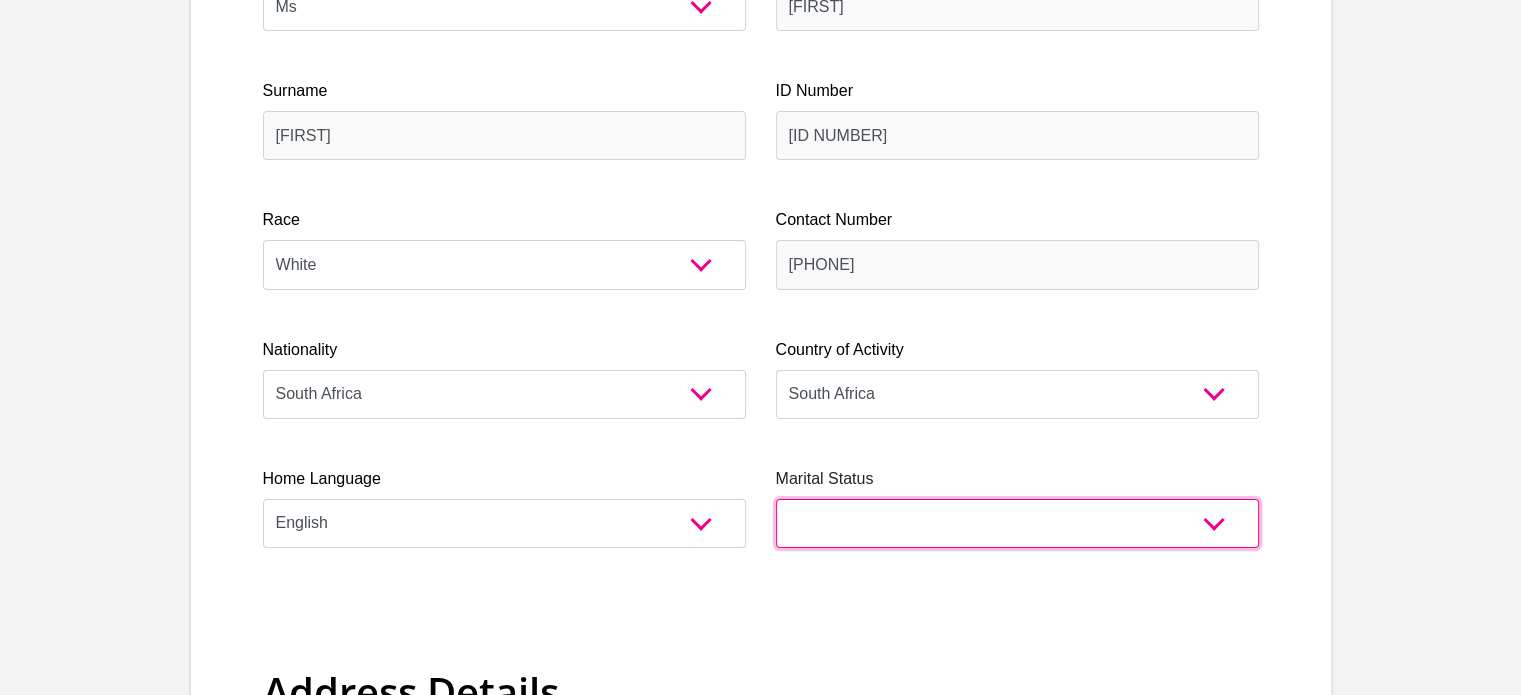 click on "Married ANC
Single
Divorced
Widowed
Married COP or Customary Law" at bounding box center (1017, 523) 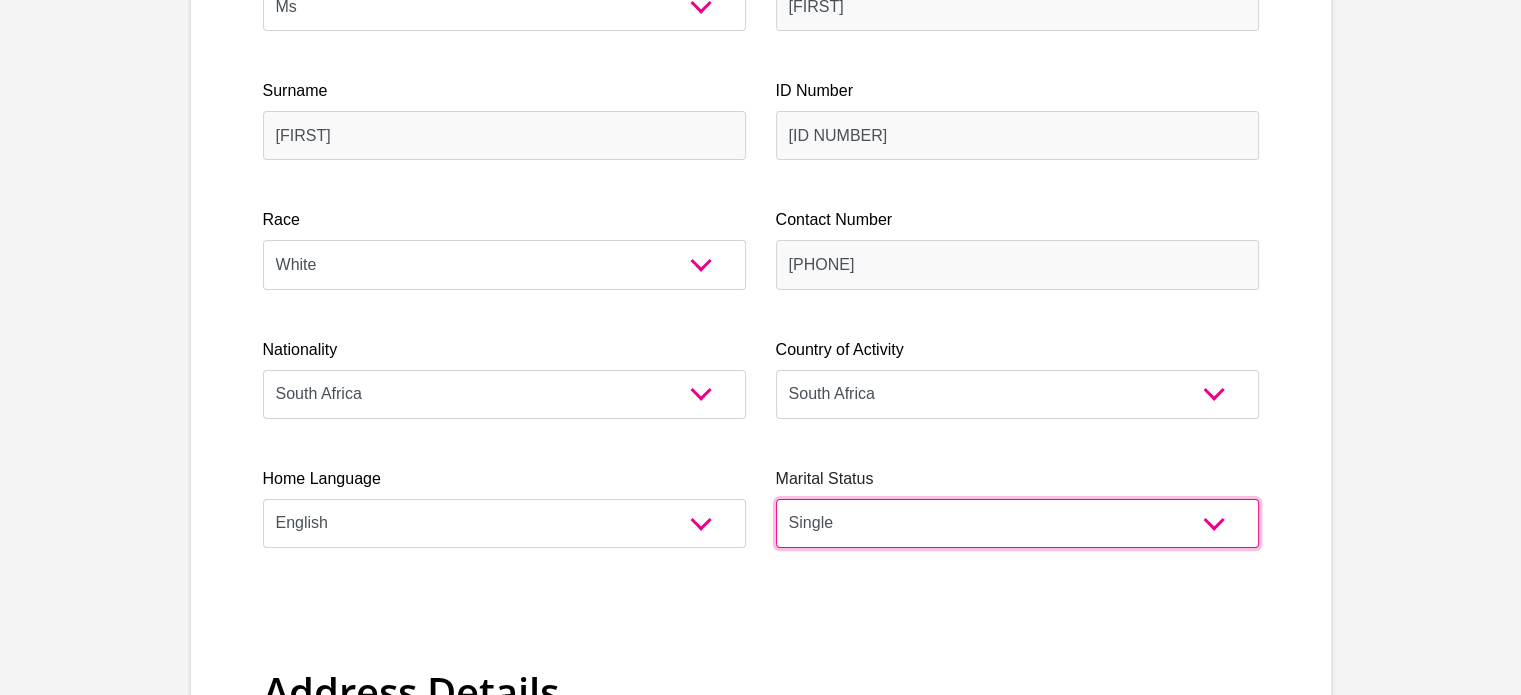 click on "Married ANC
Single
Divorced
Widowed
Married COP or Customary Law" at bounding box center (1017, 523) 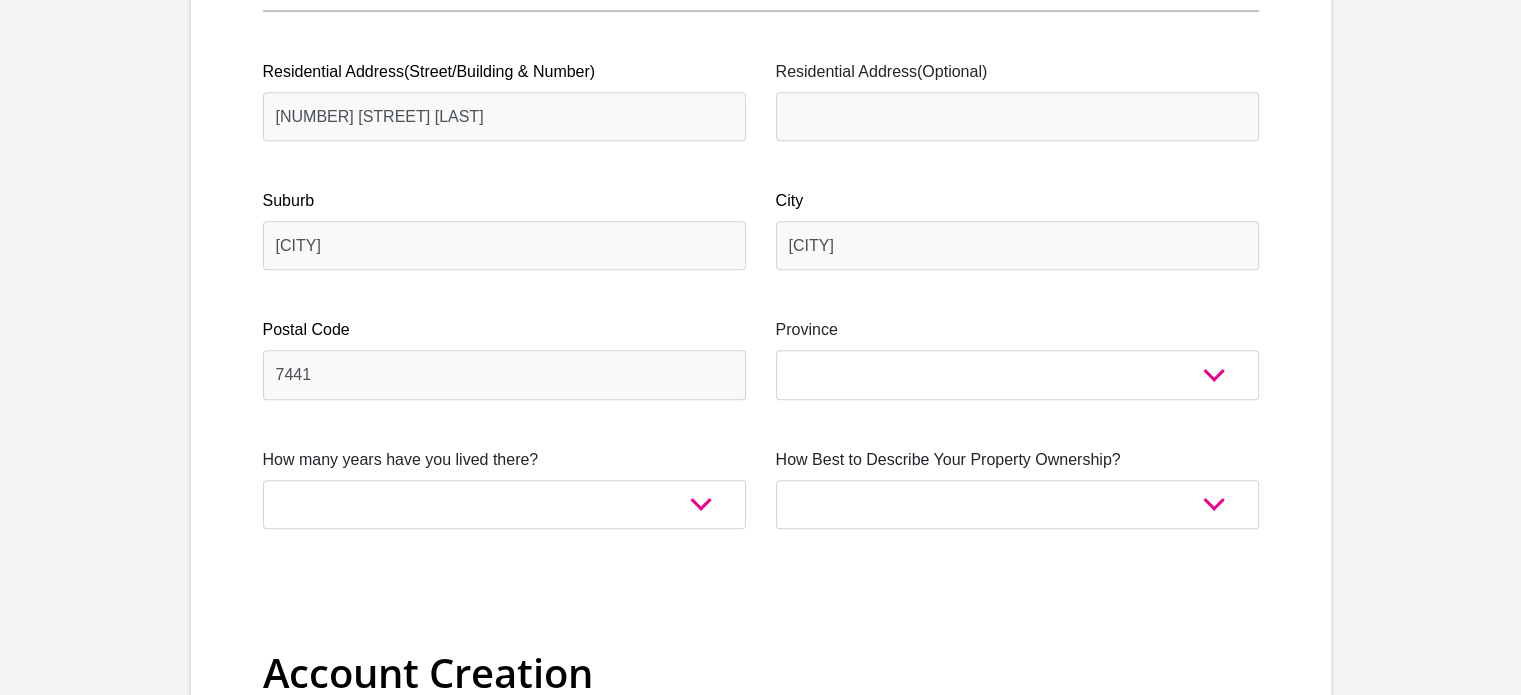 scroll, scrollTop: 1300, scrollLeft: 0, axis: vertical 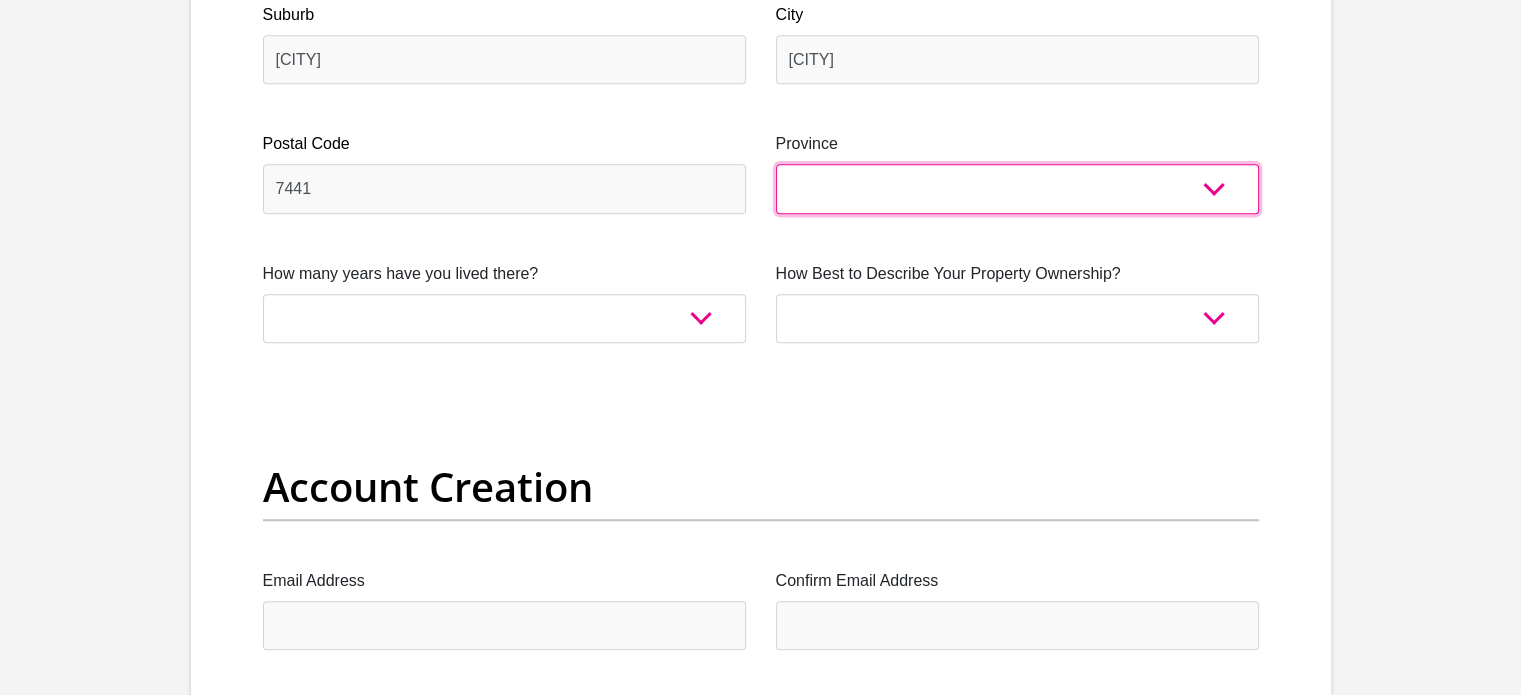 click on "Eastern Cape
Free State
Gauteng
KwaZulu-Natal
Limpopo
Mpumalanga
Northern Cape
North West
Western Cape" at bounding box center [1017, 188] 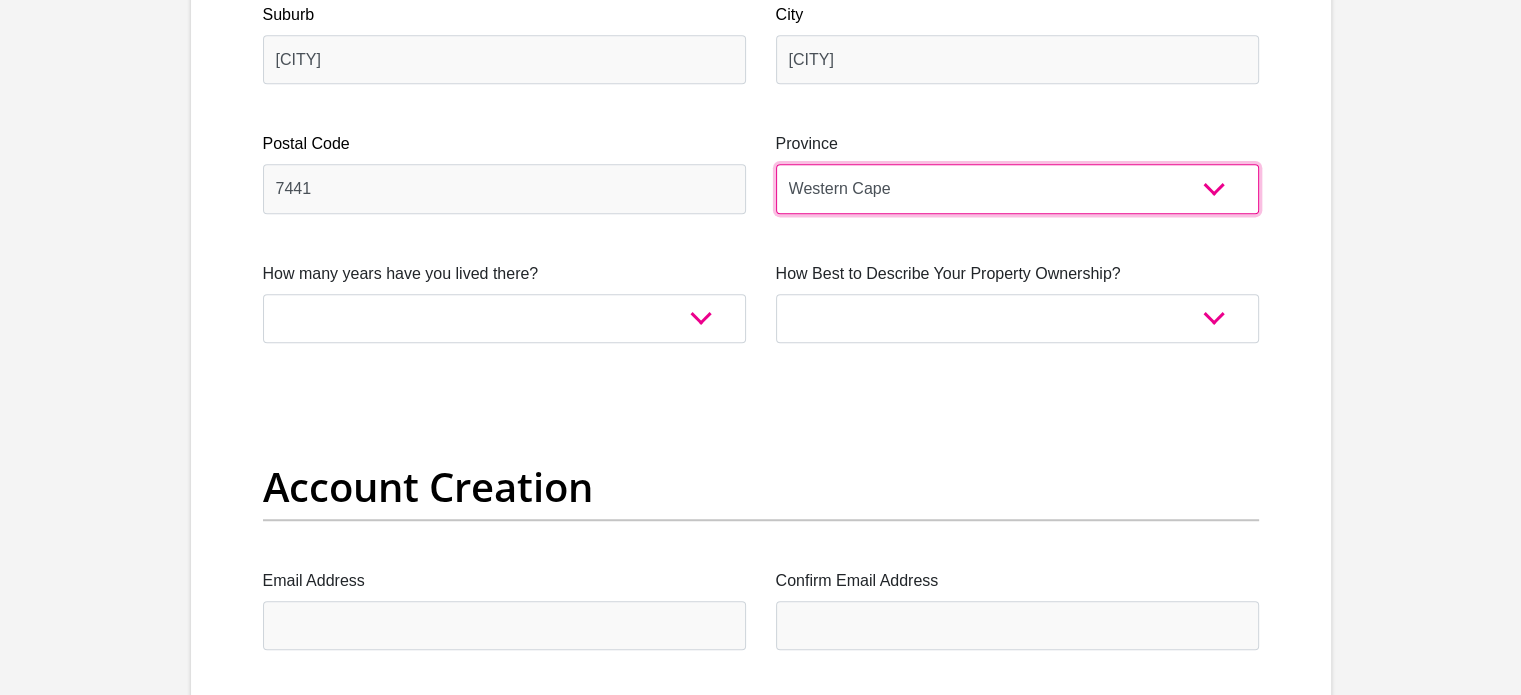 click on "Eastern Cape
Free State
Gauteng
KwaZulu-Natal
Limpopo
Mpumalanga
Northern Cape
North West
Western Cape" at bounding box center [1017, 188] 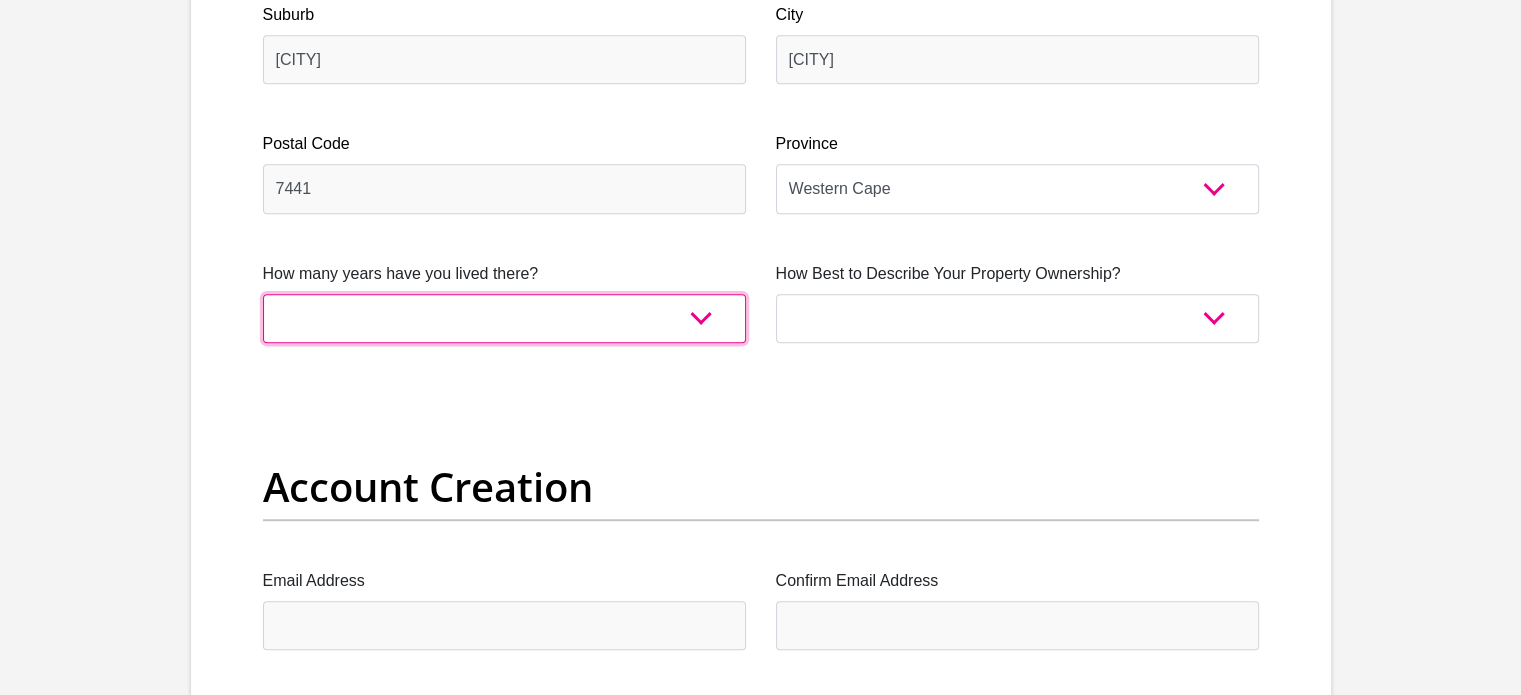 click on "less than 1 year
1-3 years
3-5 years
5+ years" at bounding box center [504, 318] 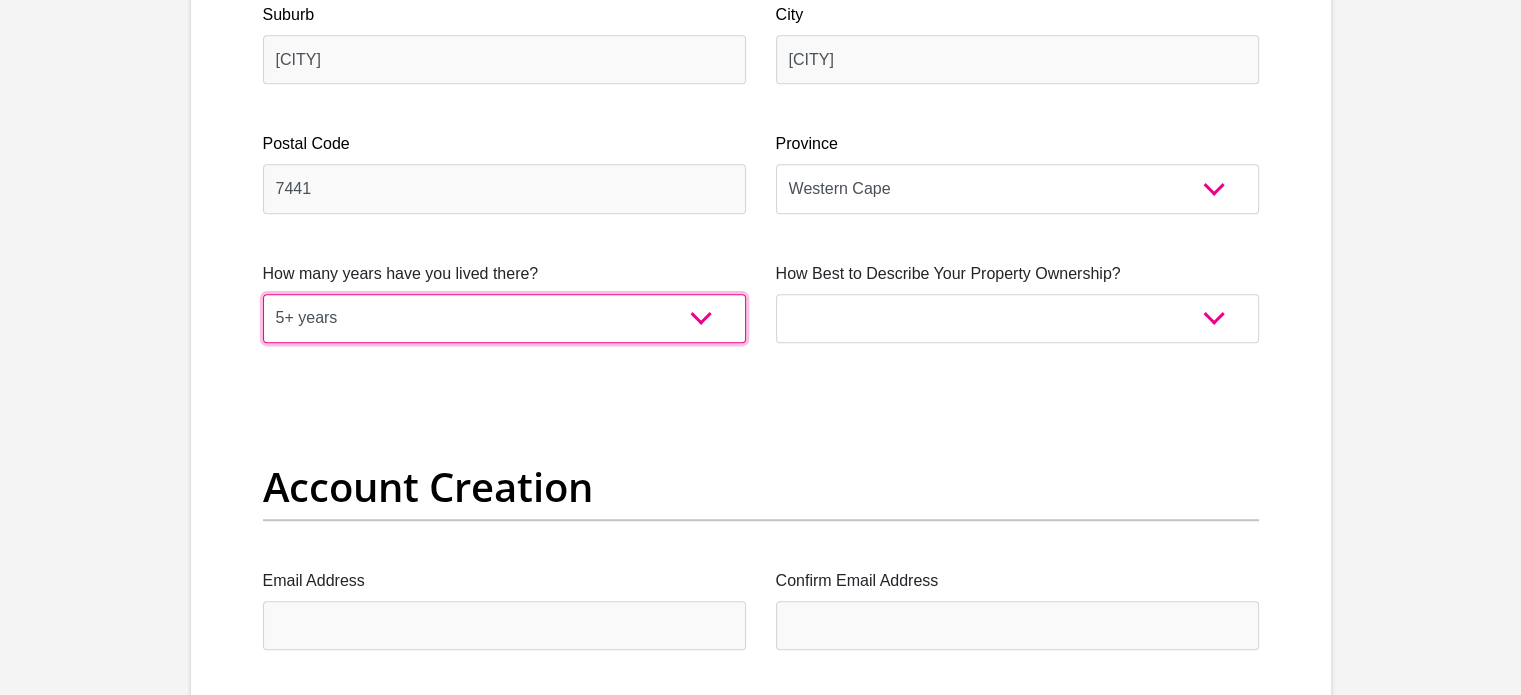 click on "less than 1 year
1-3 years
3-5 years
5+ years" at bounding box center [504, 318] 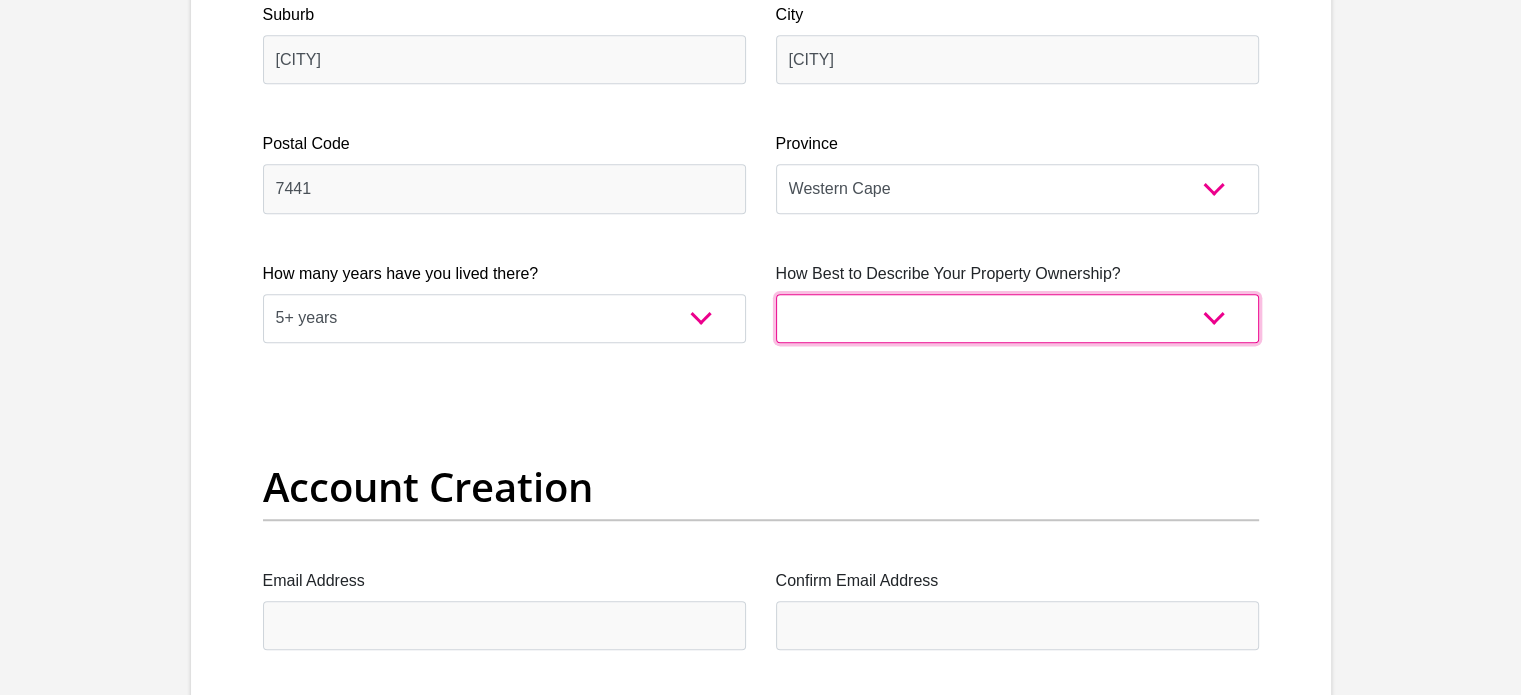 click on "Owned
Rented
Family Owned
Company Dwelling" at bounding box center (1017, 318) 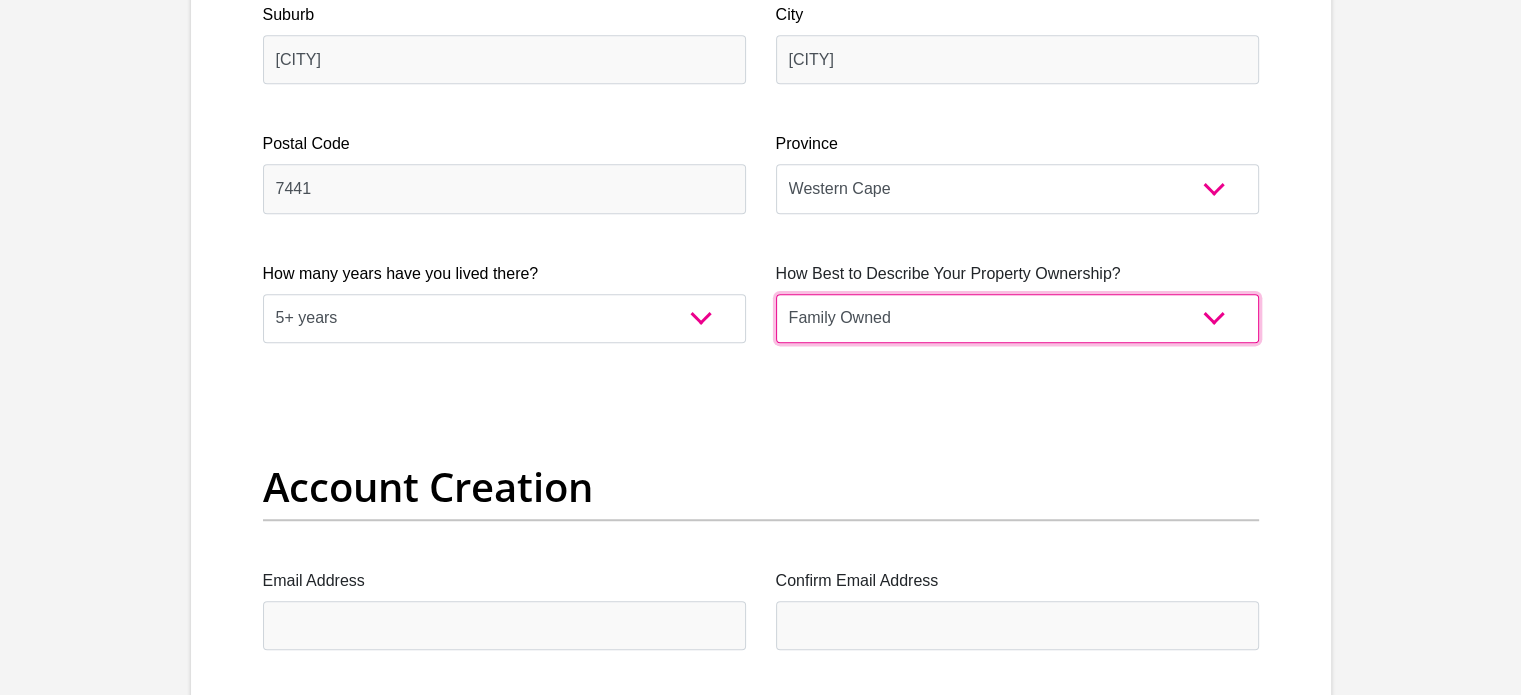 click on "Owned
Rented
Family Owned
Company Dwelling" at bounding box center [1017, 318] 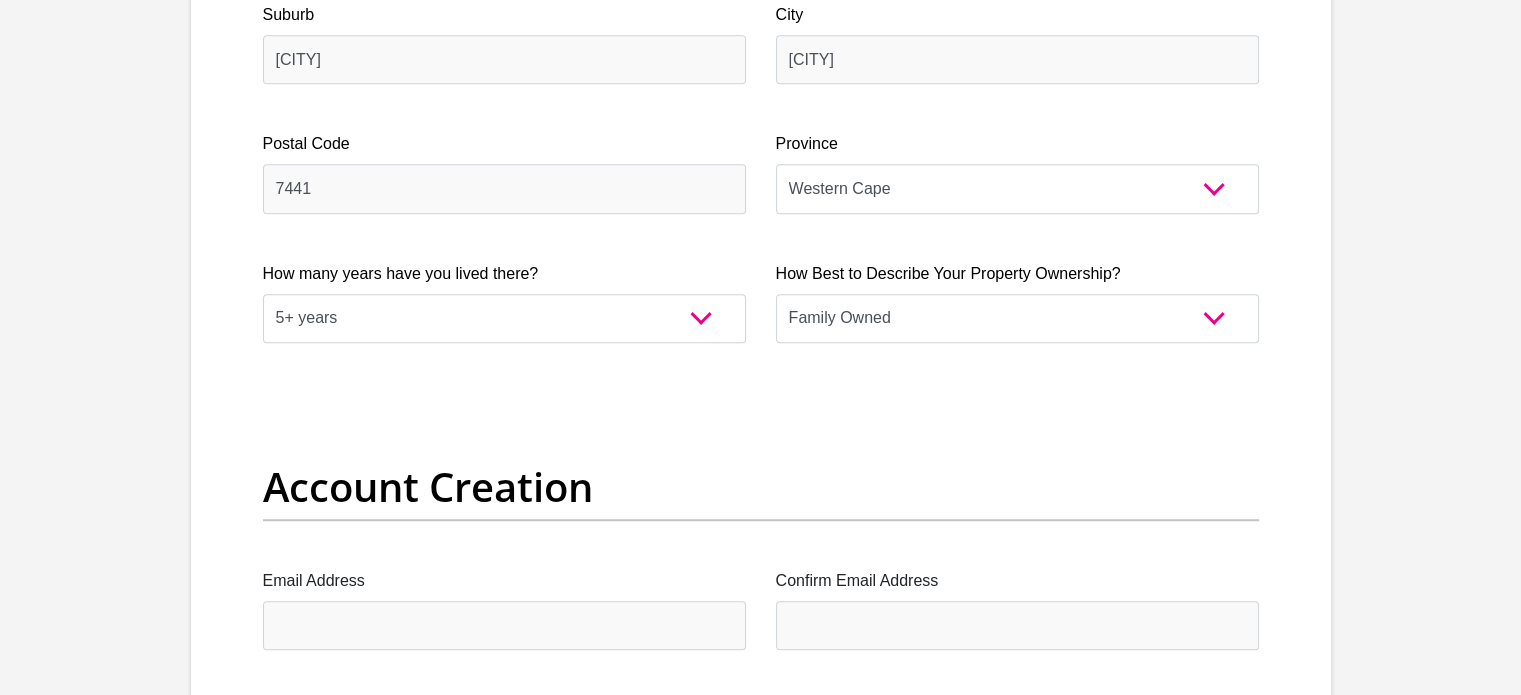 click on "Title
Mr
Ms
Mrs
Dr
Other
First Name
Roxanne
Surname
Silvie
ID Number
9204200124088
Please input valid ID number
Race
Black
Coloured
Indian
White
Other
Contact Number
0826090195
Please input valid contact number
Nationality
South Africa
Afghanistan
Aland Islands  Albania  Algeria  Chad" at bounding box center [761, 2315] 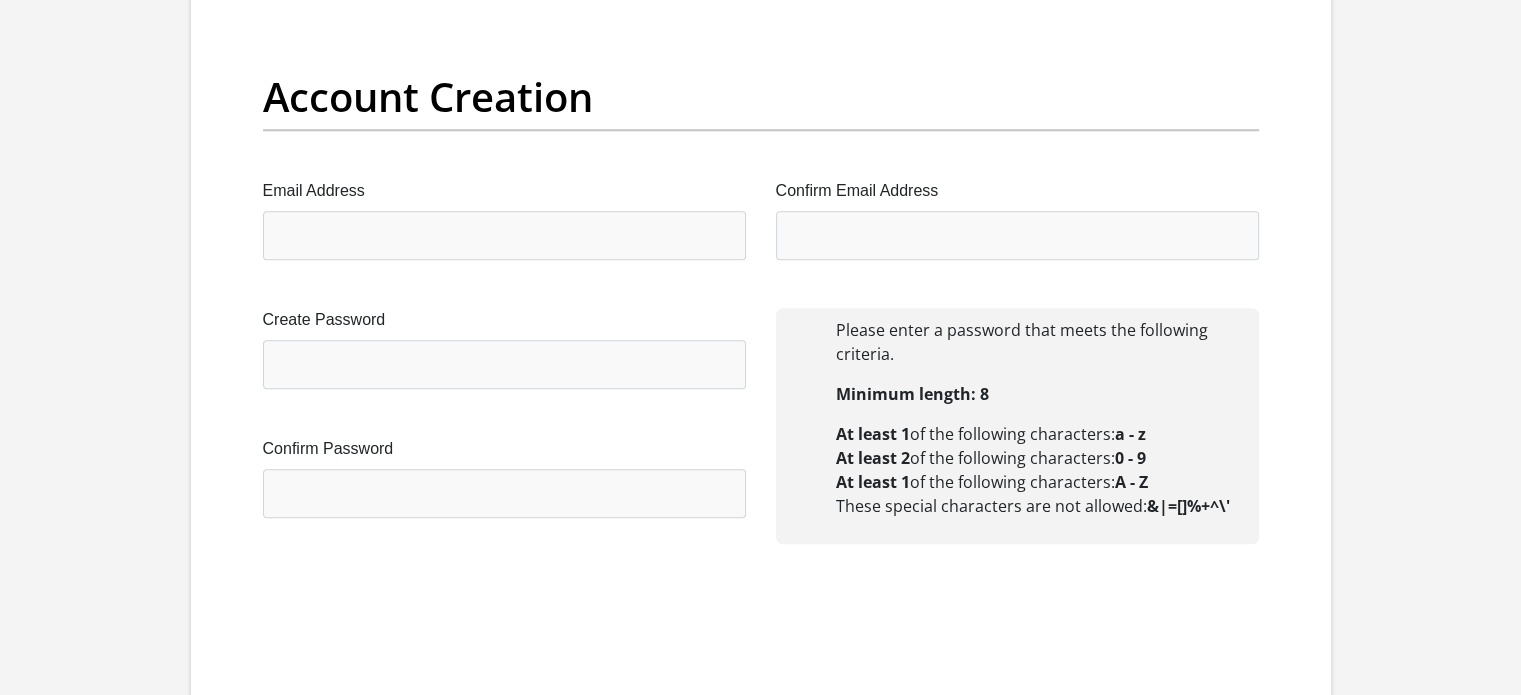 scroll, scrollTop: 1700, scrollLeft: 0, axis: vertical 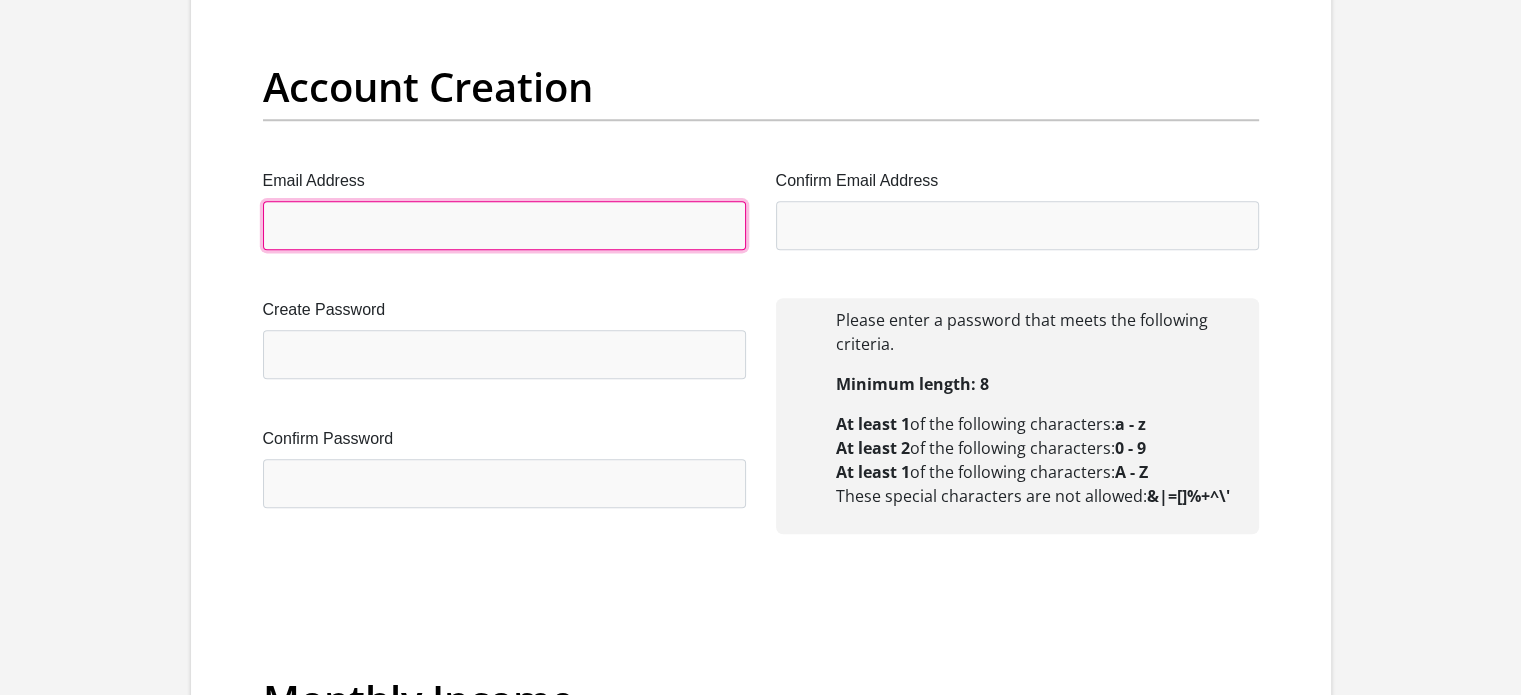 click on "Email Address" at bounding box center [504, 225] 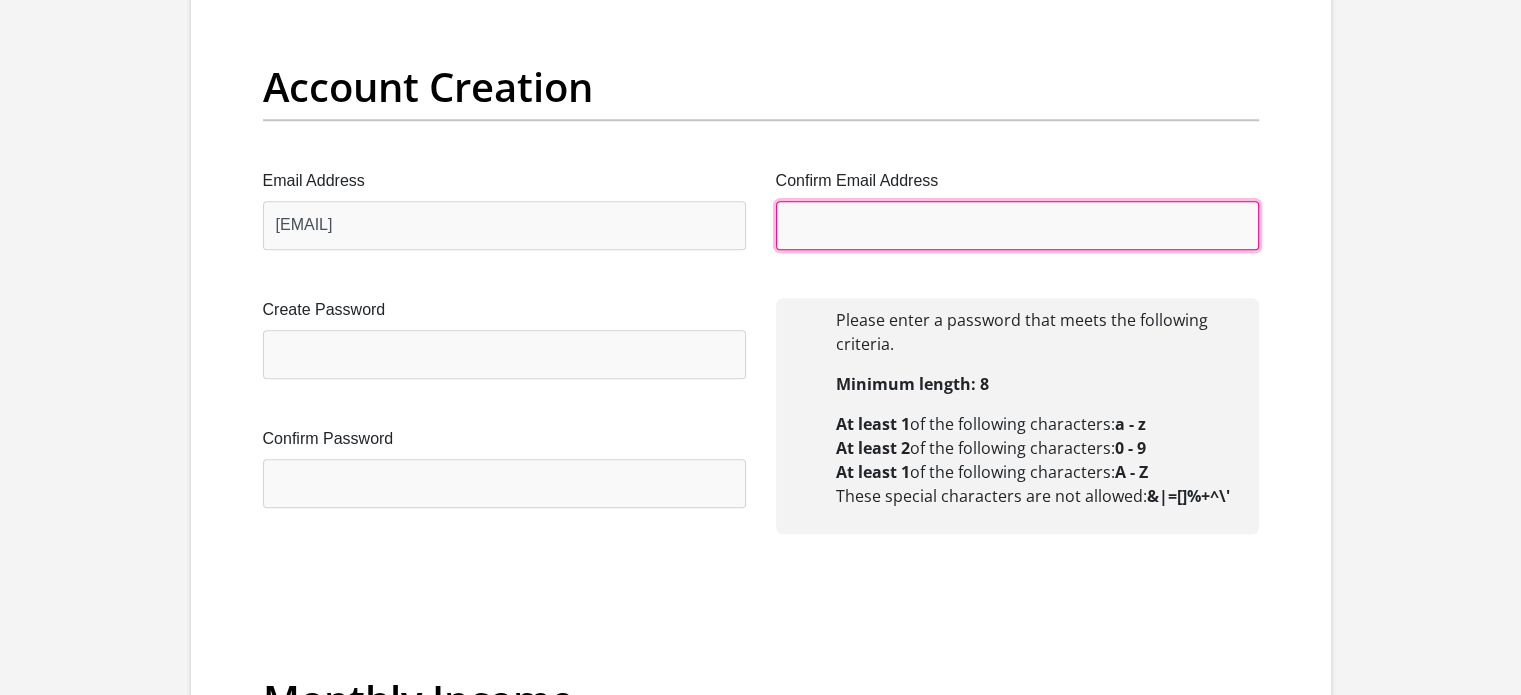type on "roxannesilvie92@gmail.com" 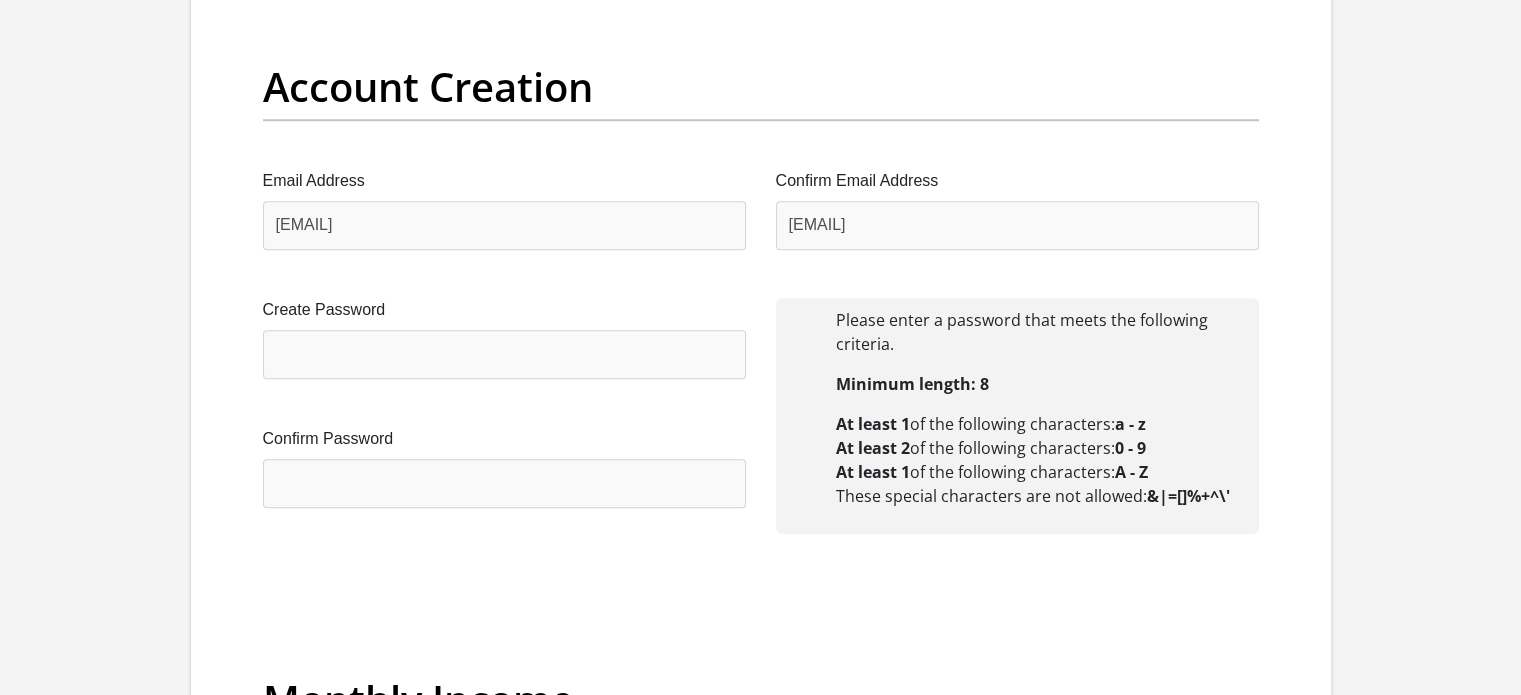type 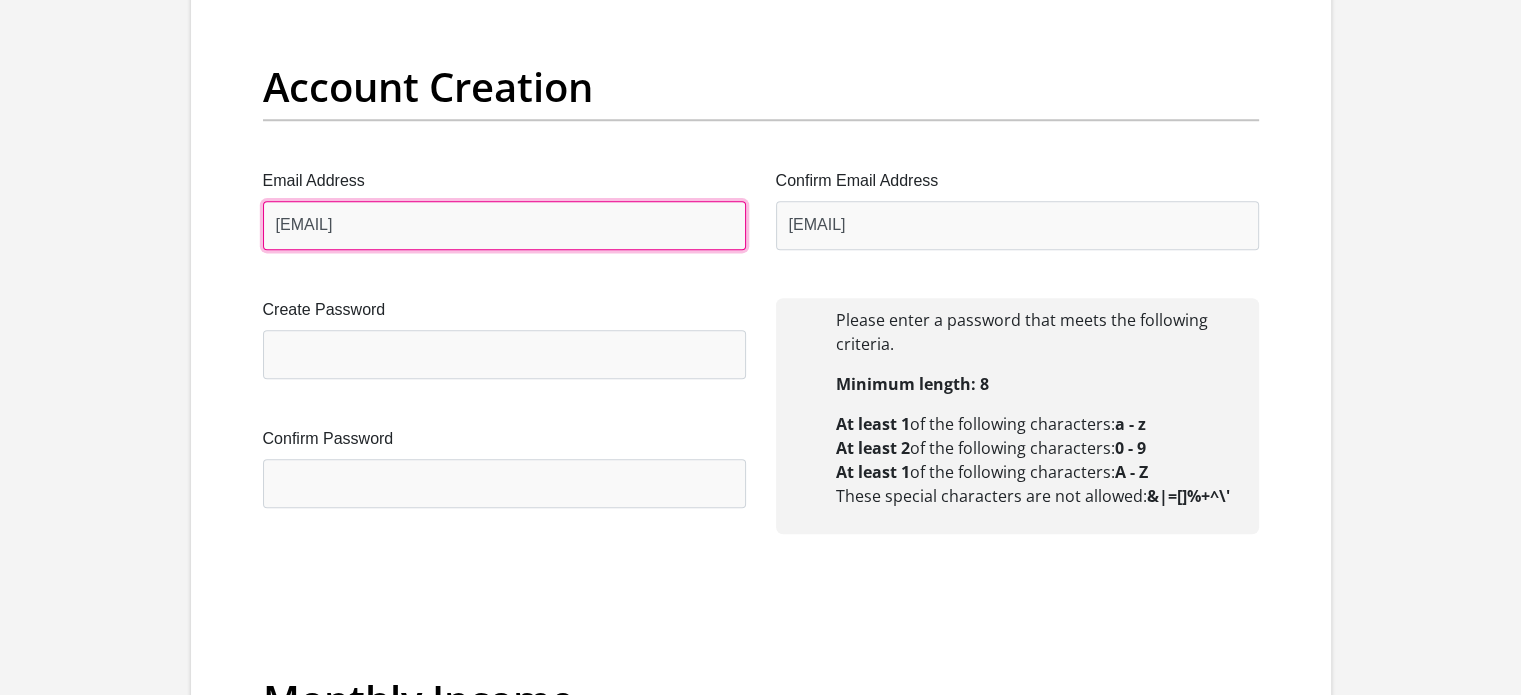 type 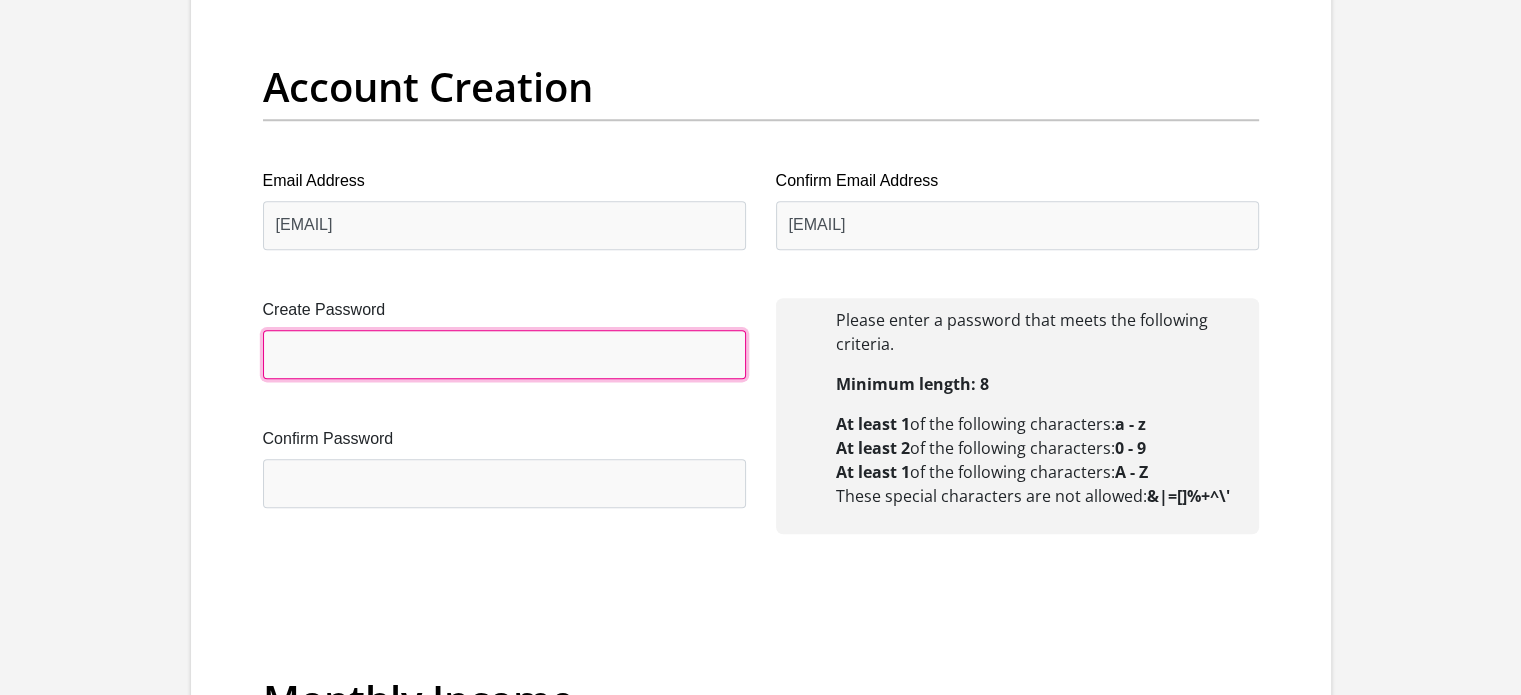 click on "Create Password" at bounding box center [504, 354] 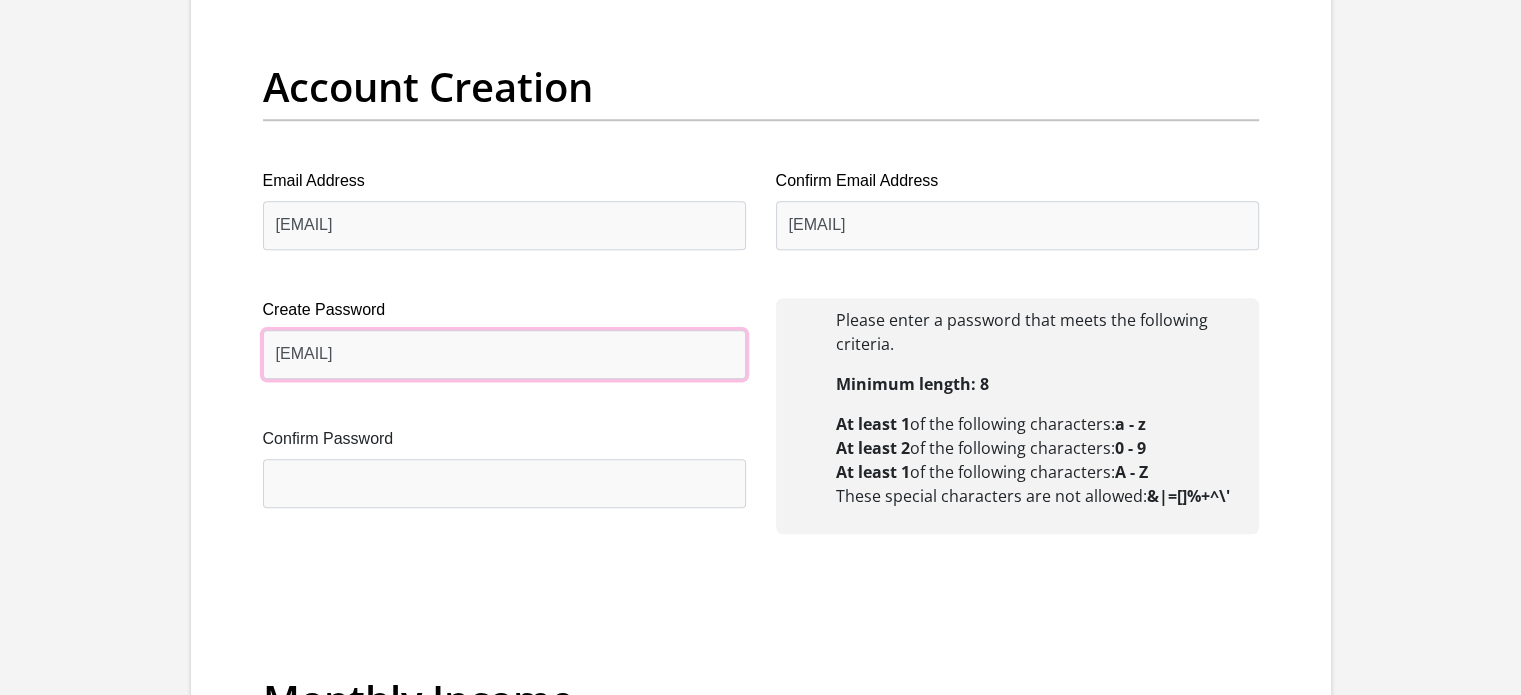 type on "Roxbenj@min92!" 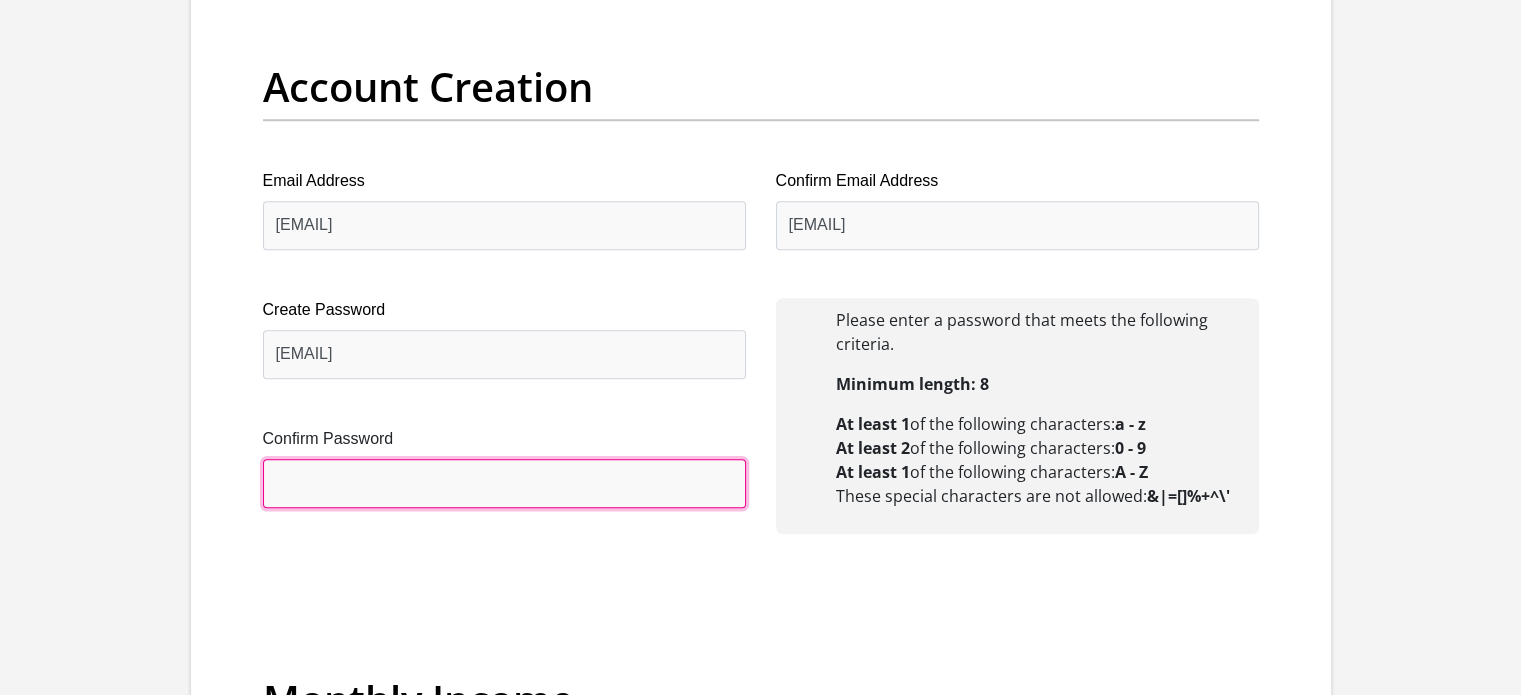 click on "Confirm Password" at bounding box center (504, 483) 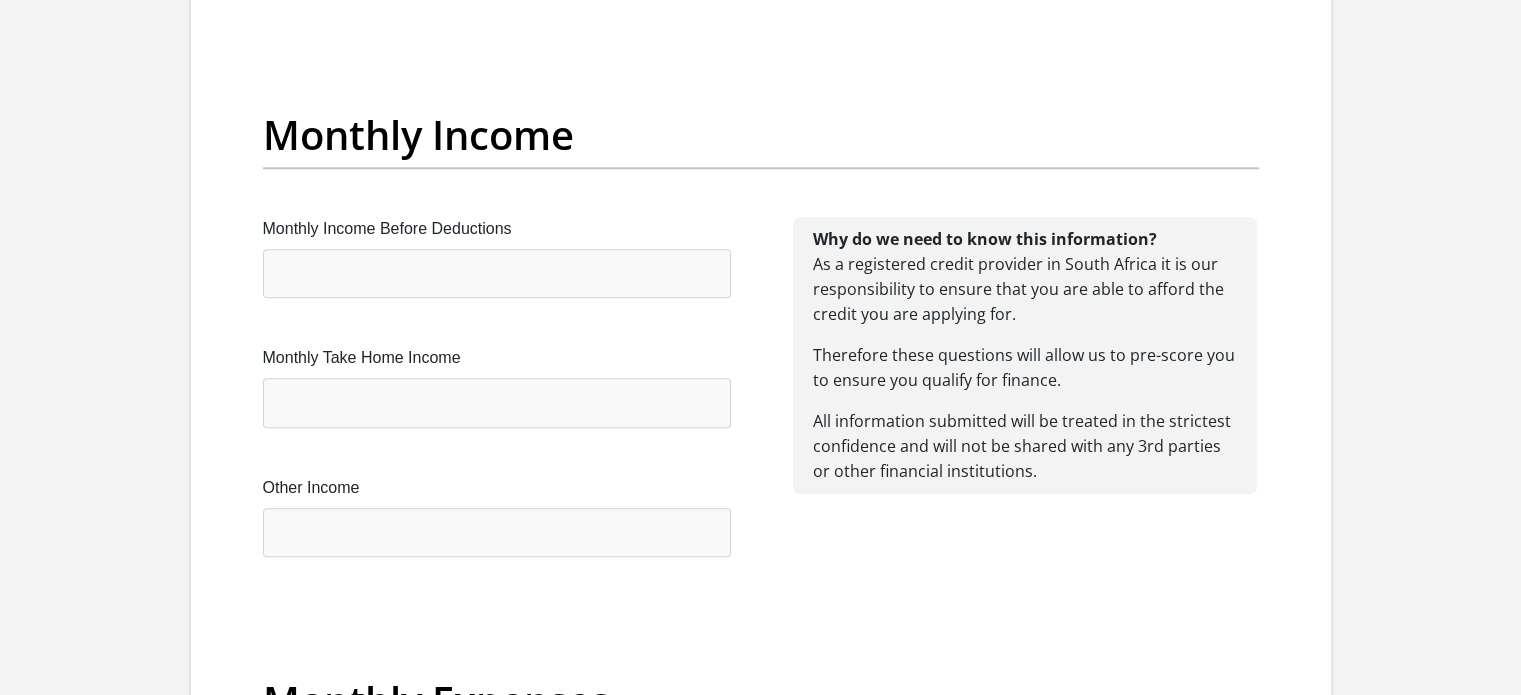 scroll, scrollTop: 2300, scrollLeft: 0, axis: vertical 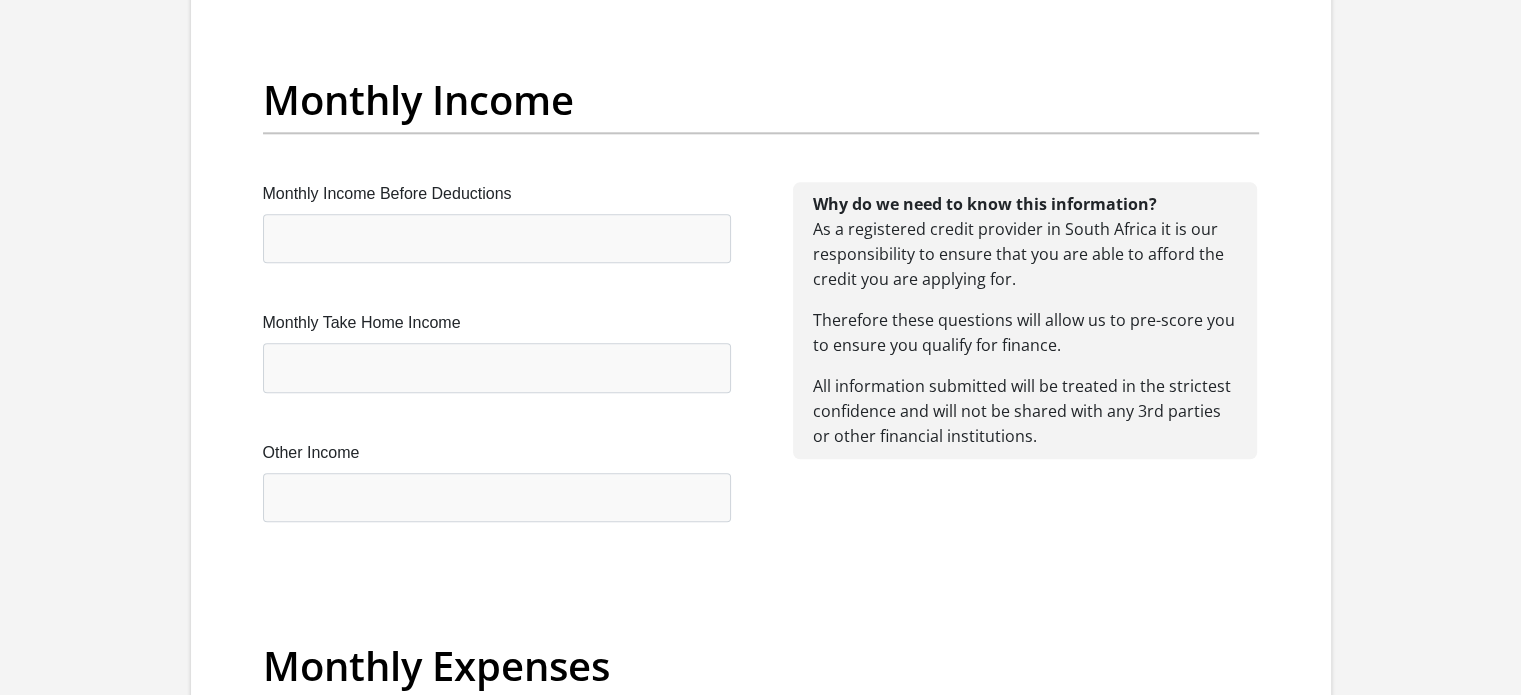 type on "Roxbenj@min92!" 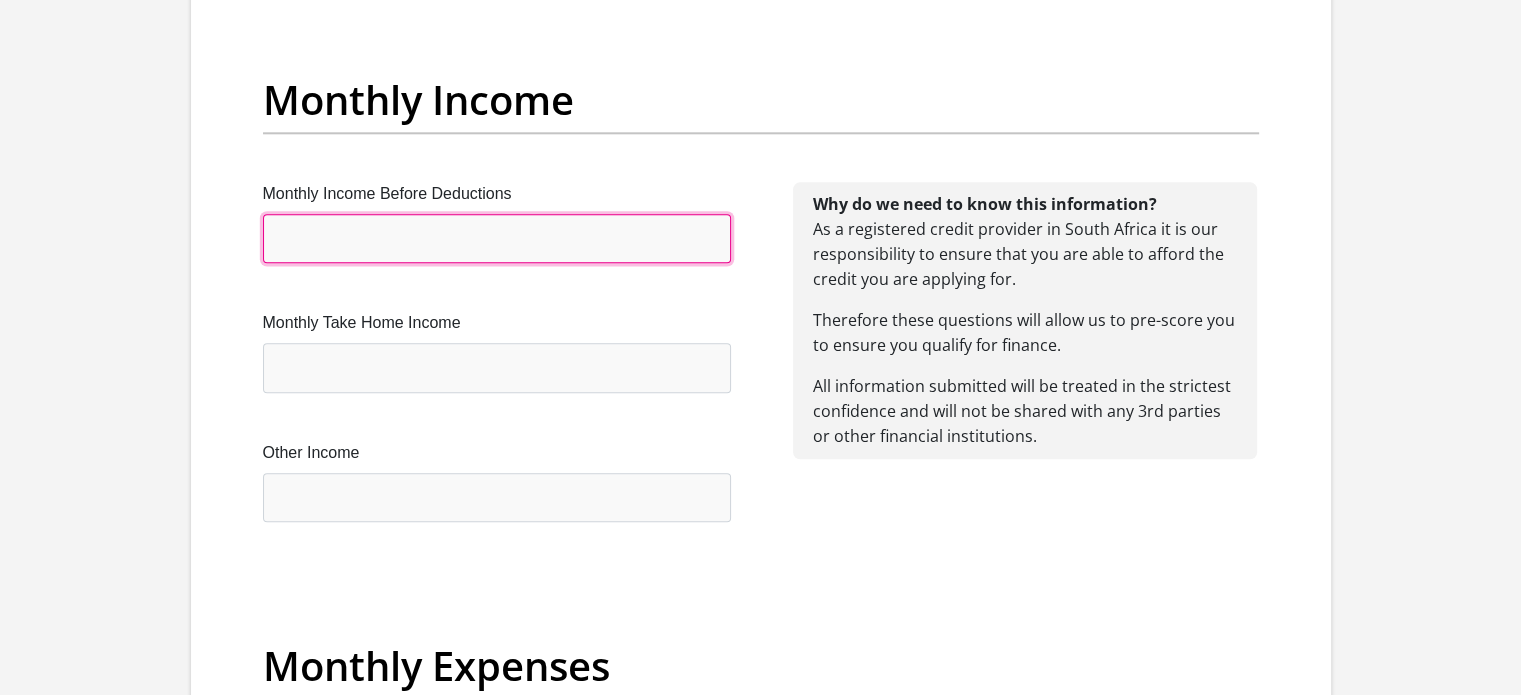 click on "Monthly Income Before Deductions" at bounding box center [497, 238] 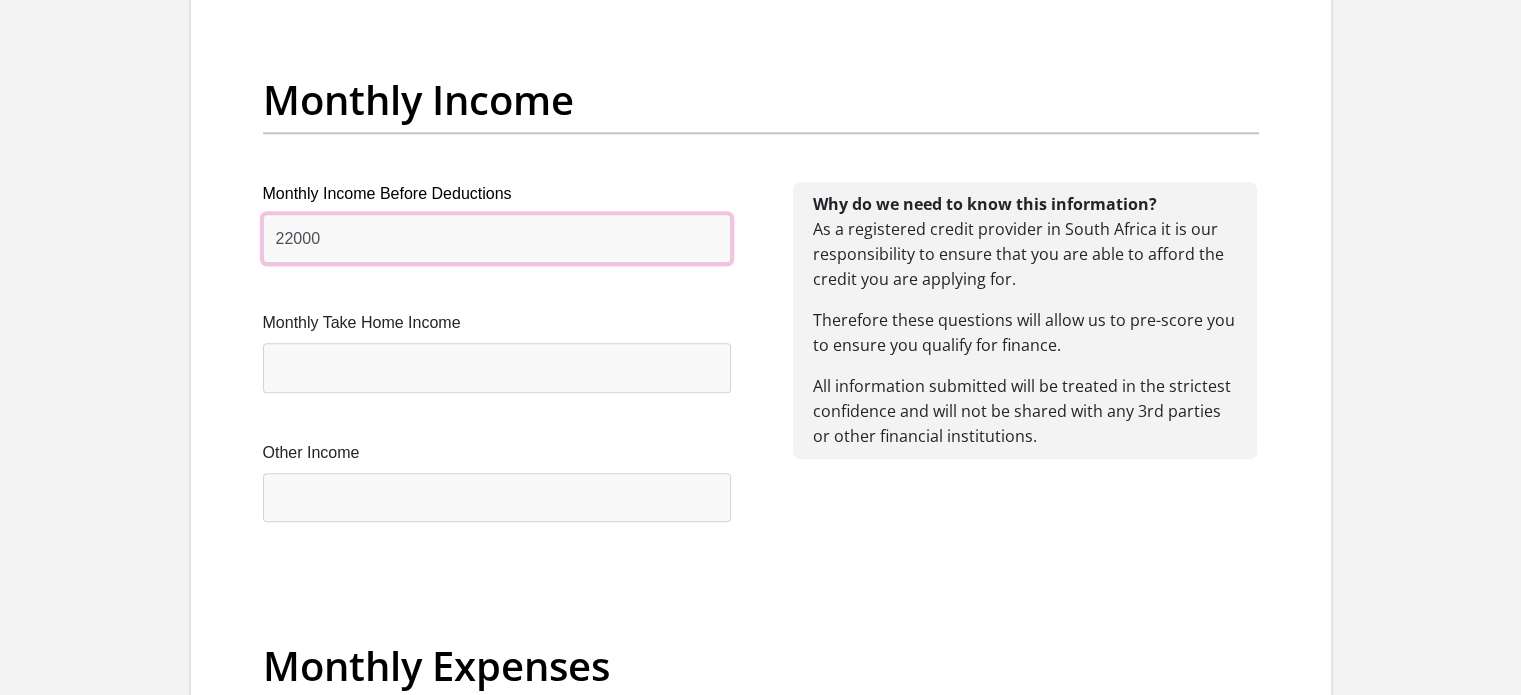 type on "22000" 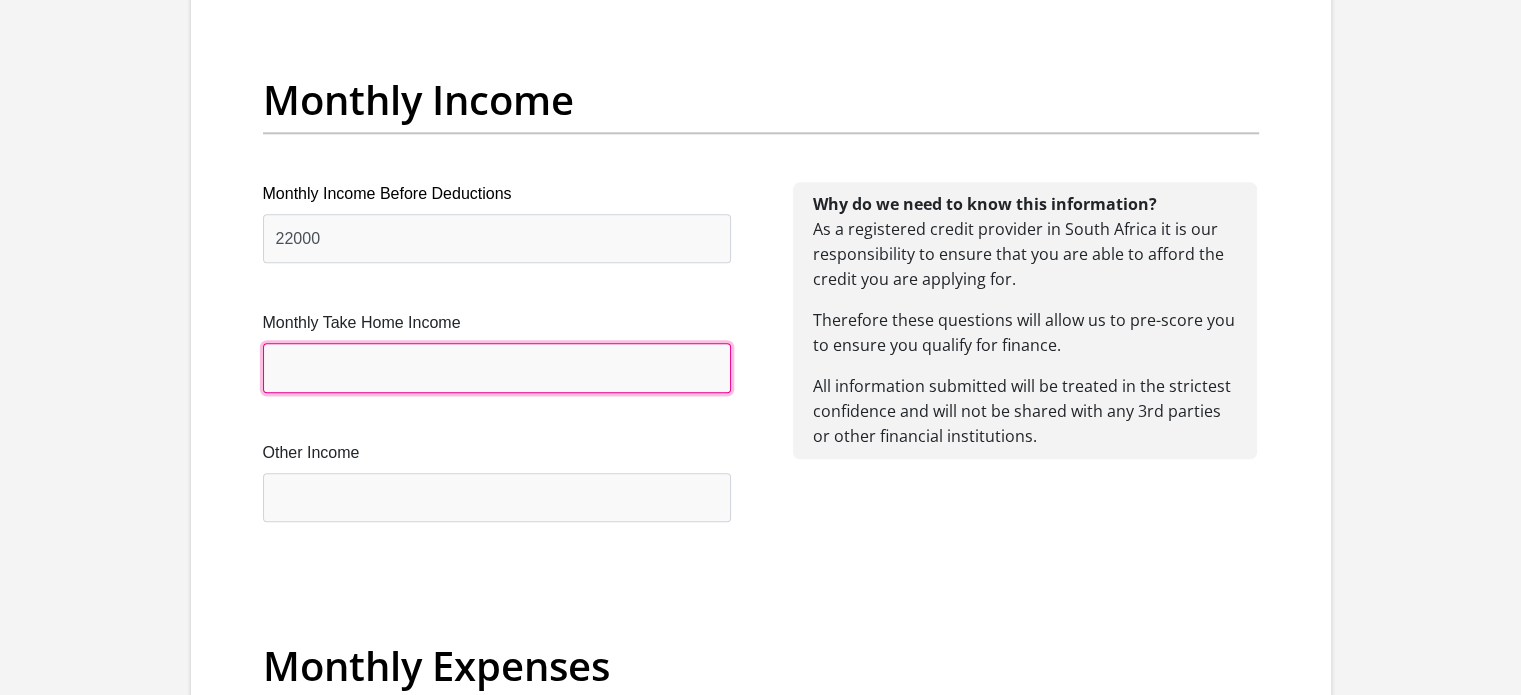 click on "Monthly Take Home Income" at bounding box center (497, 367) 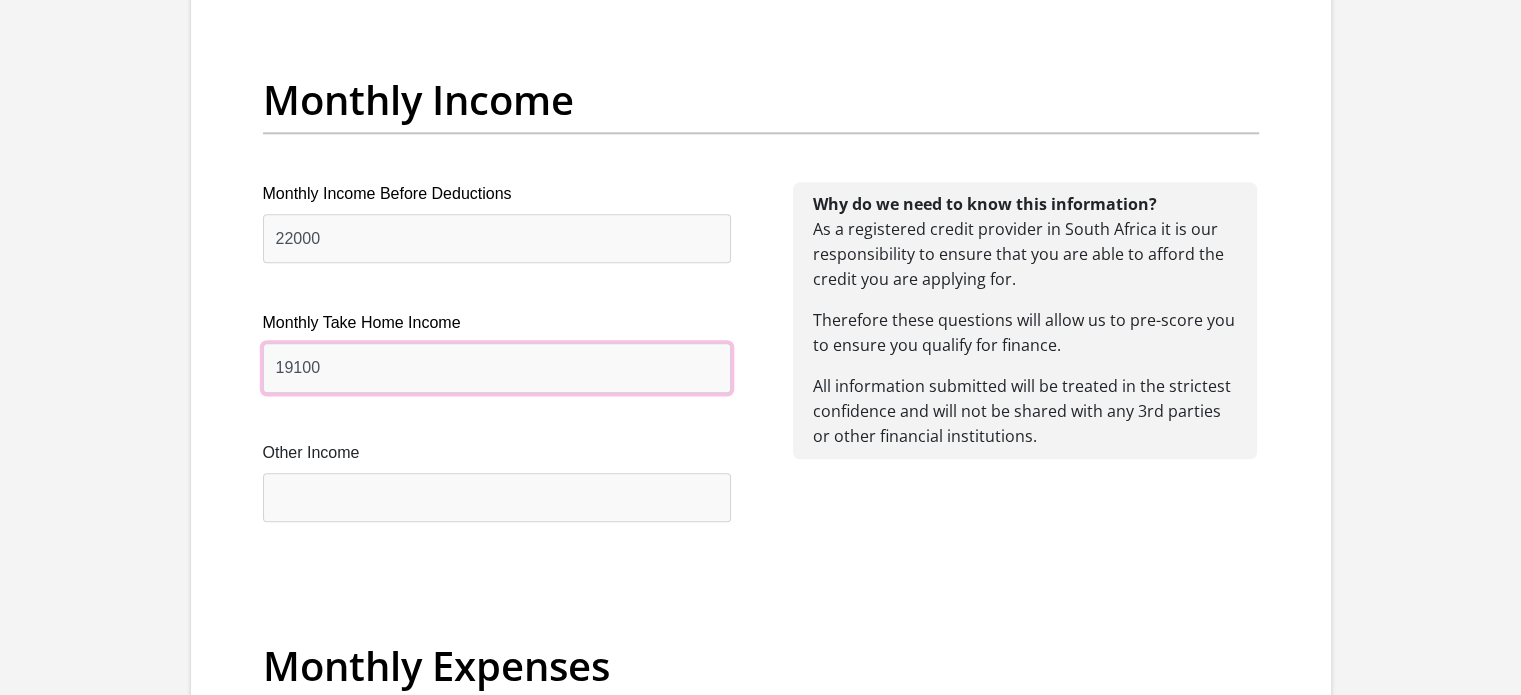 type on "19100" 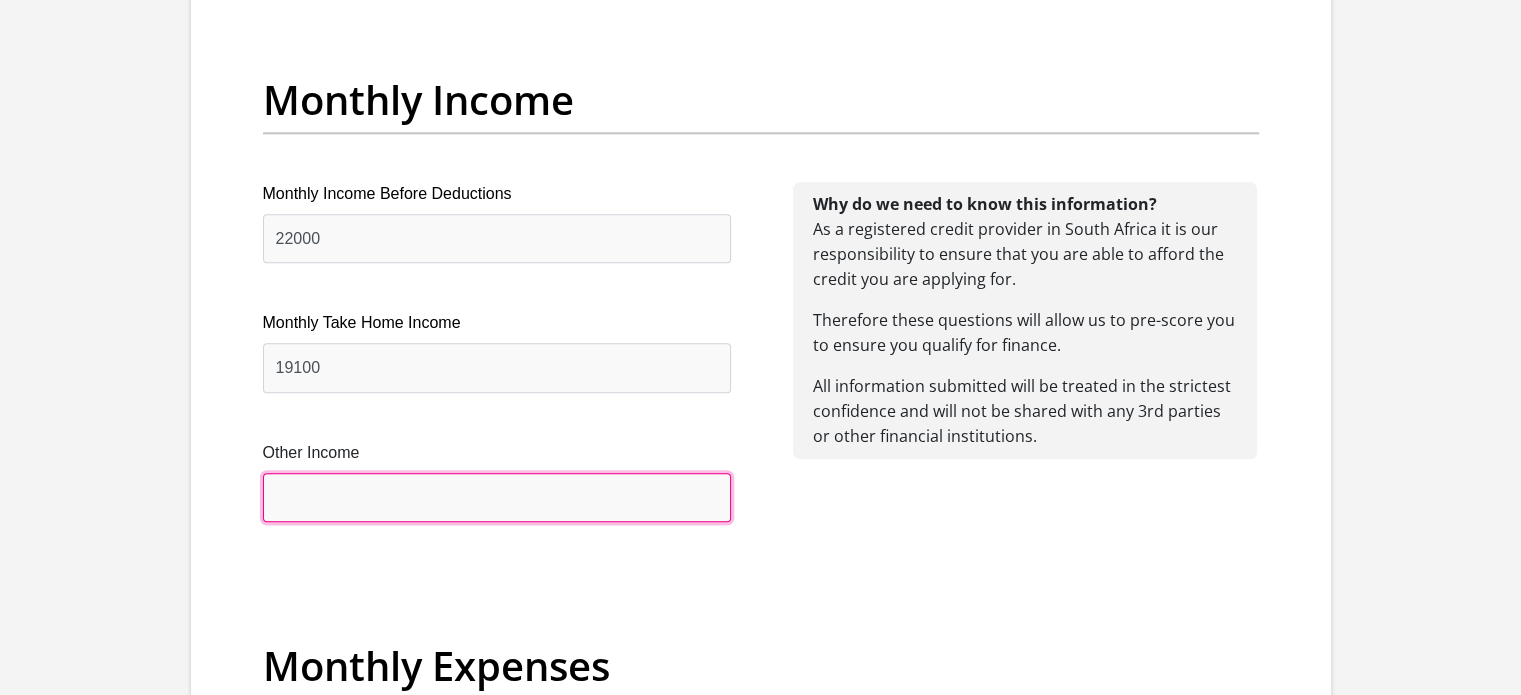 click on "Other Income" at bounding box center (497, 497) 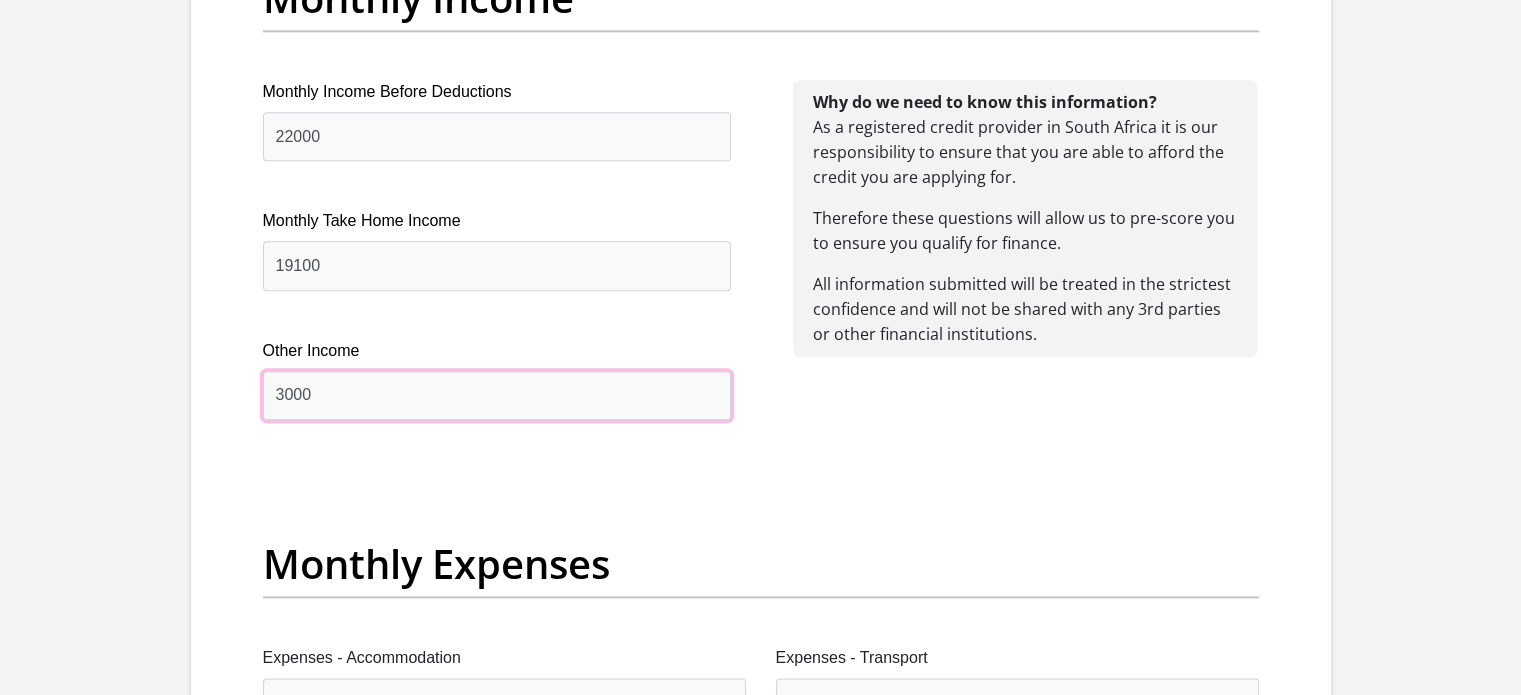 scroll, scrollTop: 2800, scrollLeft: 0, axis: vertical 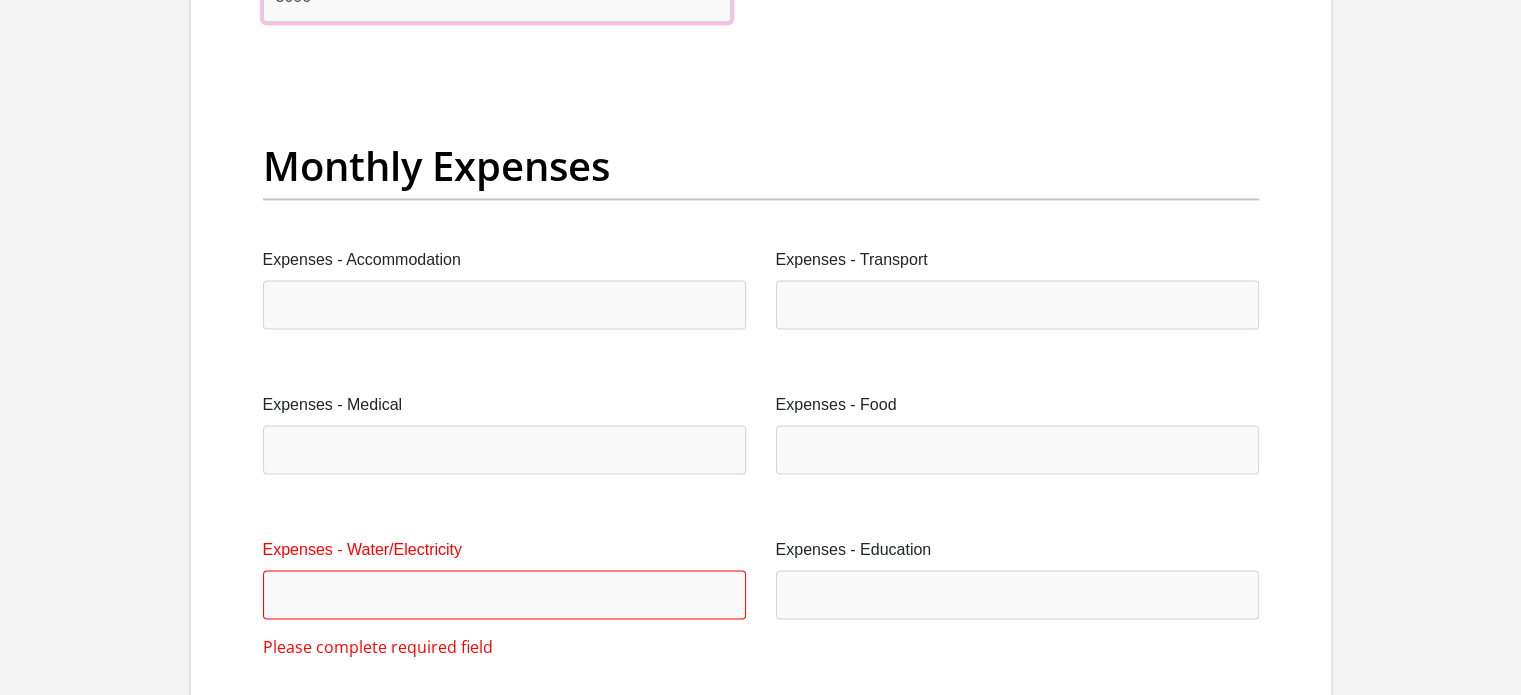 type on "3000" 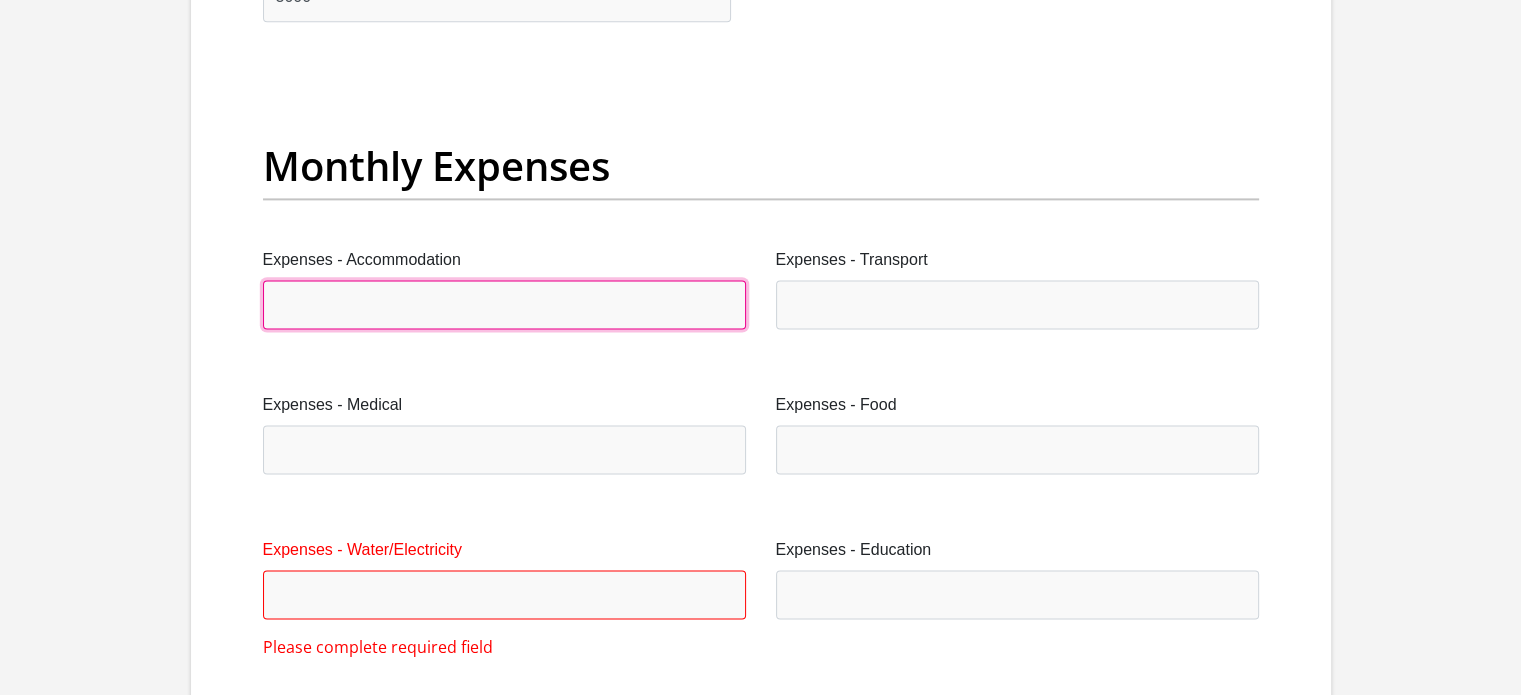 click on "Expenses - Accommodation" at bounding box center (504, 304) 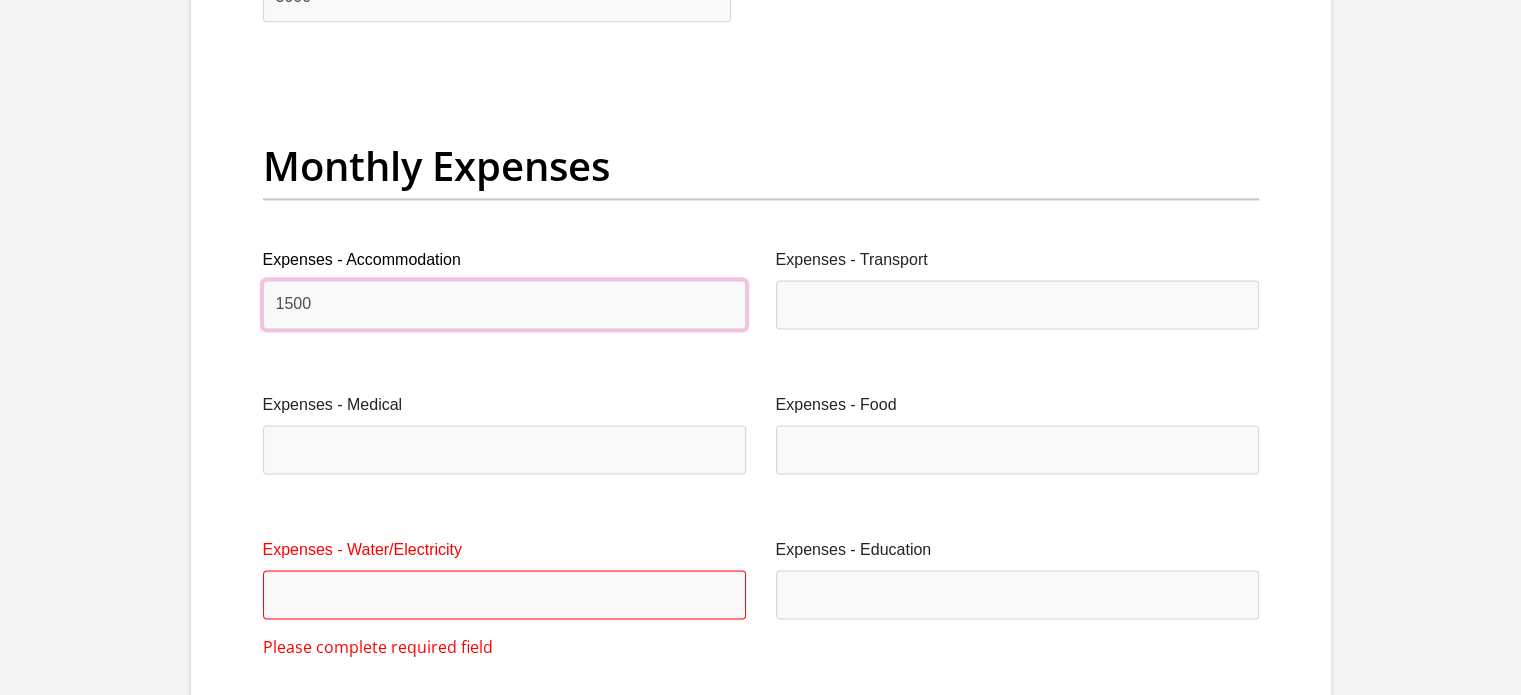 type on "1500" 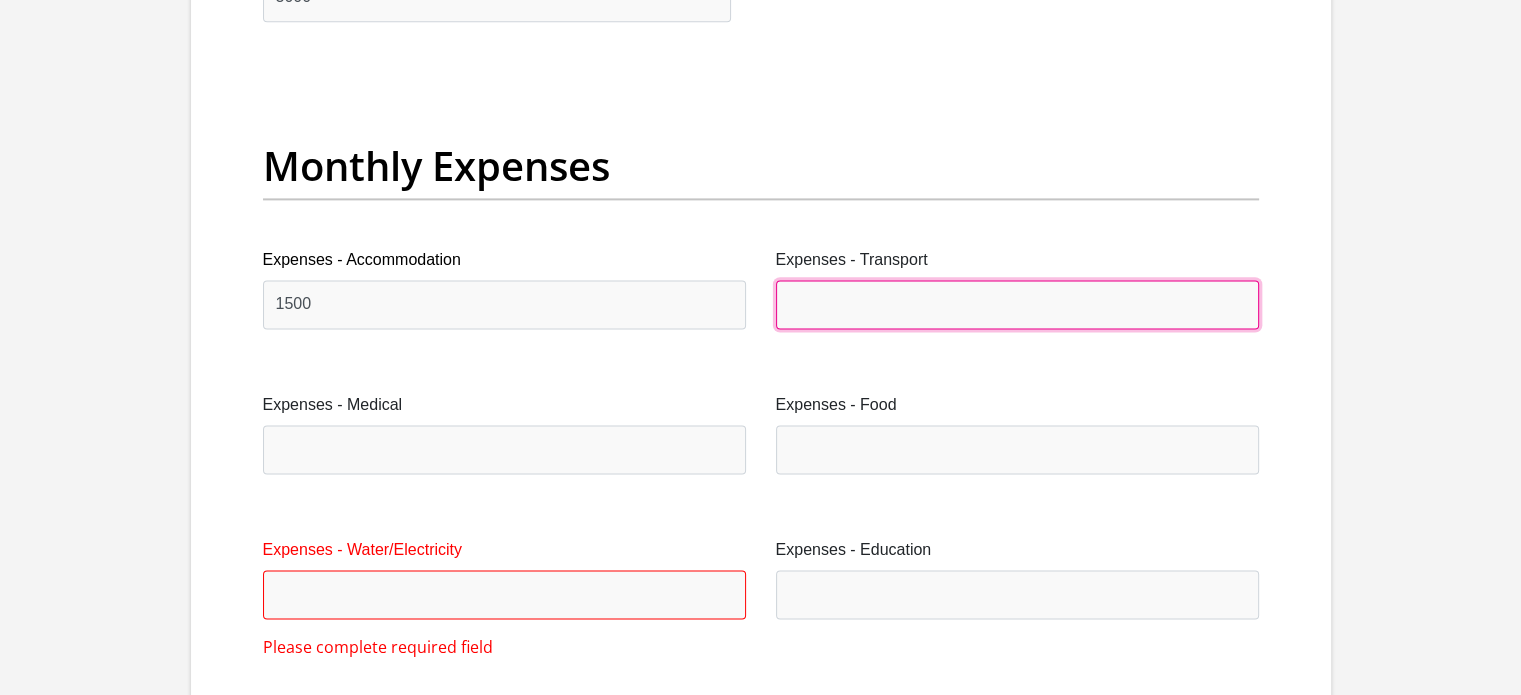 click on "Expenses - Transport" at bounding box center [1017, 304] 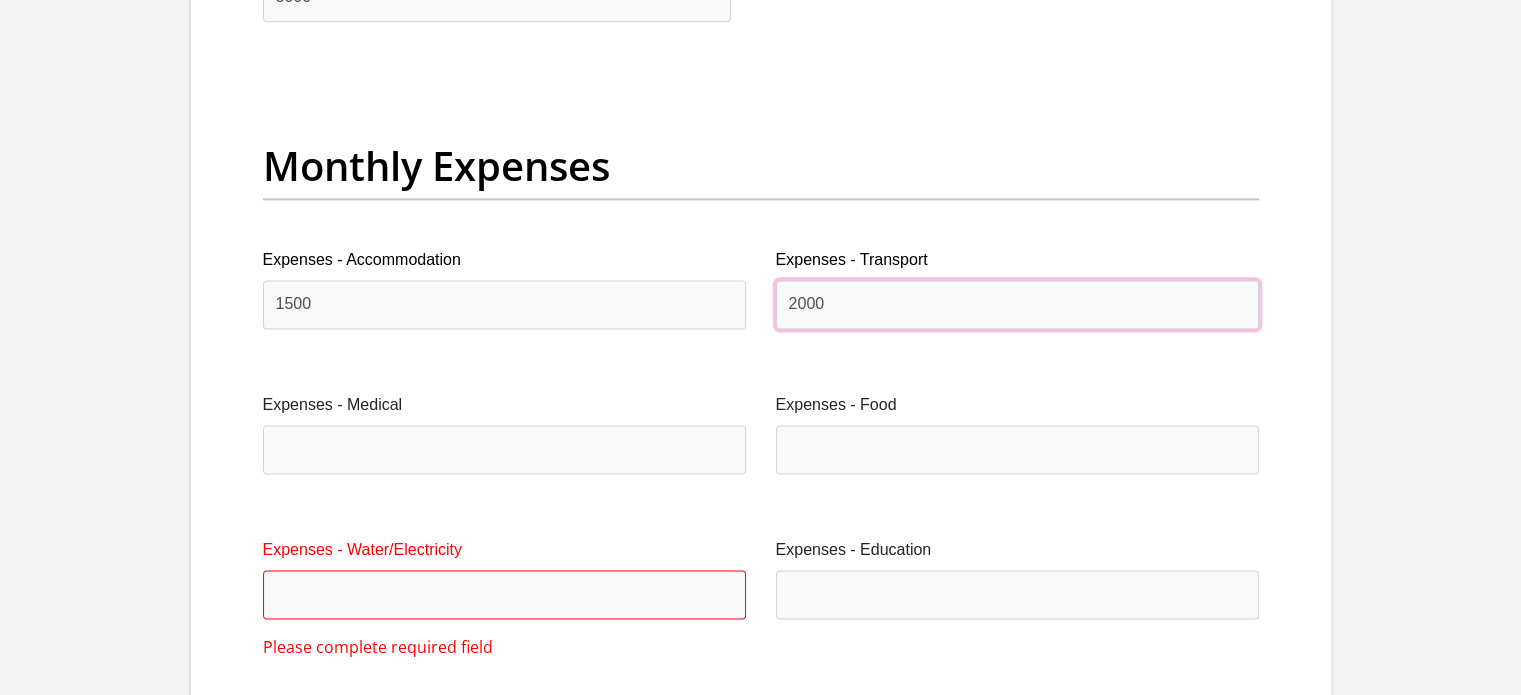 type on "2000" 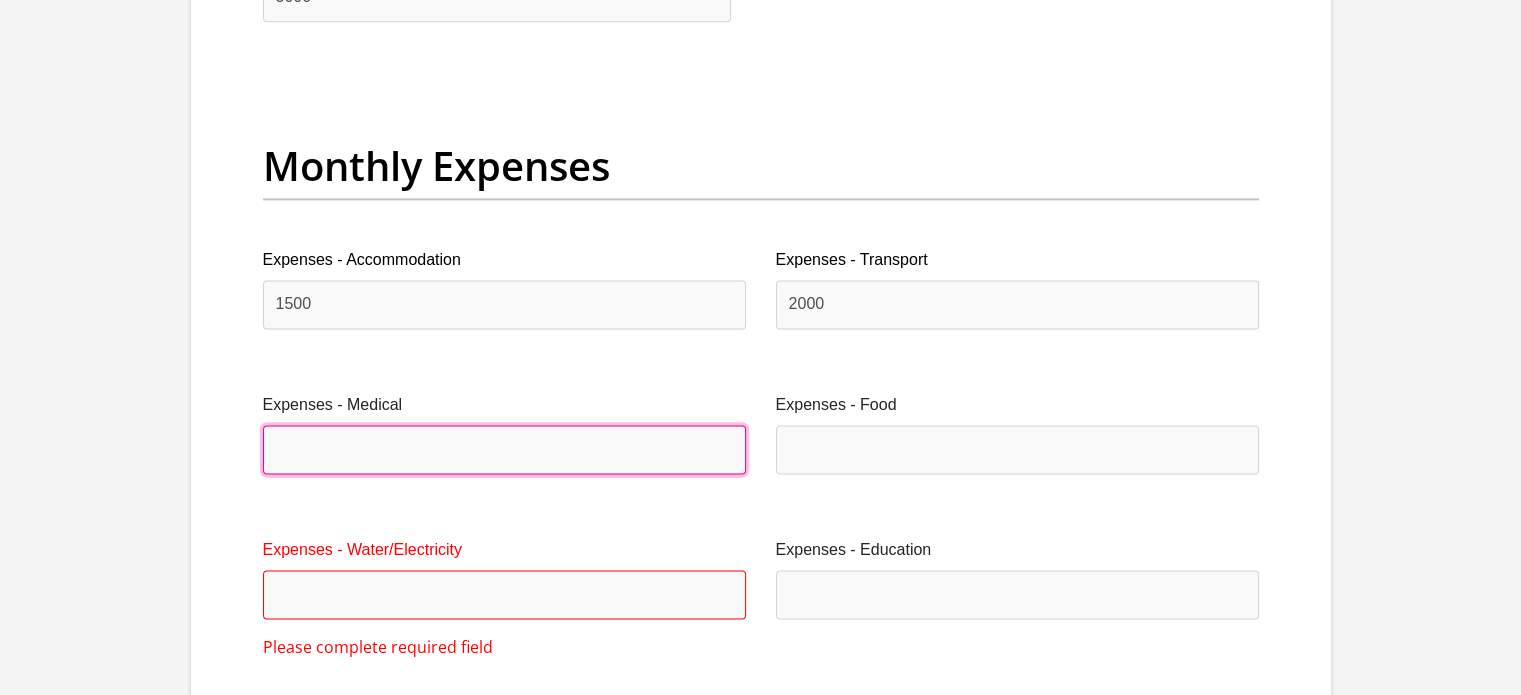 click on "Expenses - Medical" at bounding box center (504, 449) 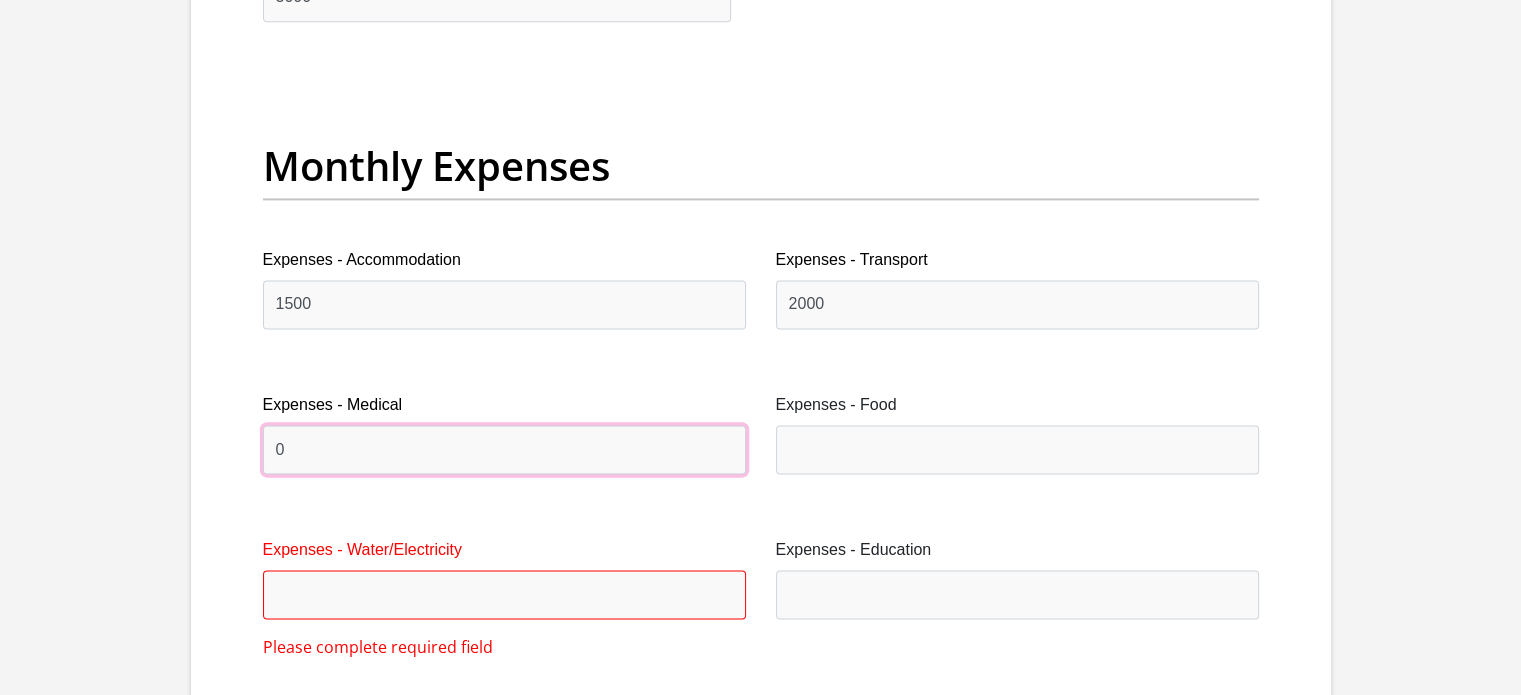 type on "0" 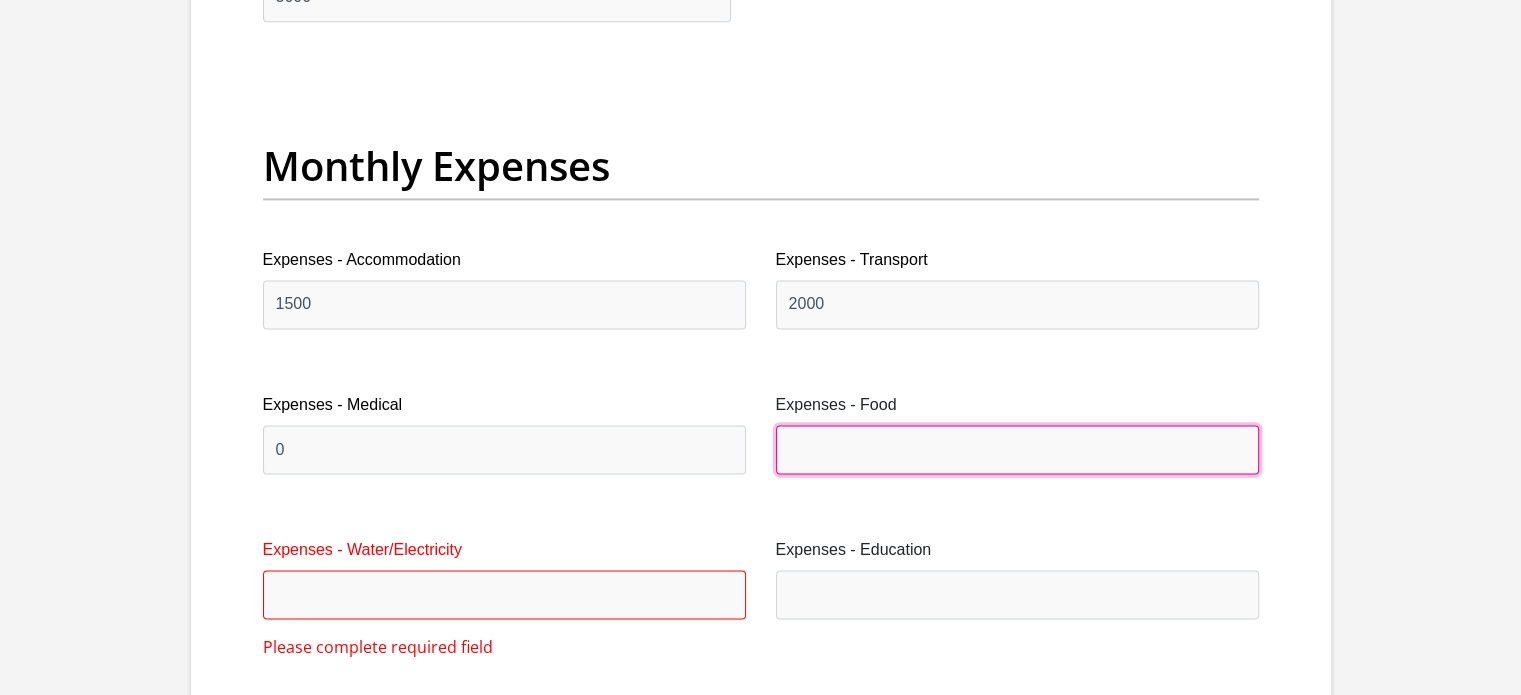 click on "Expenses - Food" at bounding box center (1017, 449) 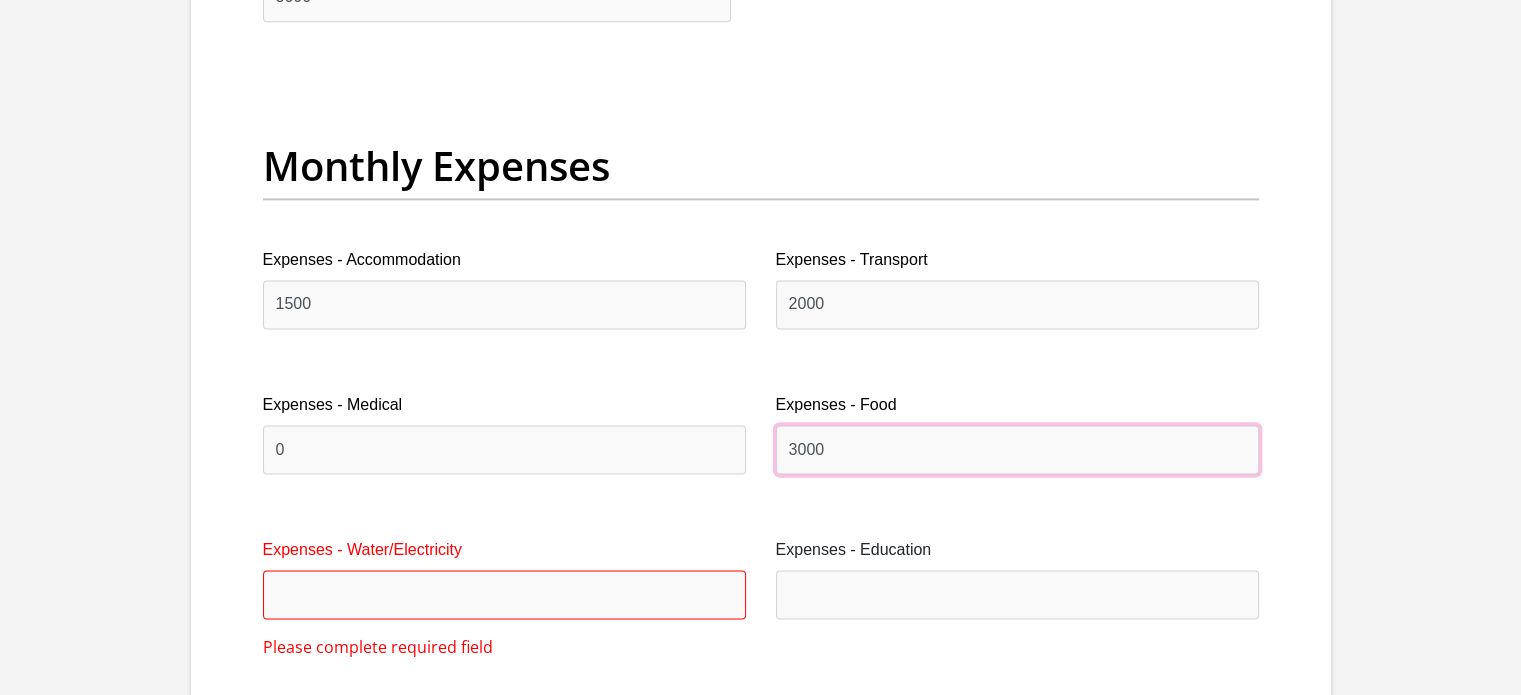 scroll, scrollTop: 3200, scrollLeft: 0, axis: vertical 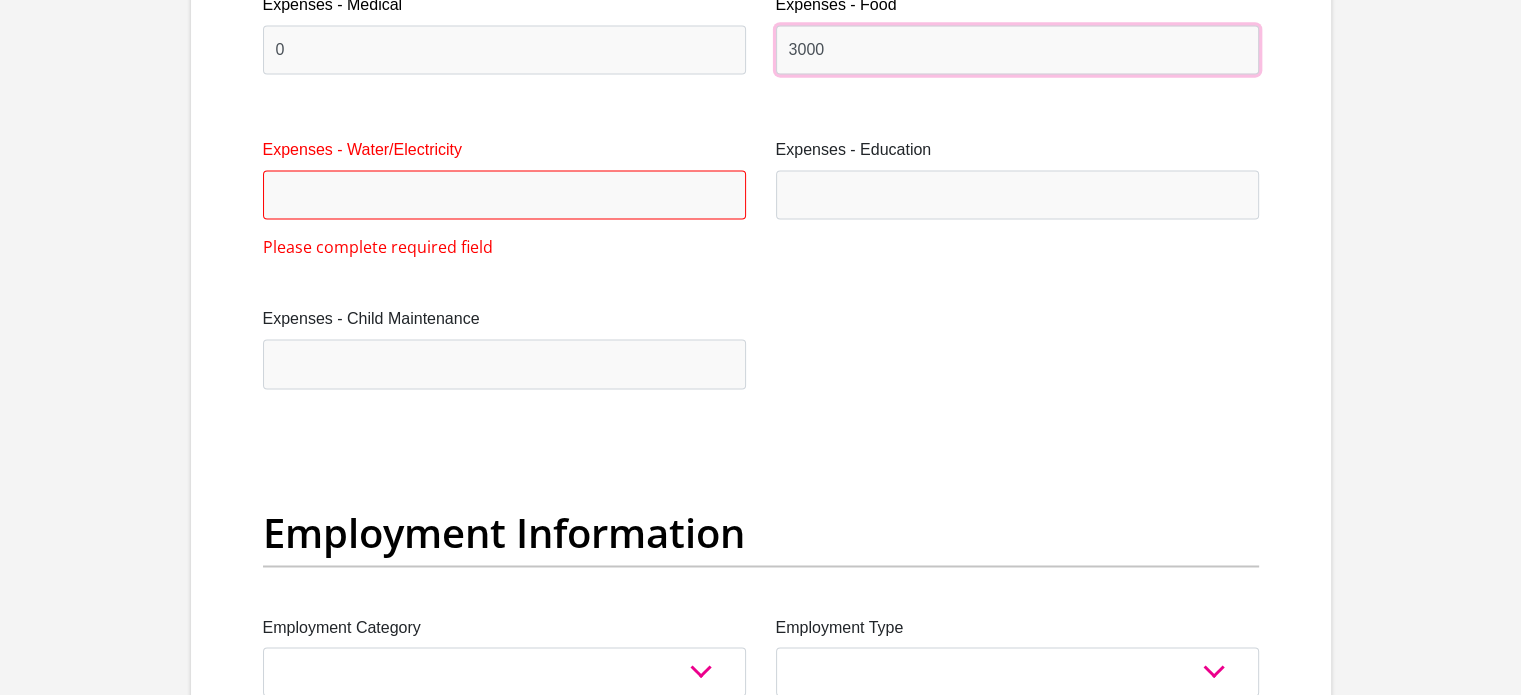 type on "3000" 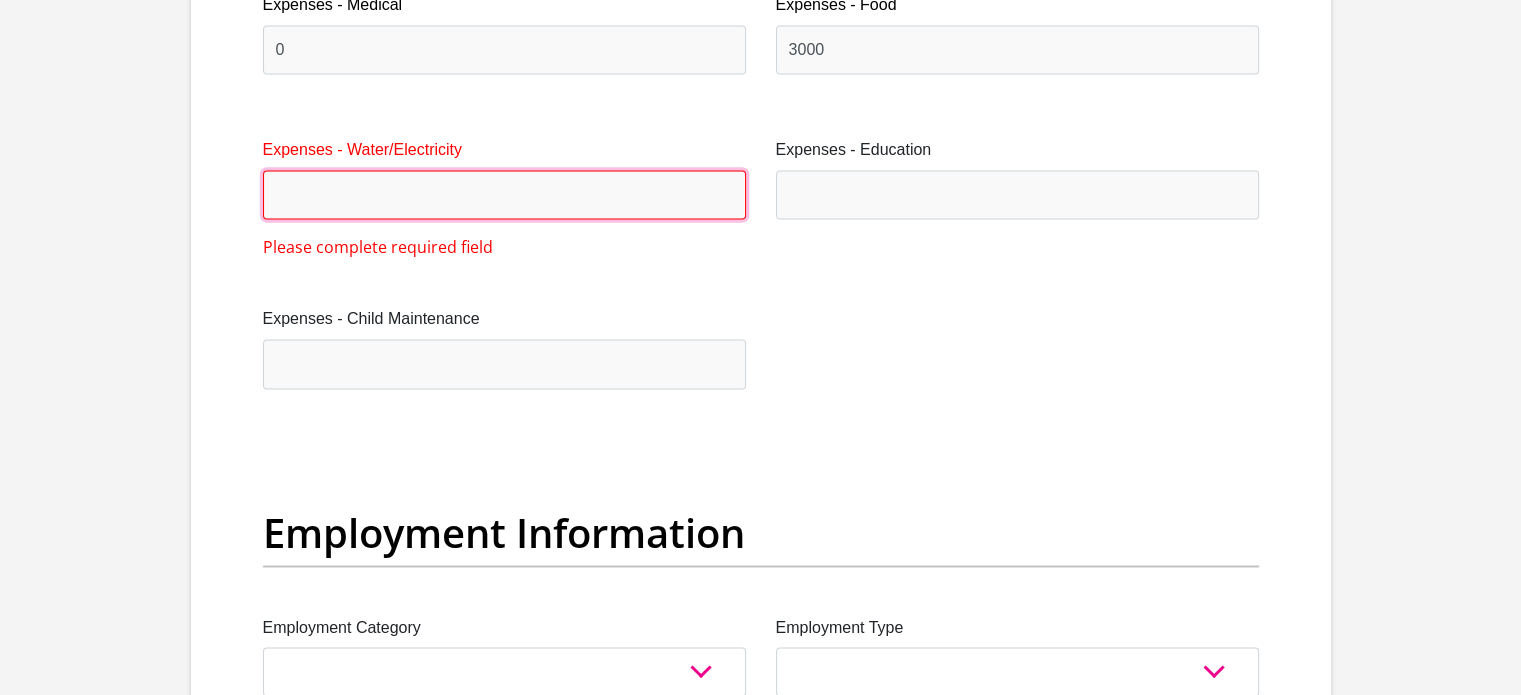 click on "Expenses - Water/Electricity" at bounding box center [504, 194] 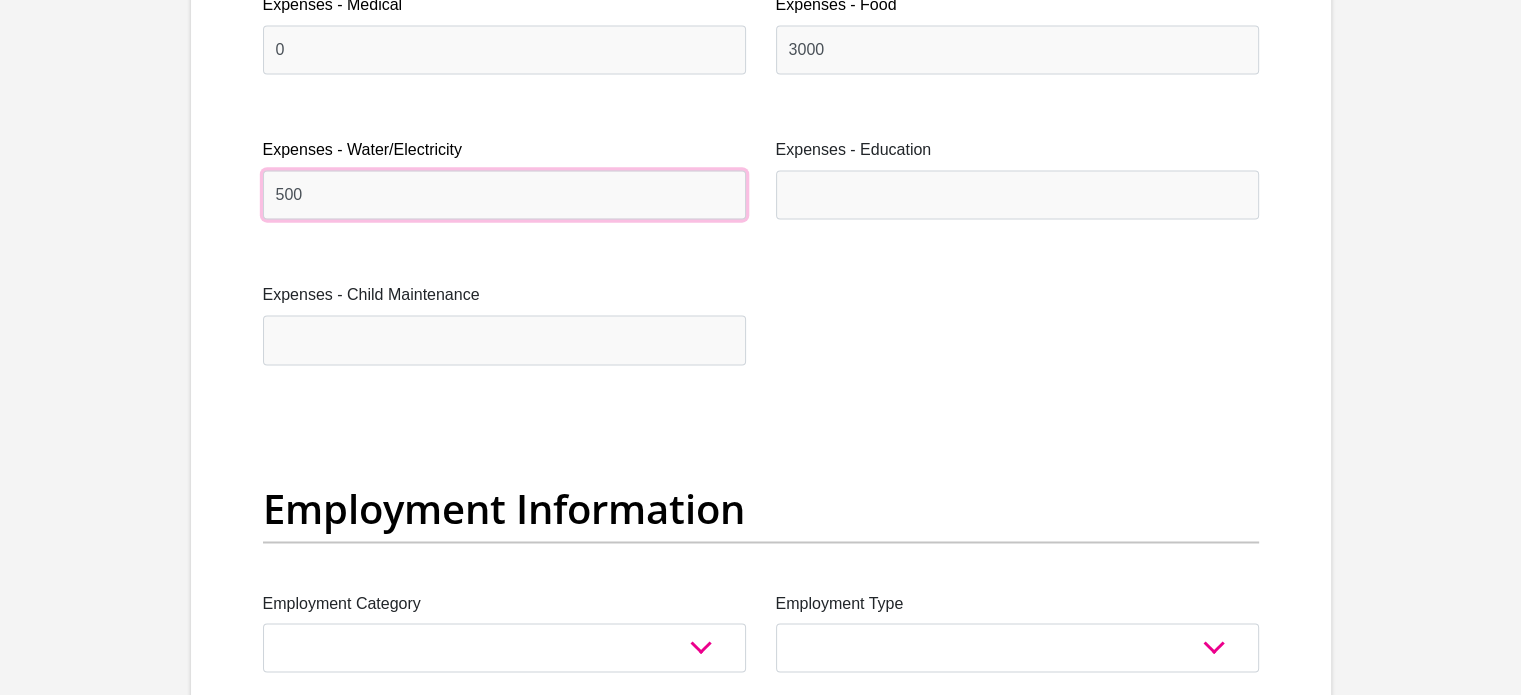 type on "500" 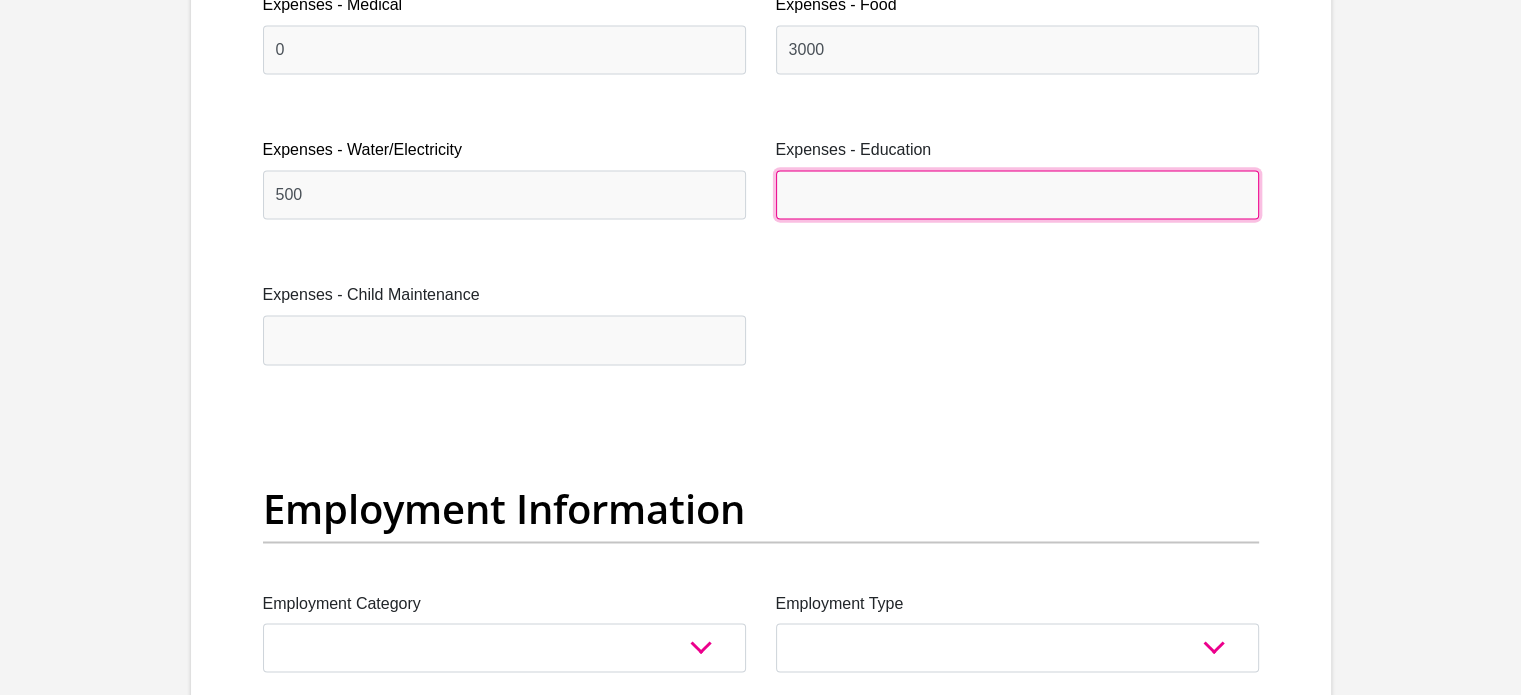 click on "Expenses - Education" at bounding box center [1017, 194] 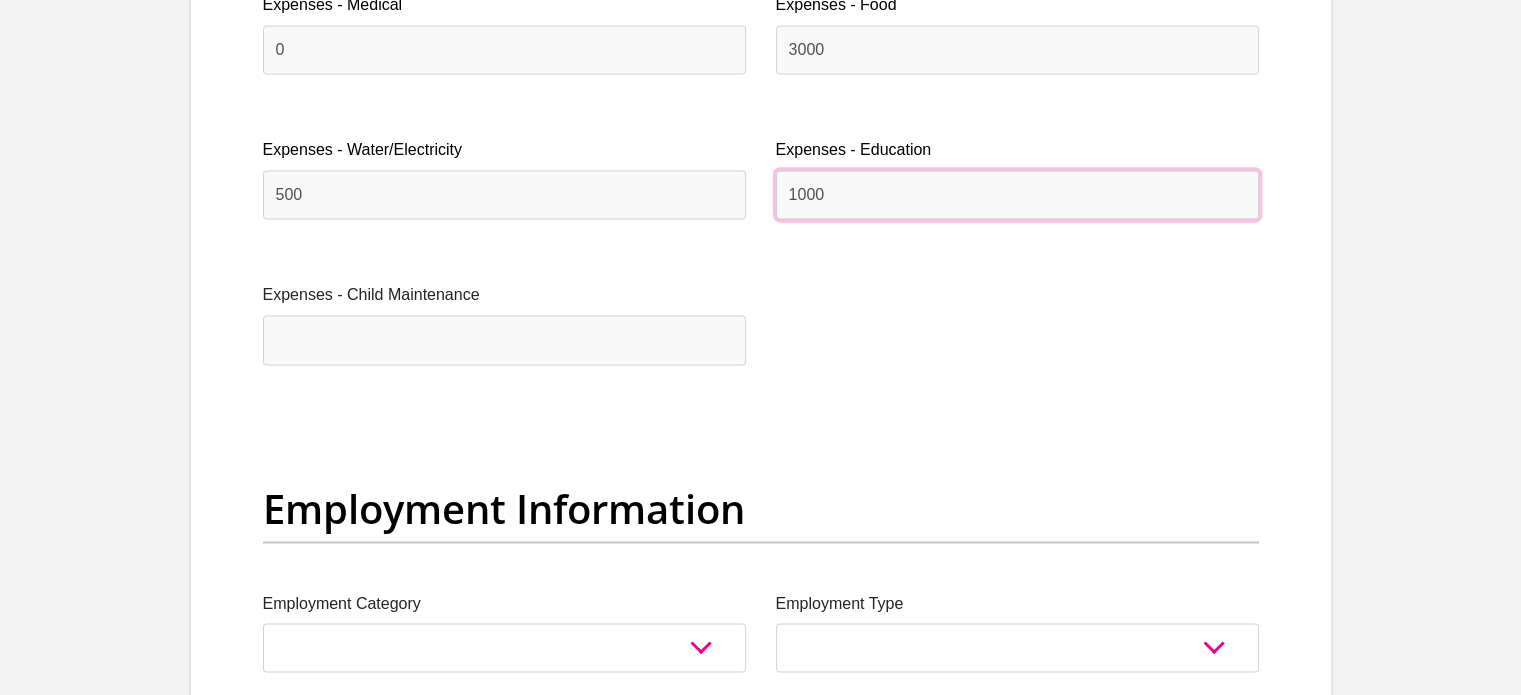 type on "1000" 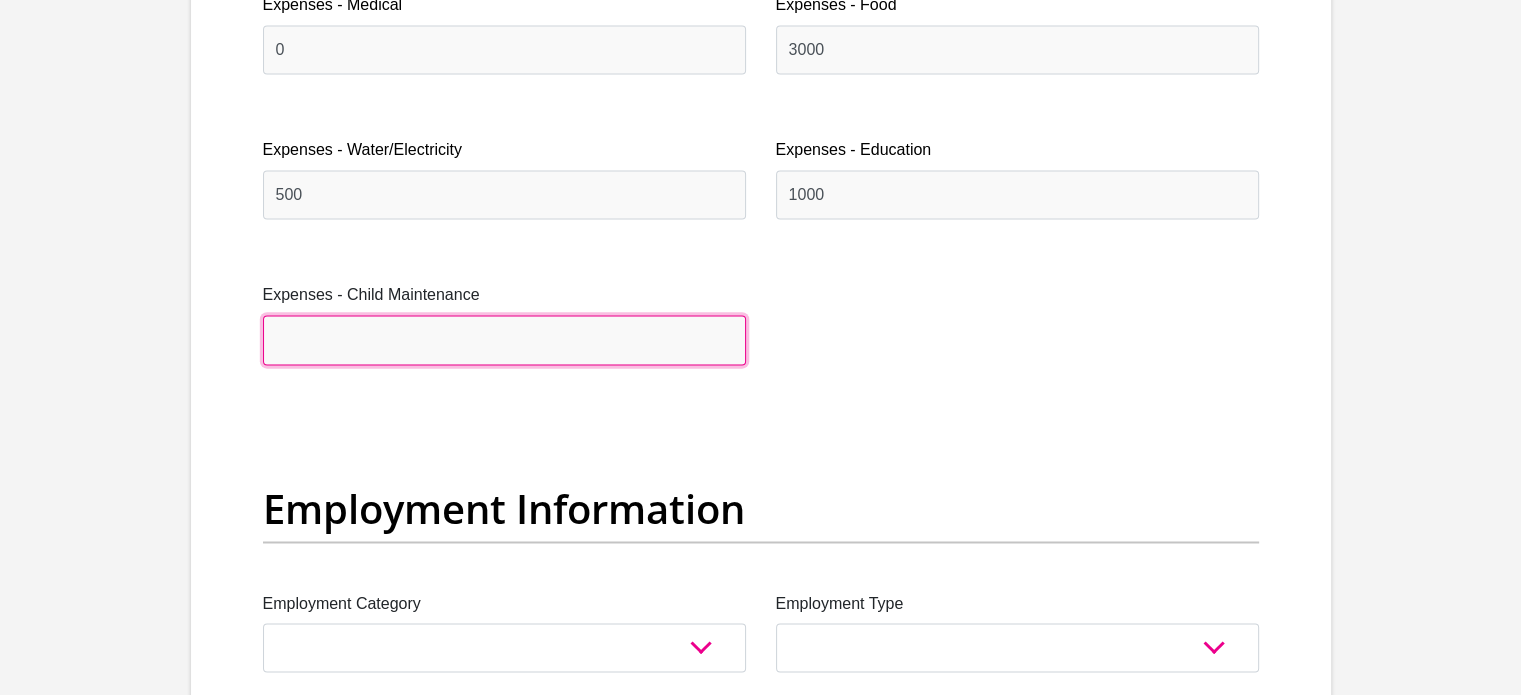 click on "Expenses - Child Maintenance" at bounding box center [504, 339] 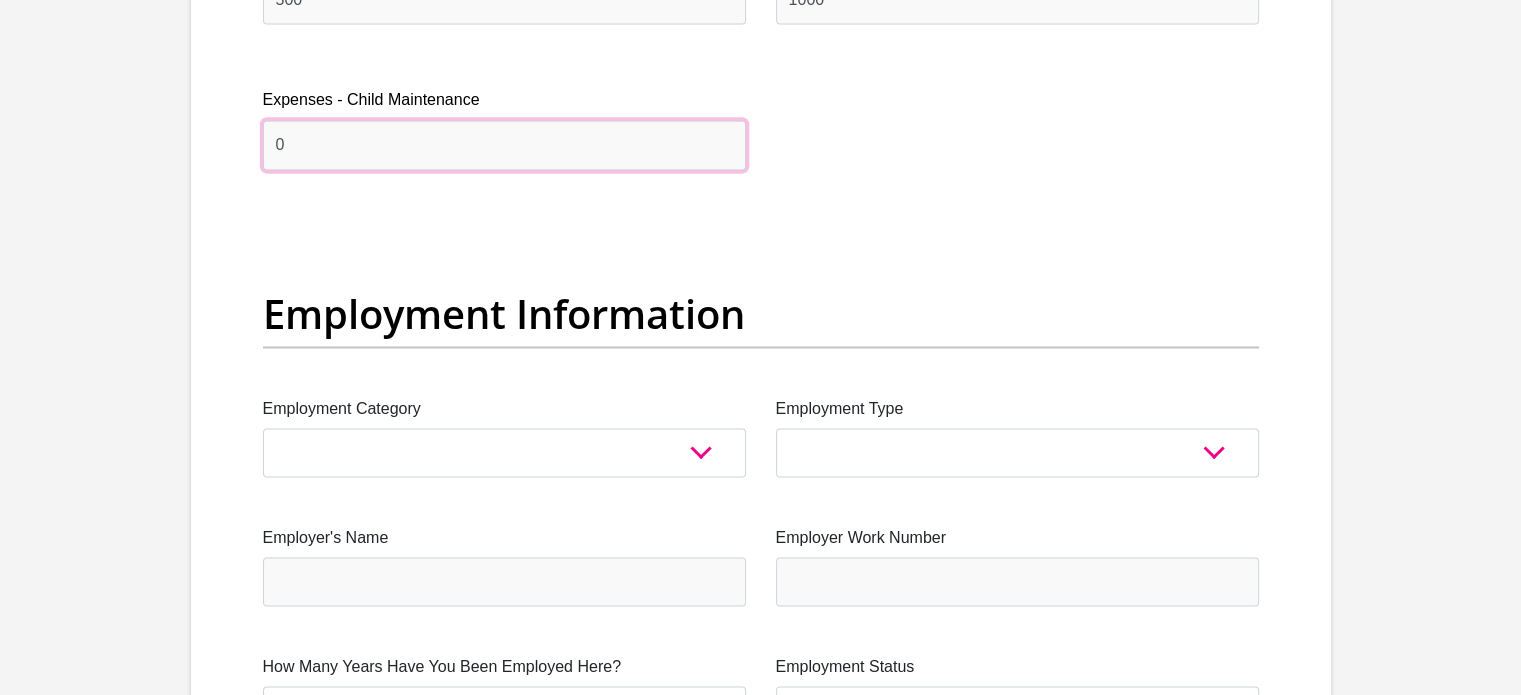 scroll, scrollTop: 3600, scrollLeft: 0, axis: vertical 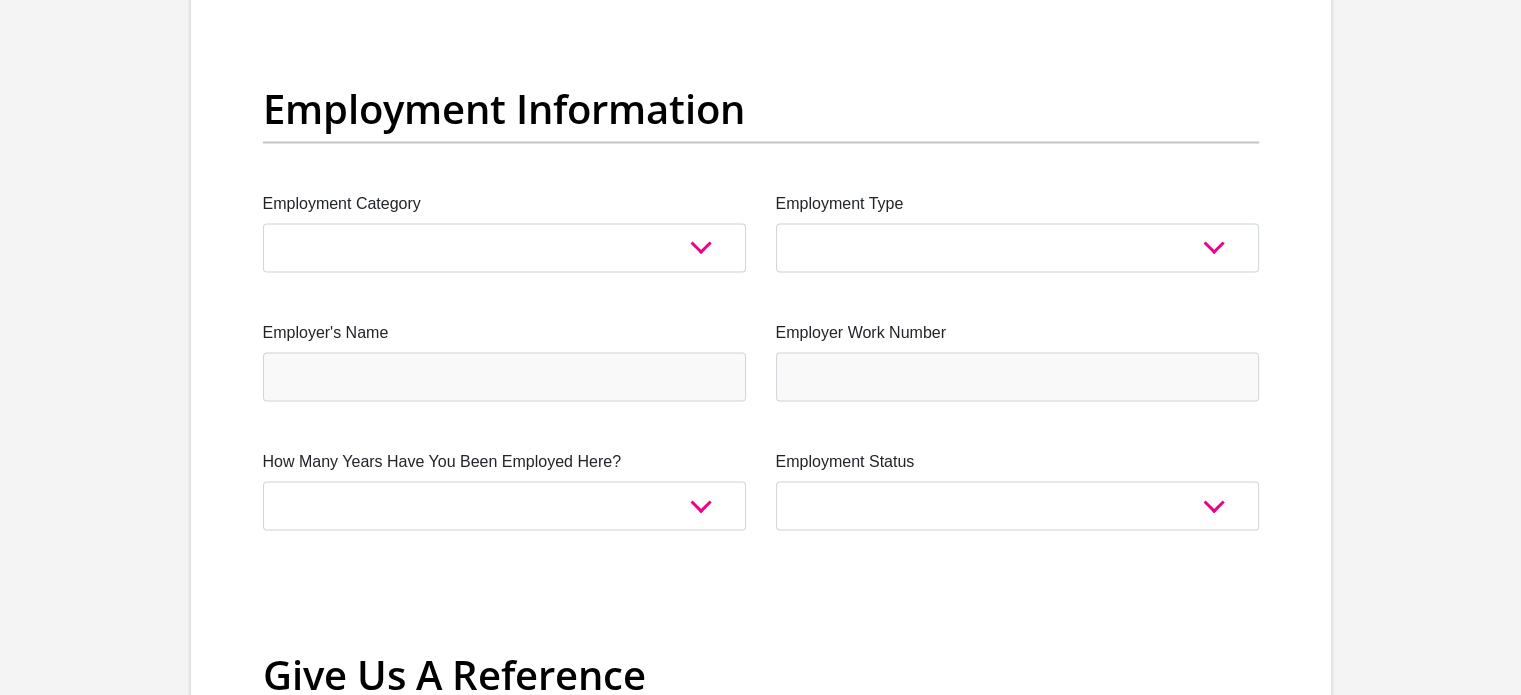 type on "0" 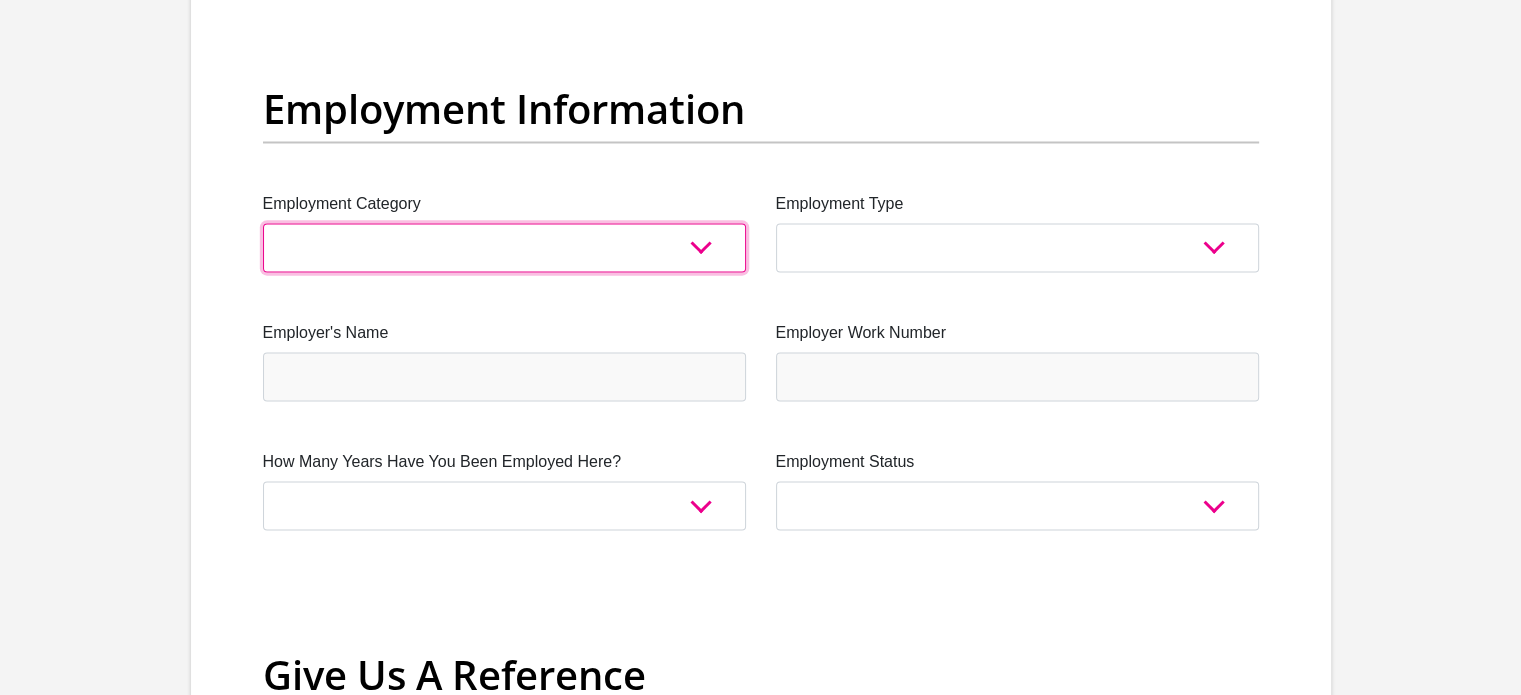 click on "AGRICULTURE
ALCOHOL & TOBACCO
CONSTRUCTION MATERIALS
METALLURGY
EQUIPMENT FOR RENEWABLE ENERGY
SPECIALIZED CONTRACTORS
CAR
GAMING (INCL. INTERNET
OTHER WHOLESALE
UNLICENSED PHARMACEUTICALS
CURRENCY EXCHANGE HOUSES
OTHER FINANCIAL INSTITUTIONS & INSURANCE
REAL ESTATE AGENTS
OIL & GAS
OTHER MATERIALS (E.G. IRON ORE)
PRECIOUS STONES & PRECIOUS METALS
POLITICAL ORGANIZATIONS
RELIGIOUS ORGANIZATIONS(NOT SECTS)
ACTI. HAVING BUSINESS DEAL WITH PUBLIC ADMINISTRATION
LAUNDROMATS" at bounding box center (504, 247) 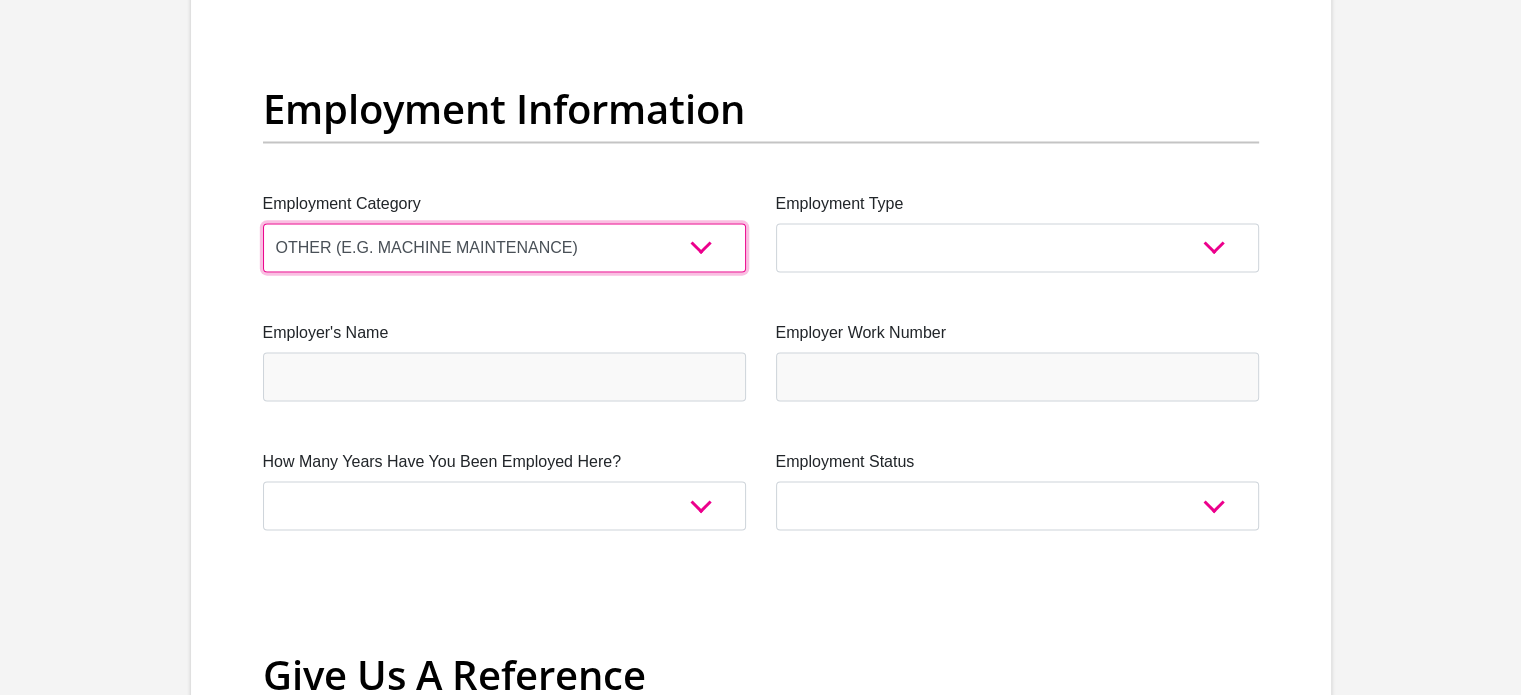 click on "AGRICULTURE
ALCOHOL & TOBACCO
CONSTRUCTION MATERIALS
METALLURGY
EQUIPMENT FOR RENEWABLE ENERGY
SPECIALIZED CONTRACTORS
CAR
GAMING (INCL. INTERNET
OTHER WHOLESALE
UNLICENSED PHARMACEUTICALS
CURRENCY EXCHANGE HOUSES
OTHER FINANCIAL INSTITUTIONS & INSURANCE
REAL ESTATE AGENTS
OIL & GAS
OTHER MATERIALS (E.G. IRON ORE)
PRECIOUS STONES & PRECIOUS METALS
POLITICAL ORGANIZATIONS
RELIGIOUS ORGANIZATIONS(NOT SECTS)
ACTI. HAVING BUSINESS DEAL WITH PUBLIC ADMINISTRATION
LAUNDROMATS" at bounding box center (504, 247) 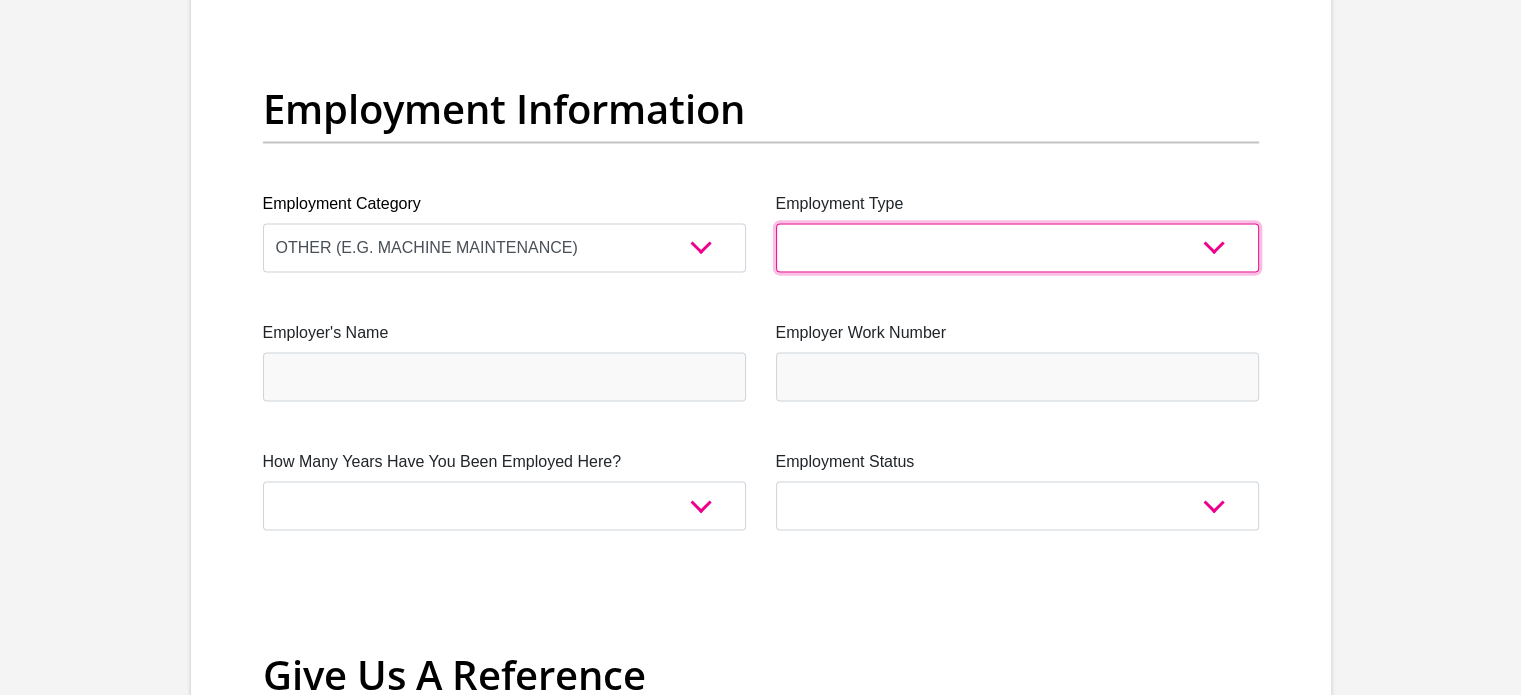 click on "College/Lecturer
Craft Seller
Creative
Driver
Executive
Farmer
Forces - Non Commissioned
Forces - Officer
Hawker
Housewife
Labourer
Licenced Professional
Manager
Miner
Non Licenced Professional
Office Staff/Clerk
Outside Worker
Pensioner
Permanent Teacher
Production/Manufacturing
Sales
Self-Employed
Semi-Professional Worker
Service Industry  Social Worker  Student" at bounding box center (1017, 247) 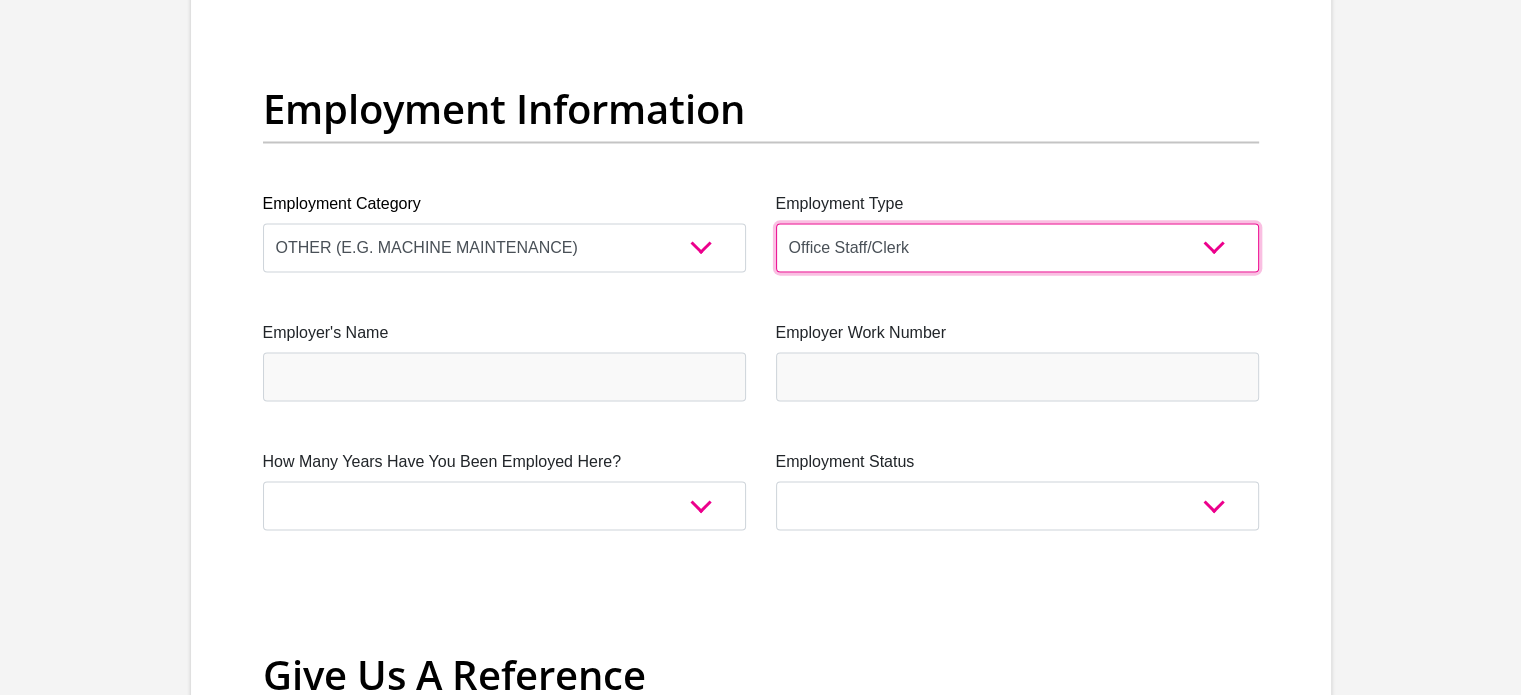 click on "College/Lecturer
Craft Seller
Creative
Driver
Executive
Farmer
Forces - Non Commissioned
Forces - Officer
Hawker
Housewife
Labourer
Licenced Professional
Manager
Miner
Non Licenced Professional
Office Staff/Clerk
Outside Worker
Pensioner
Permanent Teacher
Production/Manufacturing
Sales
Self-Employed
Semi-Professional Worker
Service Industry  Social Worker  Student" at bounding box center [1017, 247] 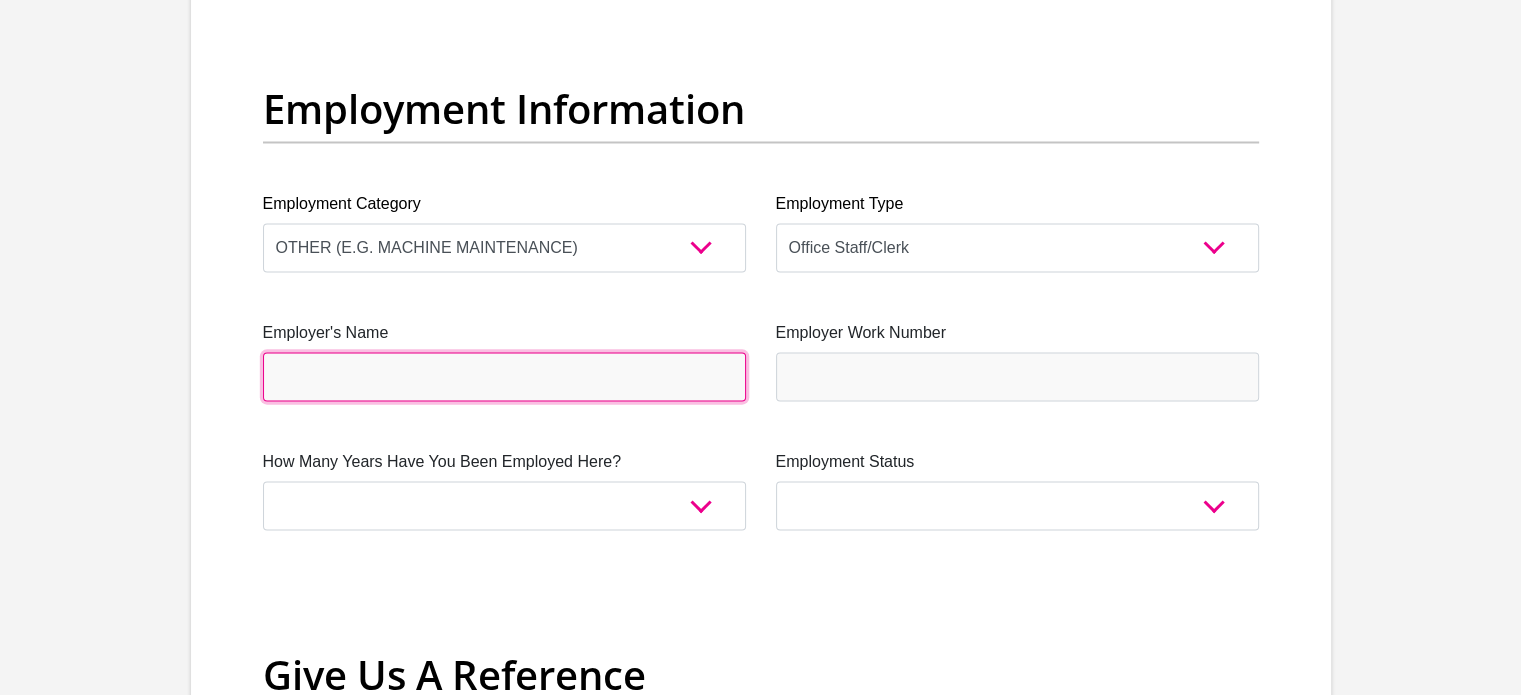 click on "Employer's Name" at bounding box center (504, 376) 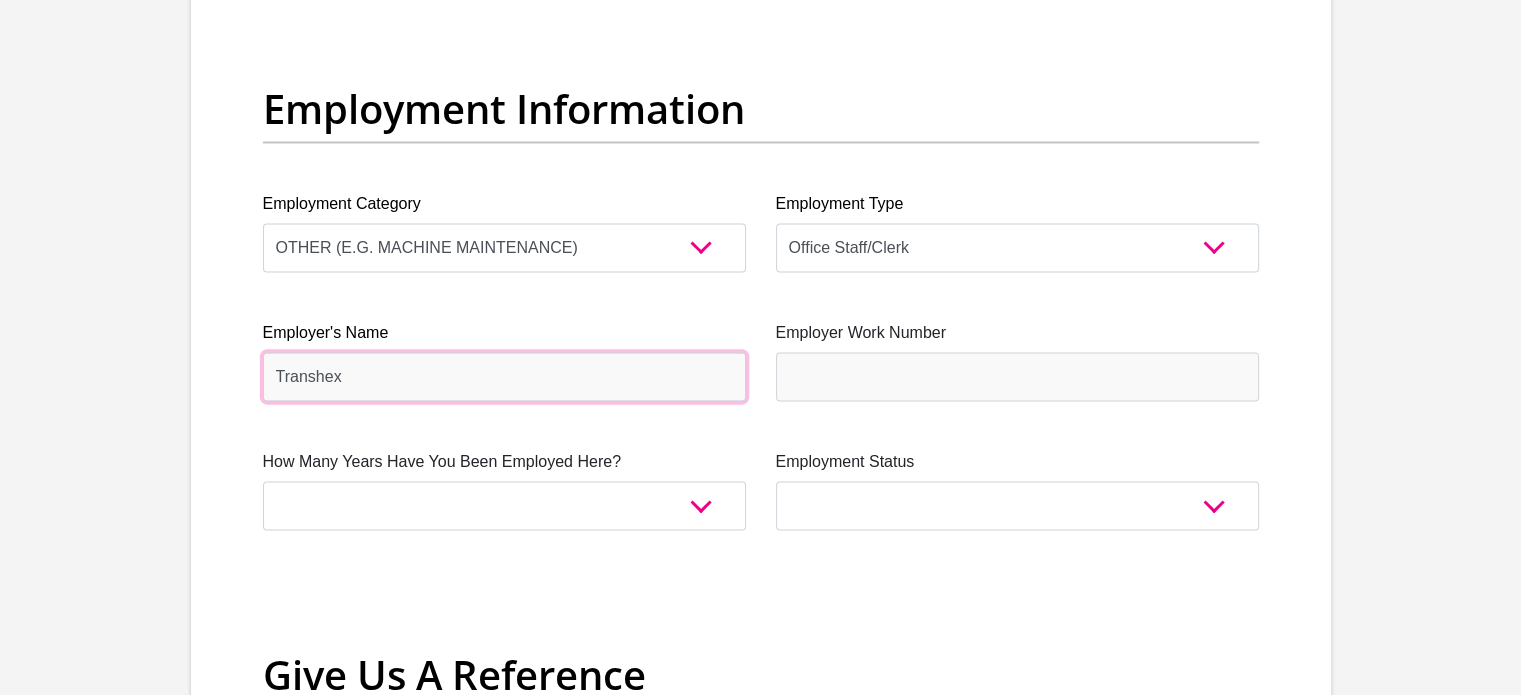 type on "Transhex" 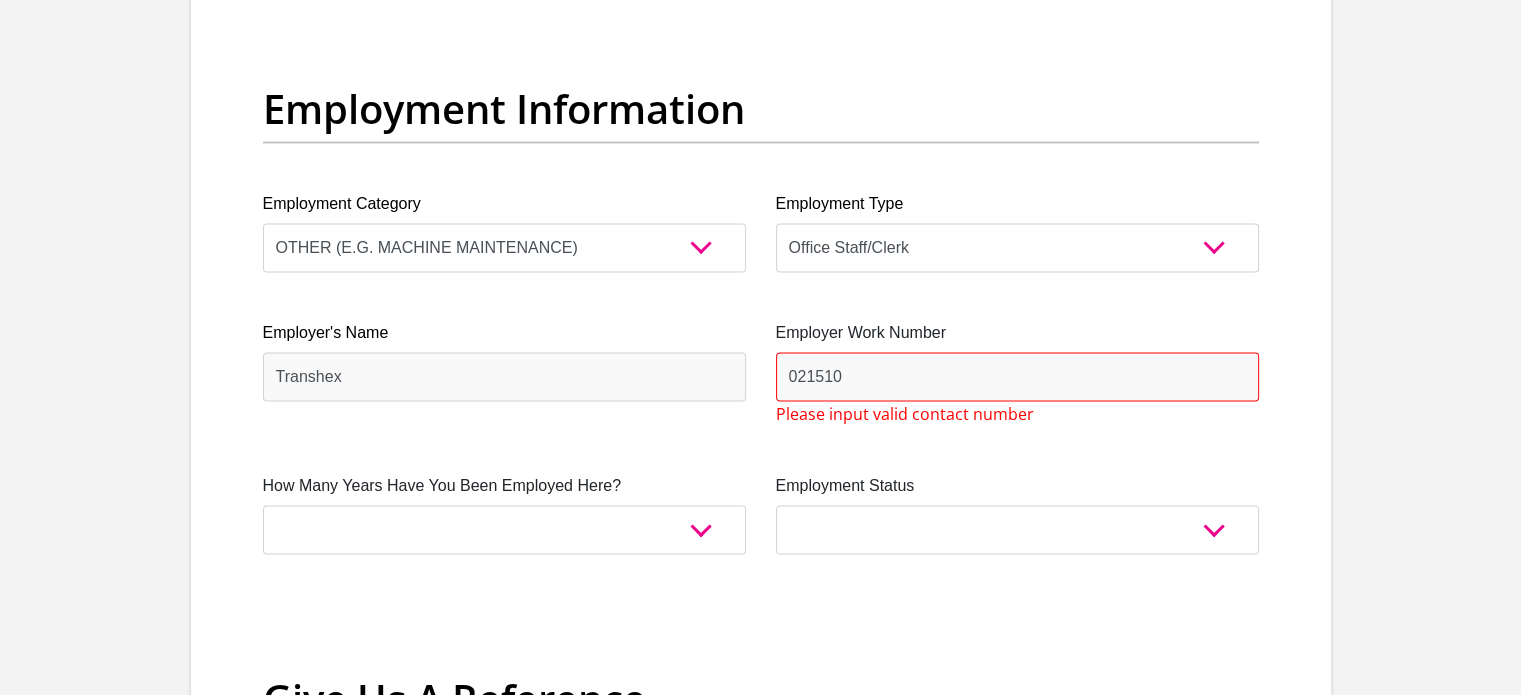 click on "Please input valid contact number" at bounding box center [905, 413] 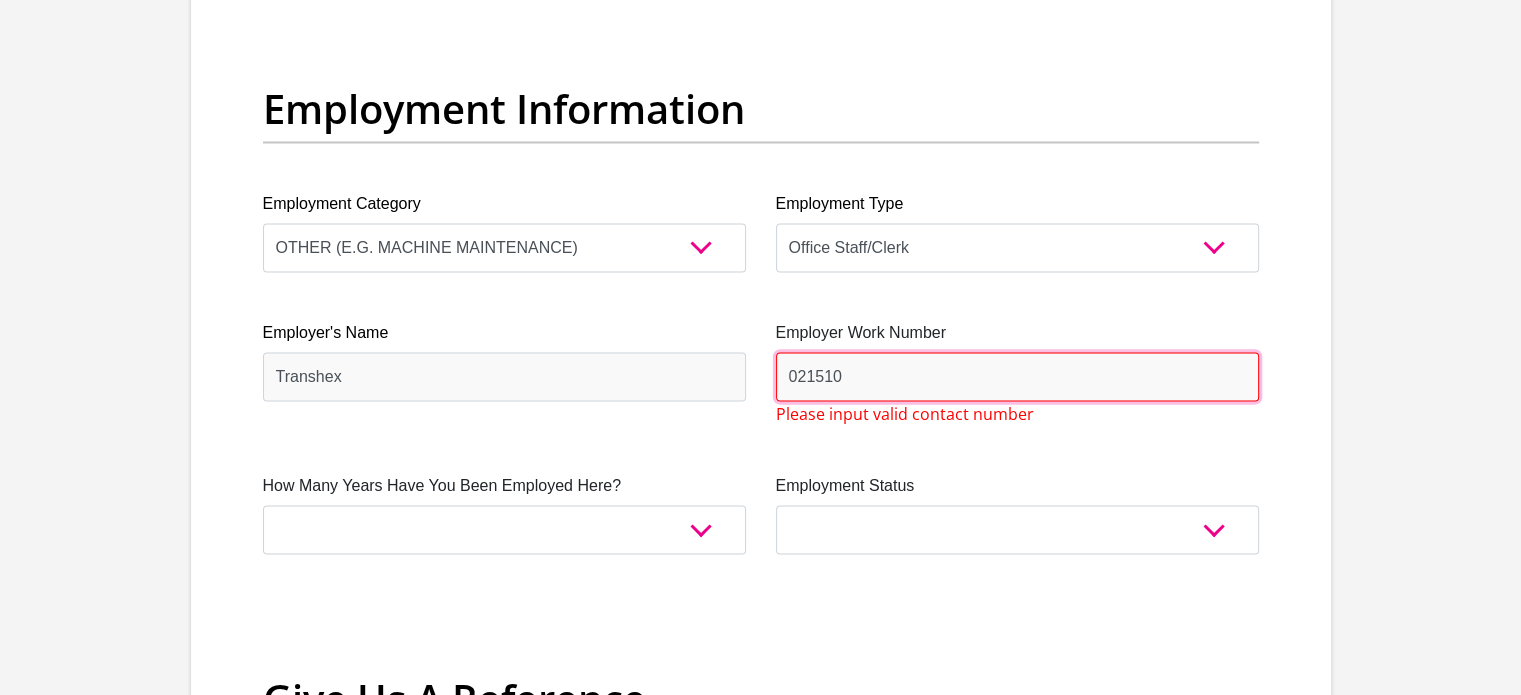 click on "021510" at bounding box center (1017, 376) 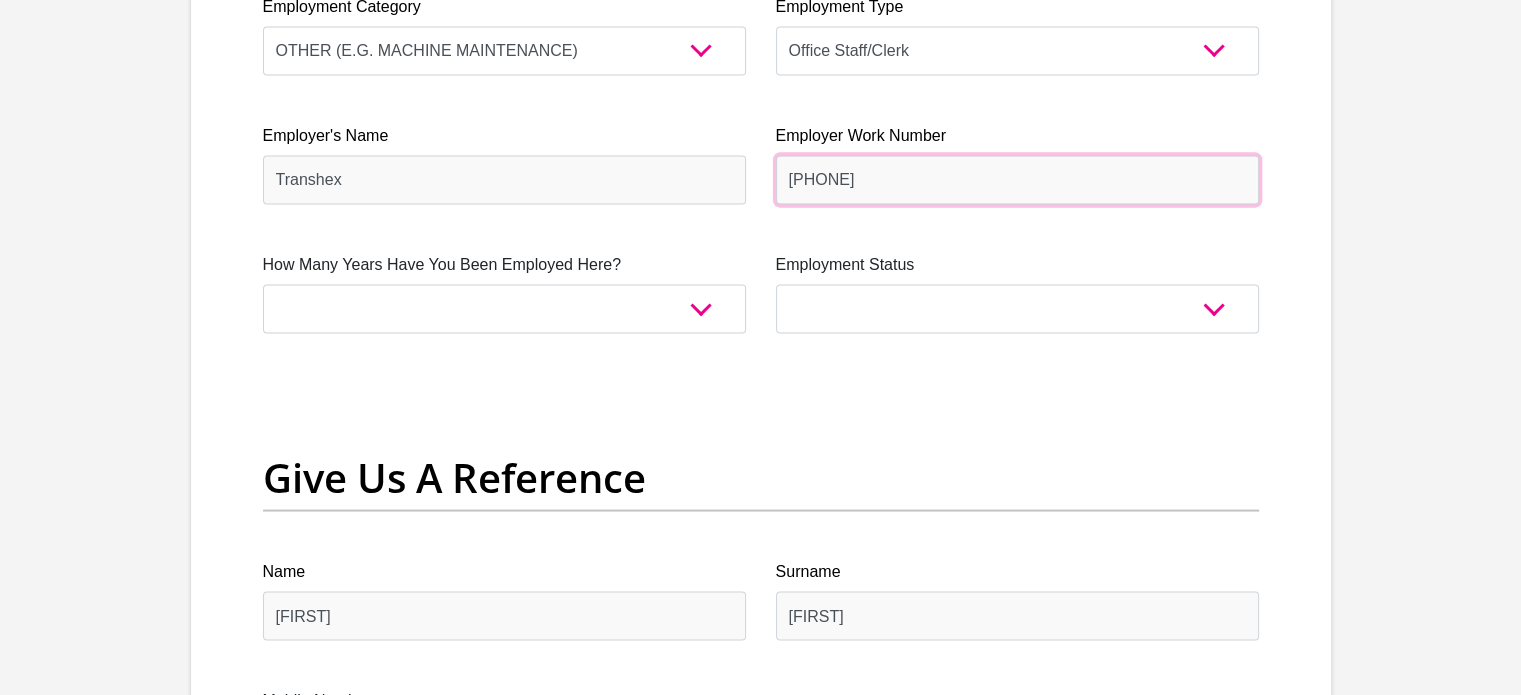 scroll, scrollTop: 3800, scrollLeft: 0, axis: vertical 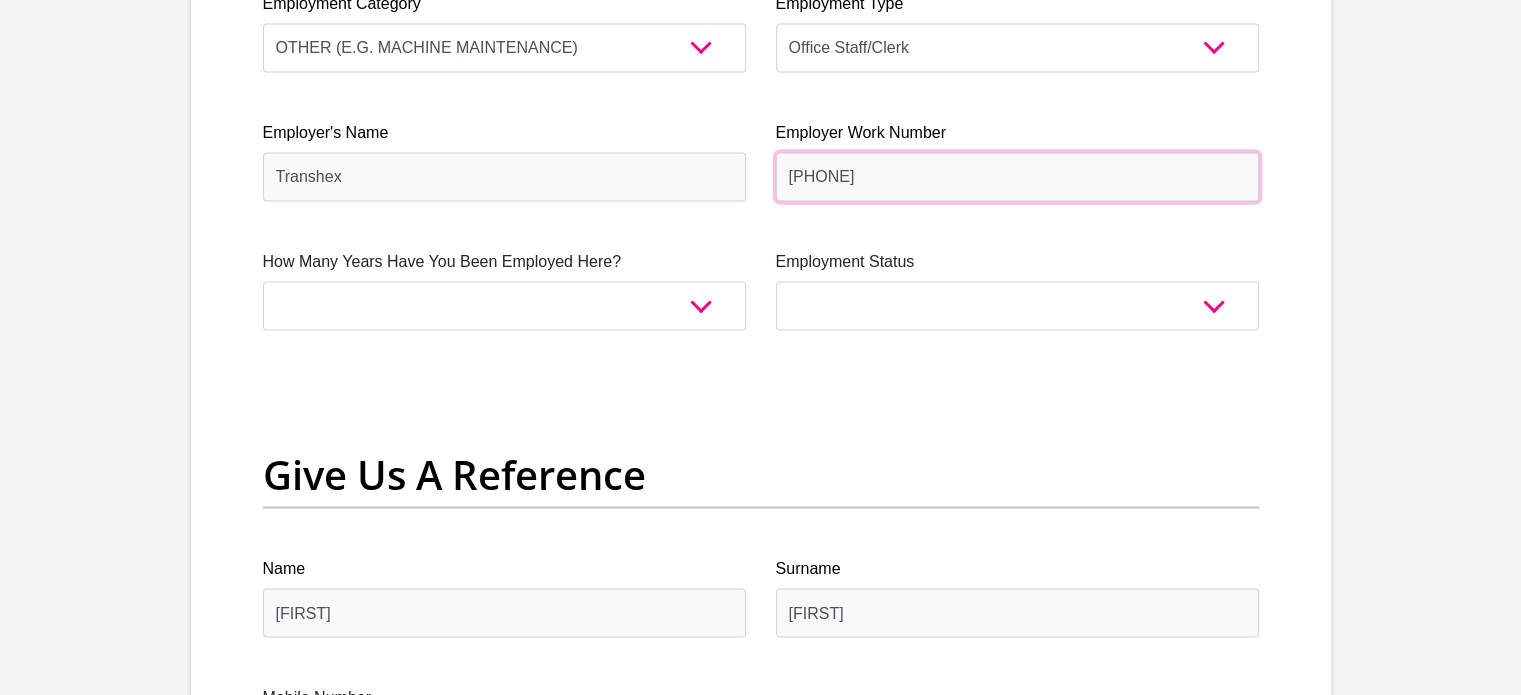 type on "0215101881" 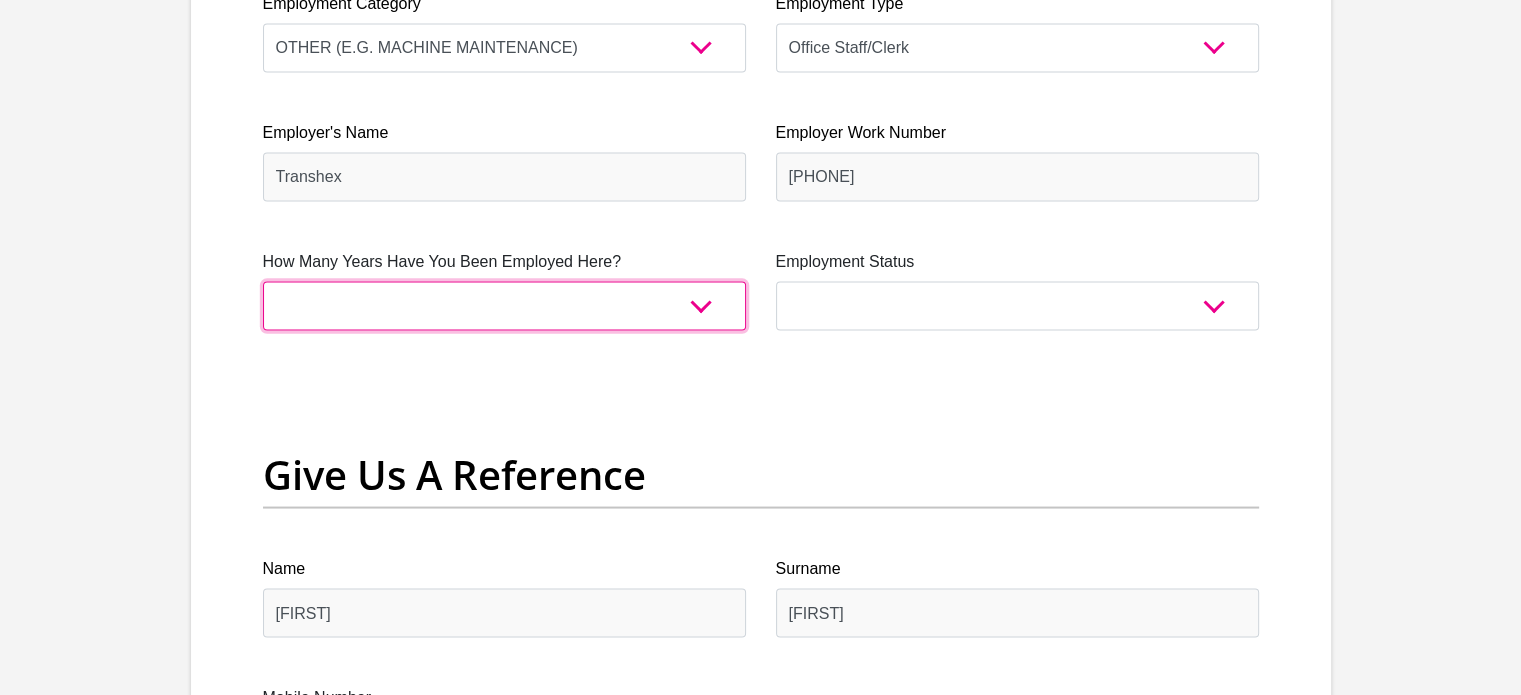 click on "less than 1 year
1-3 years
3-5 years
5+ years" at bounding box center (504, 305) 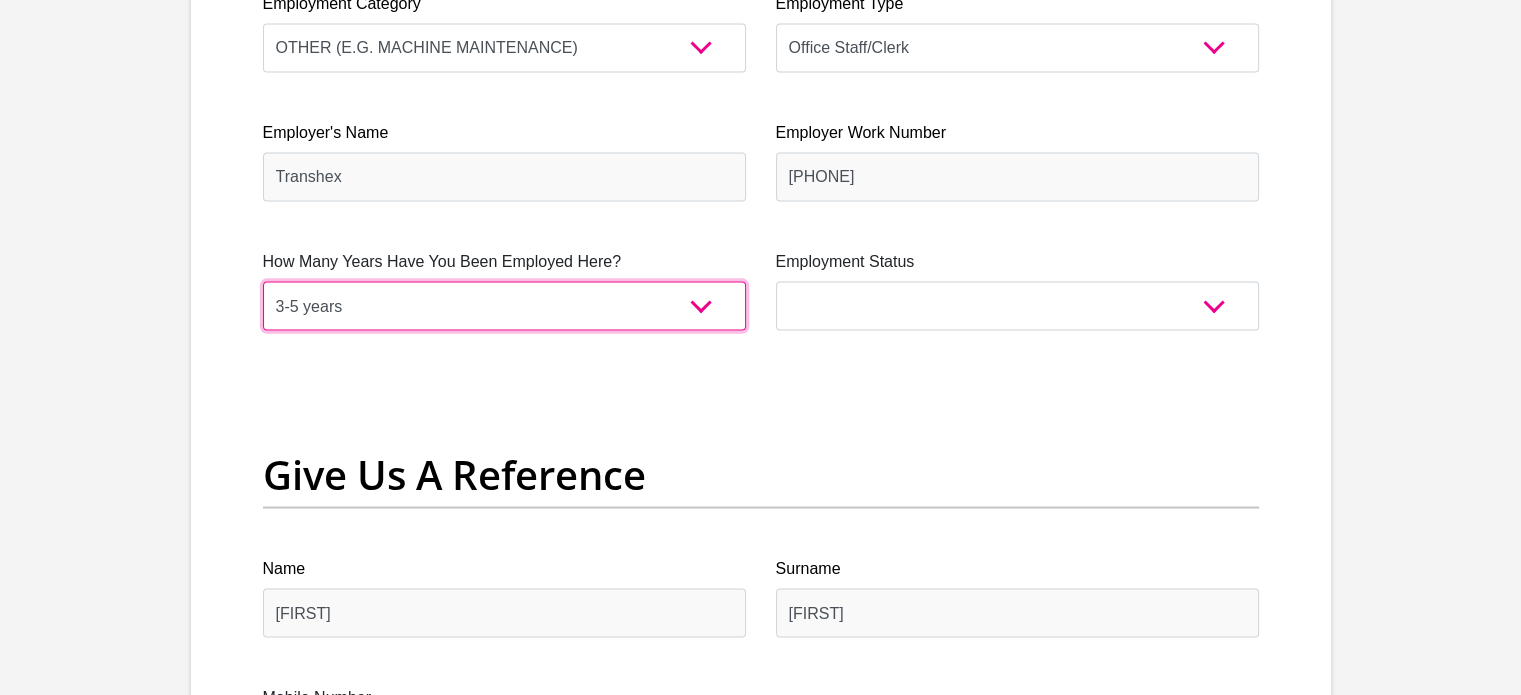 click on "less than 1 year
1-3 years
3-5 years
5+ years" at bounding box center [504, 305] 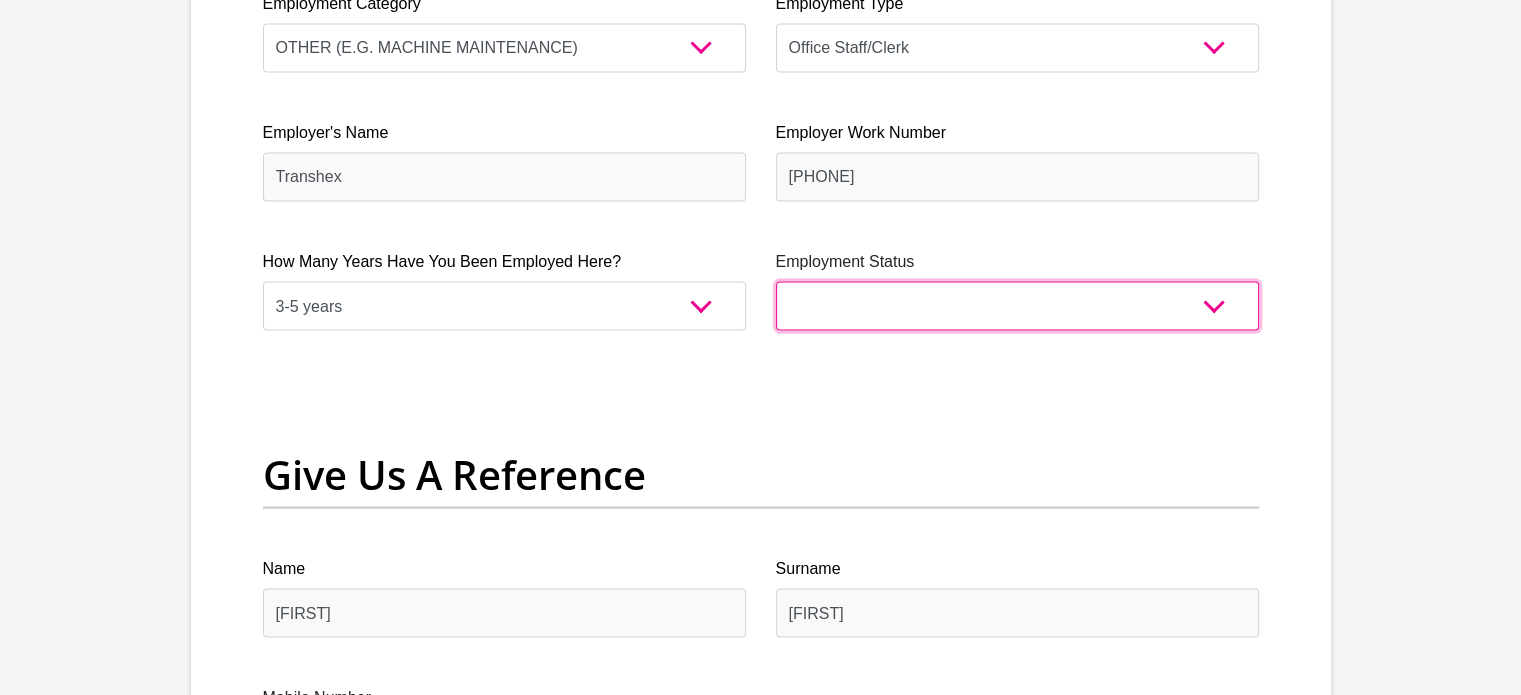 click on "Permanent/Full-time
Part-time/Casual
Contract Worker
Self-Employed
Housewife
Retired
Student
Medically Boarded
Disability
Unemployed" at bounding box center (1017, 305) 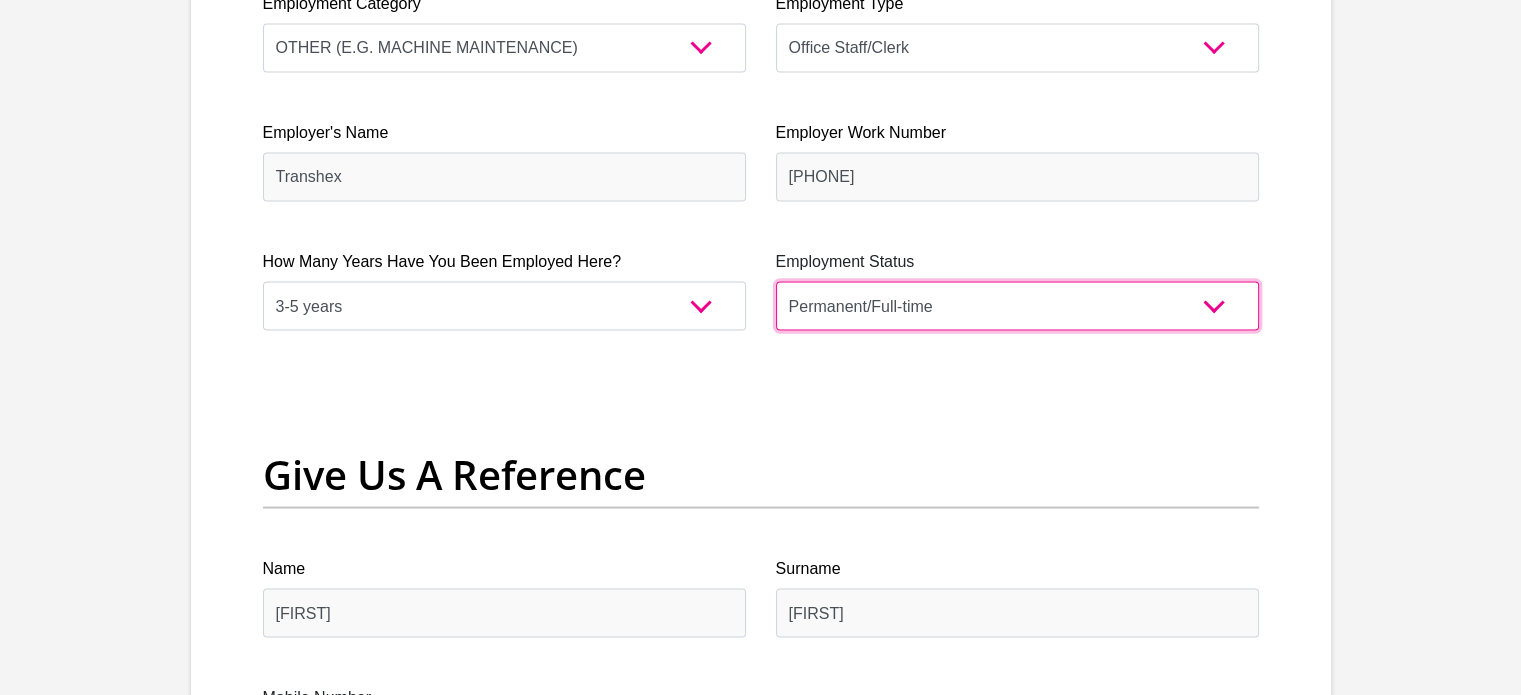 click on "Permanent/Full-time
Part-time/Casual
Contract Worker
Self-Employed
Housewife
Retired
Student
Medically Boarded
Disability
Unemployed" at bounding box center (1017, 305) 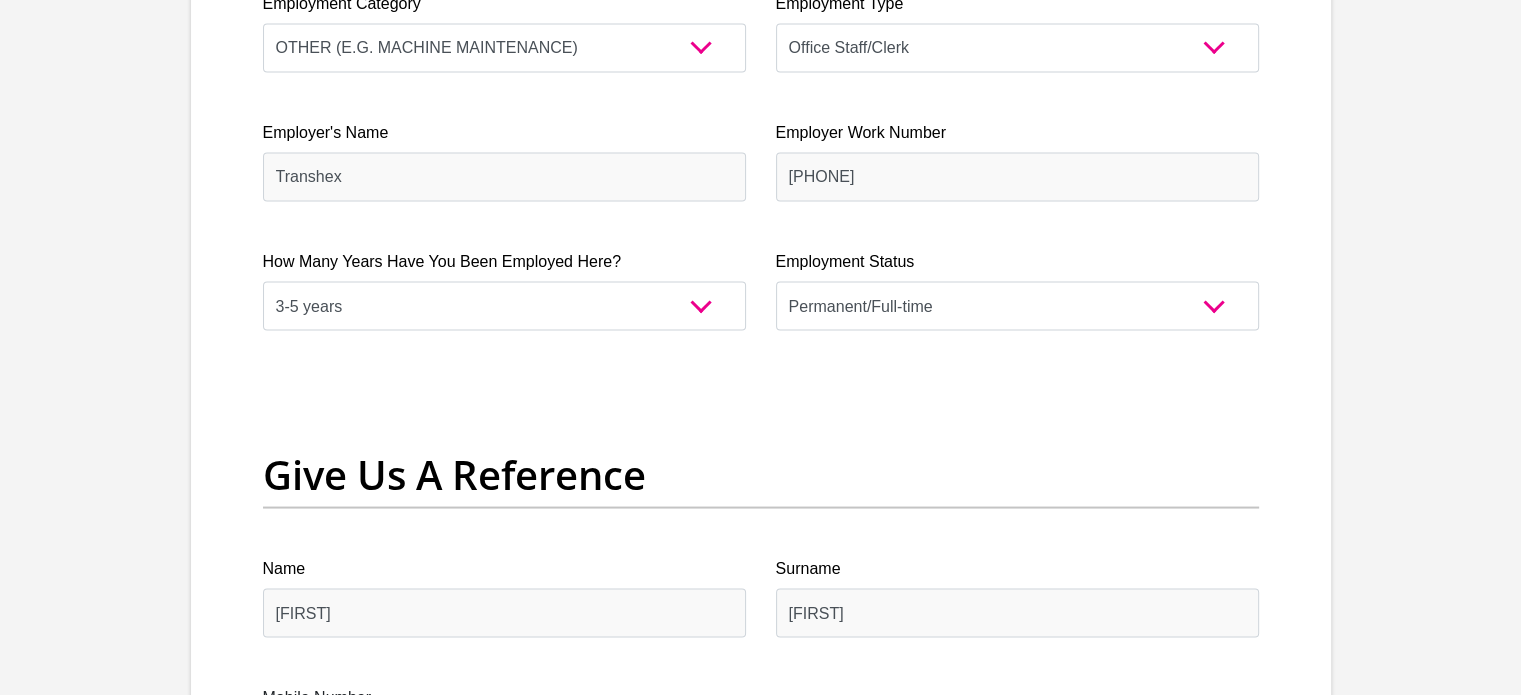 click on "Title
Mr
Ms
Mrs
Dr
Other
First Name
Roxanne
Surname
Silvie
ID Number
9204200124088
Please input valid ID number
Race
Black
Coloured
Indian
White
Other
Contact Number
0826090195
Please input valid contact number
Nationality
South Africa
Afghanistan
Aland Islands  Albania  Algeria  Chad" at bounding box center [761, -185] 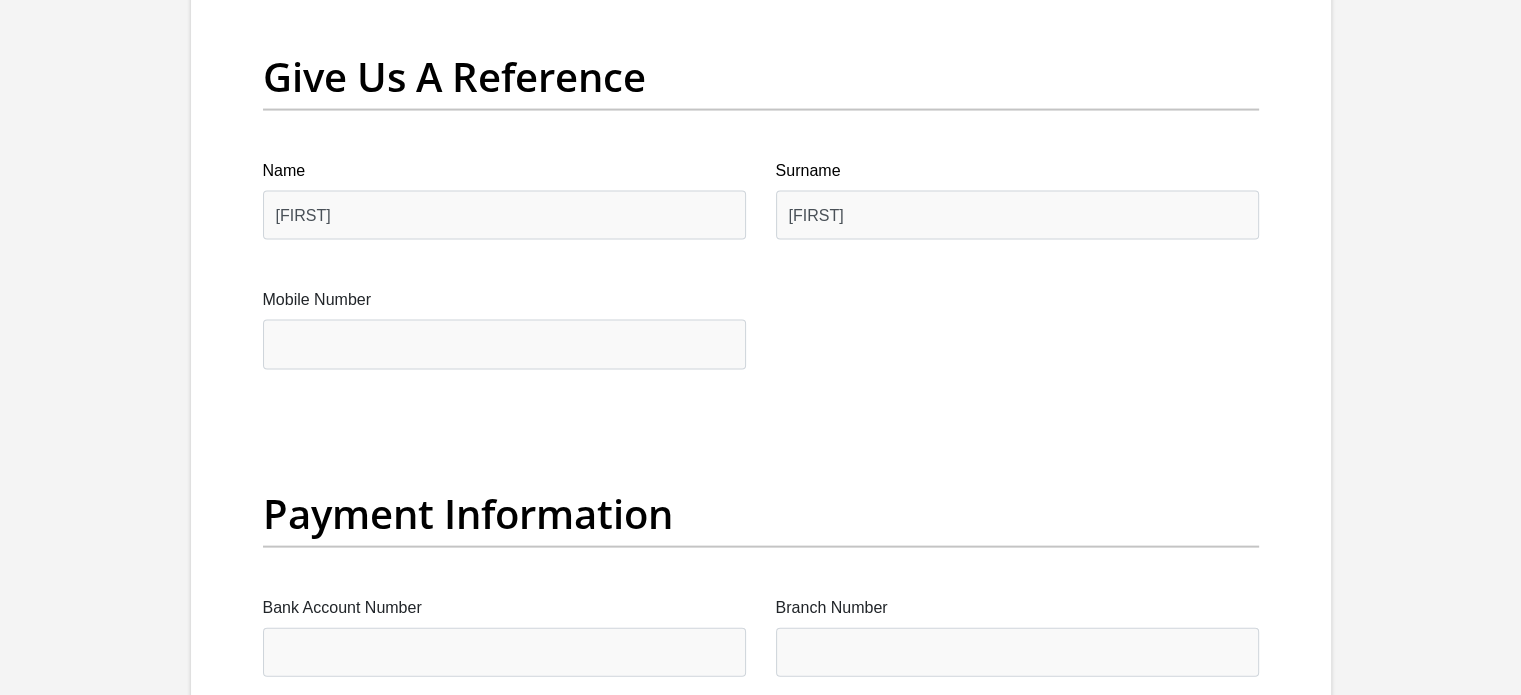 scroll, scrollTop: 4200, scrollLeft: 0, axis: vertical 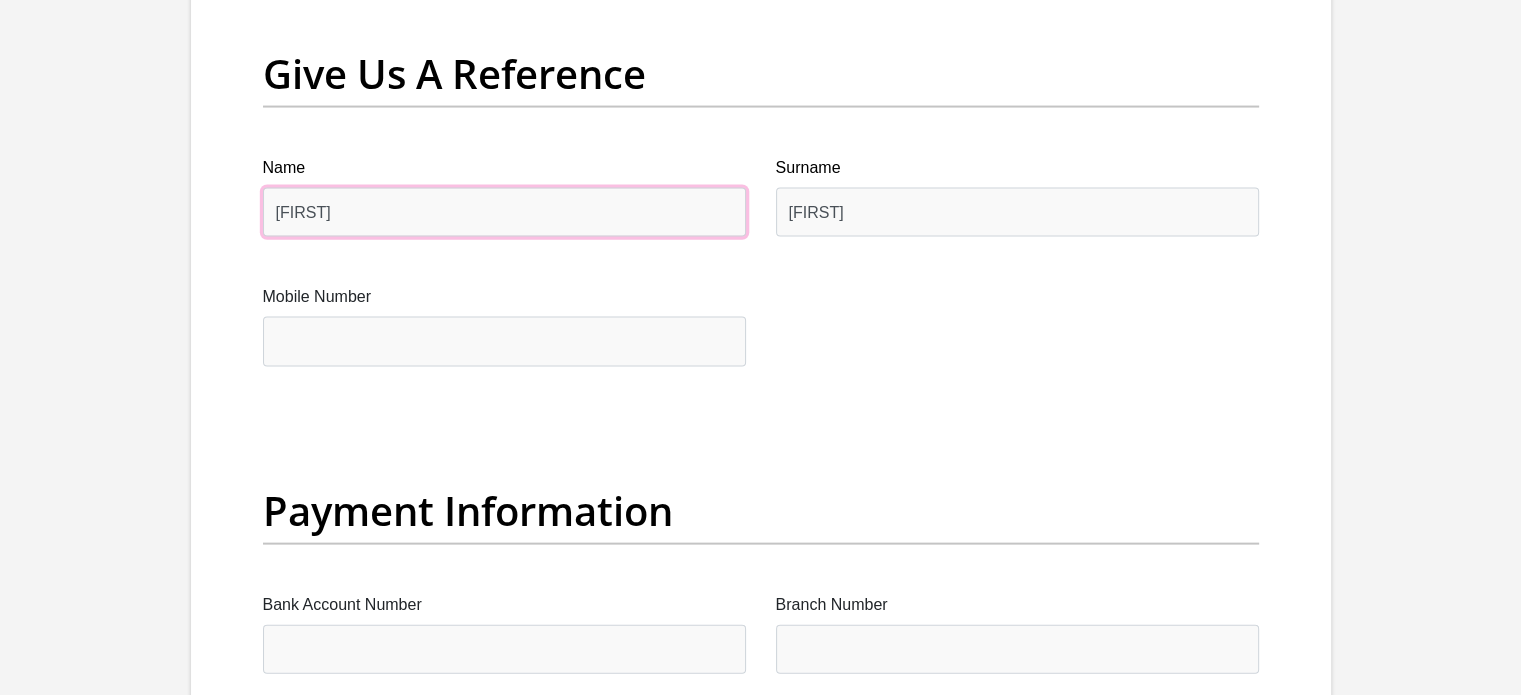 drag, startPoint x: 695, startPoint y: 220, endPoint x: 248, endPoint y: 208, distance: 447.16104 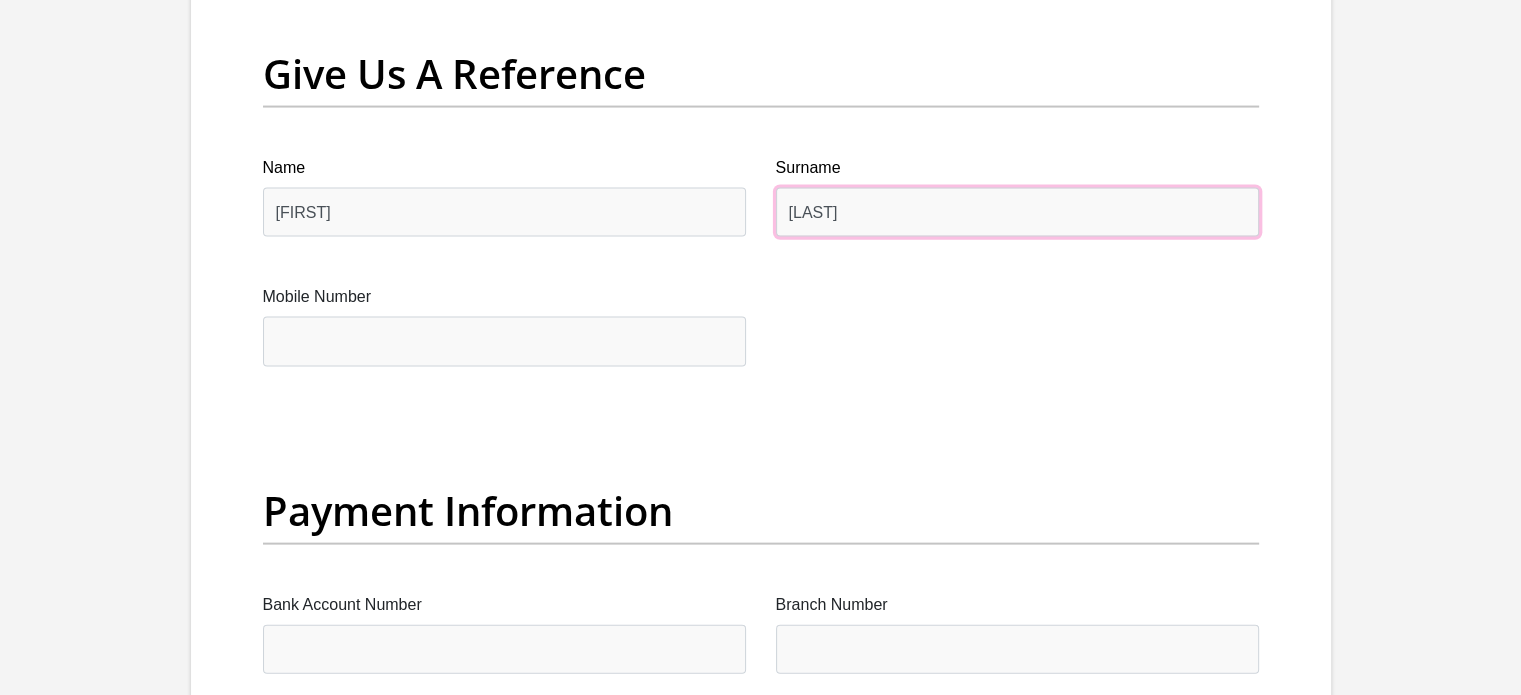 type on "Botha" 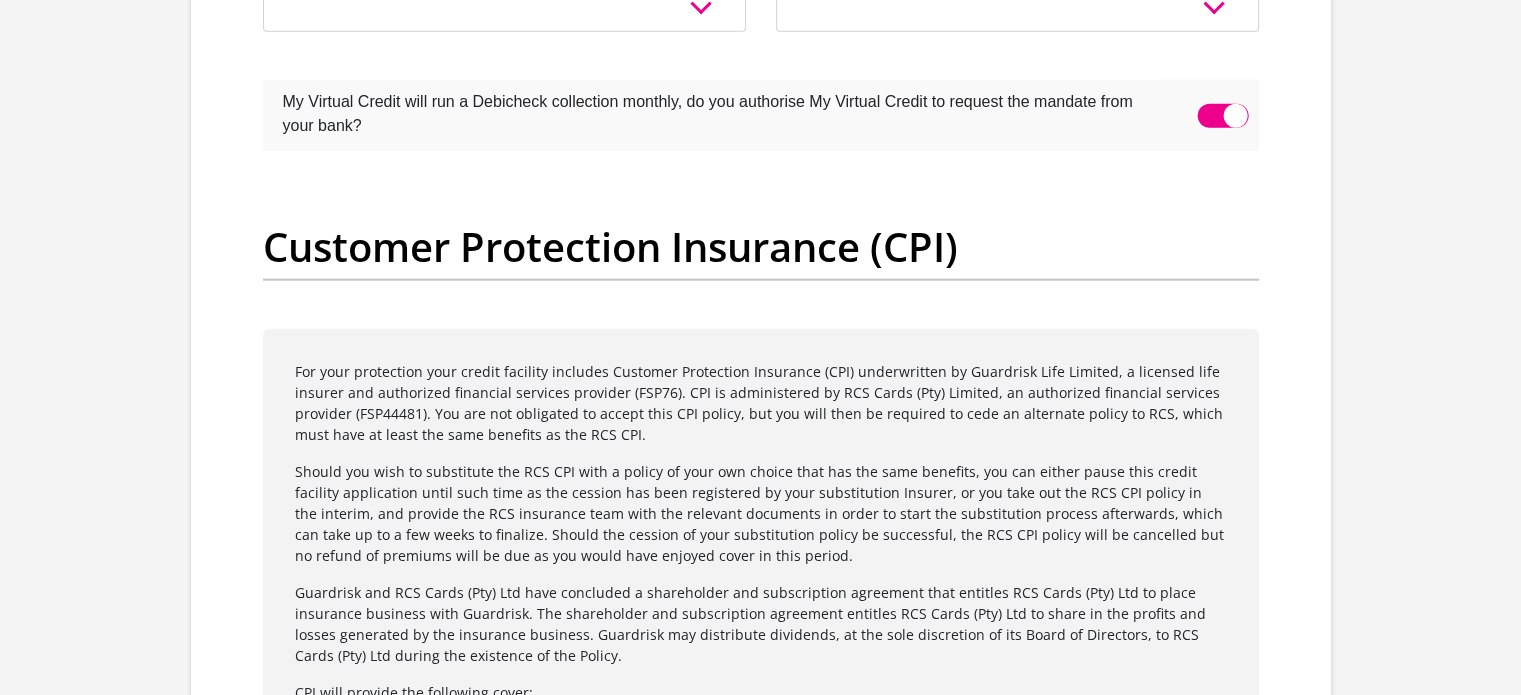 scroll, scrollTop: 4500, scrollLeft: 0, axis: vertical 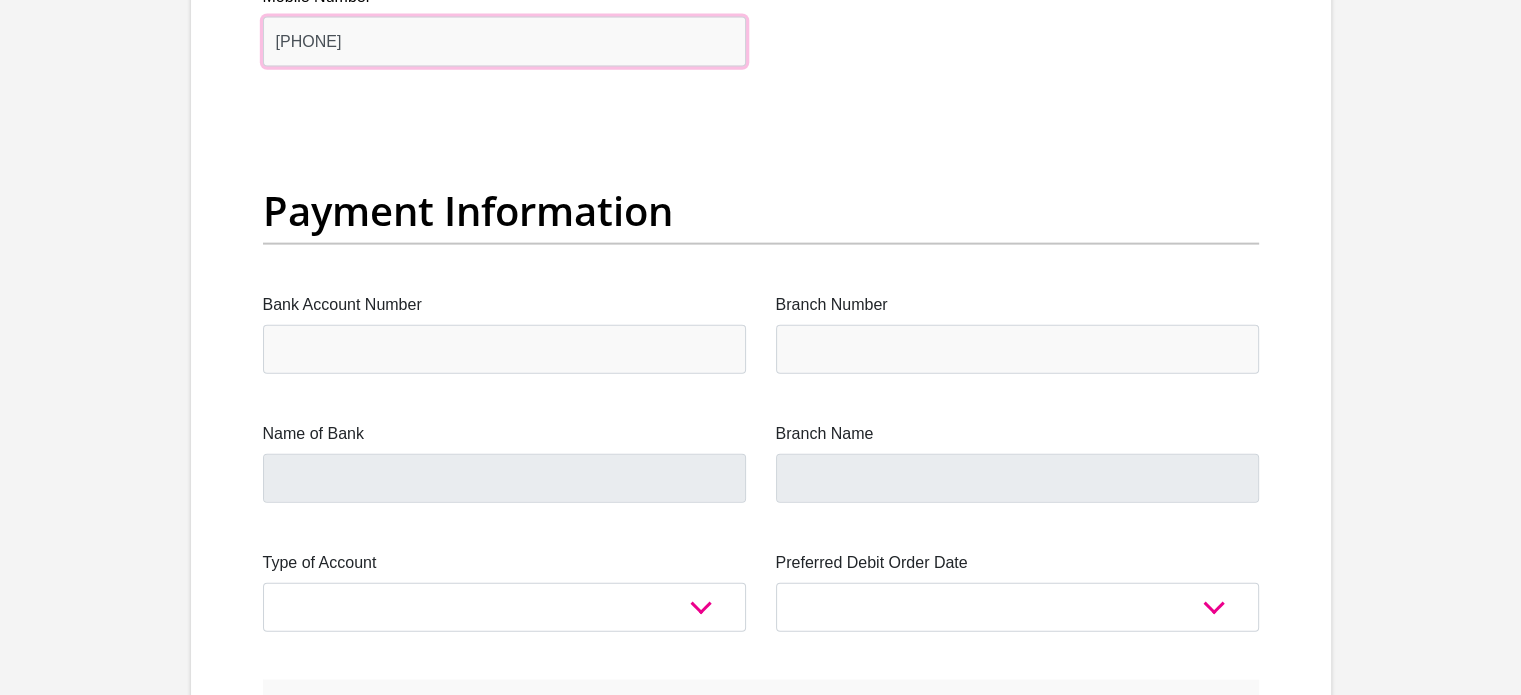 type on "0764892531" 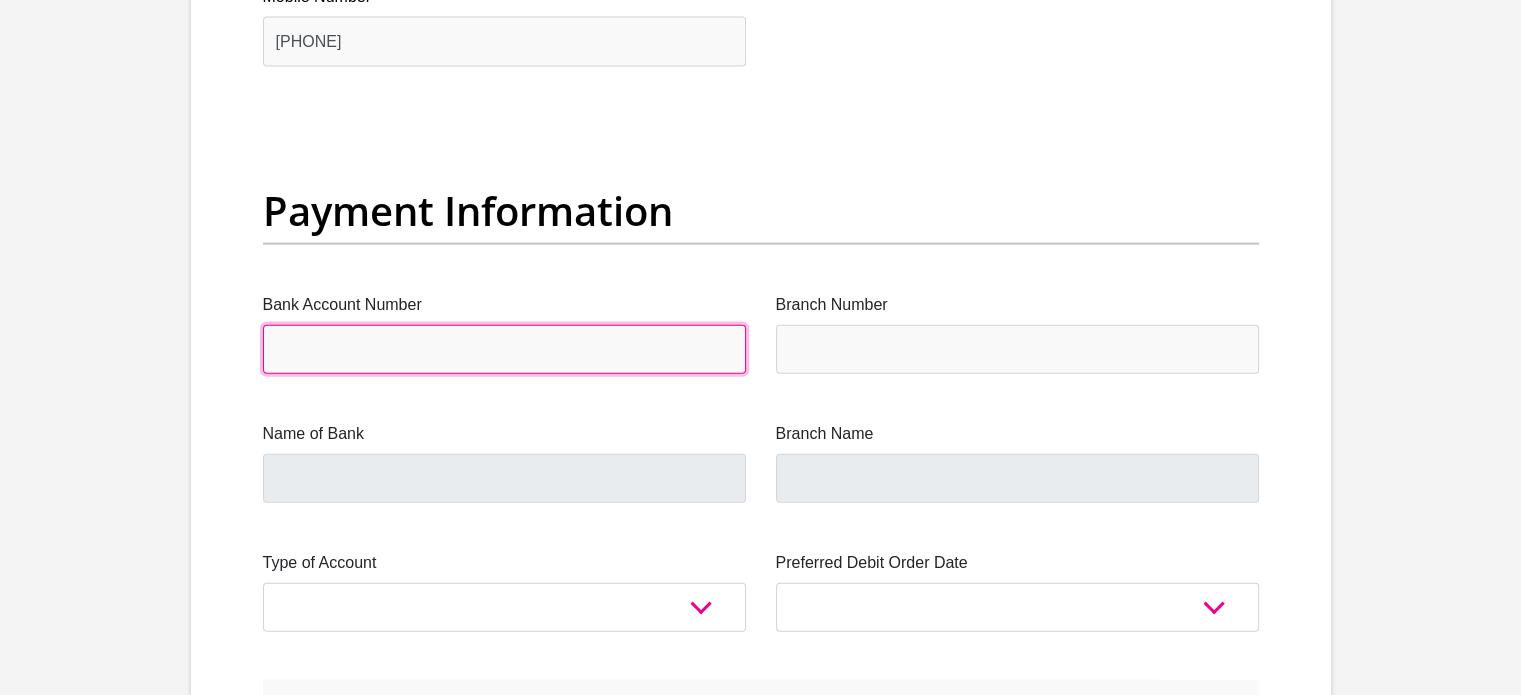 click on "Bank Account Number" at bounding box center (504, 349) 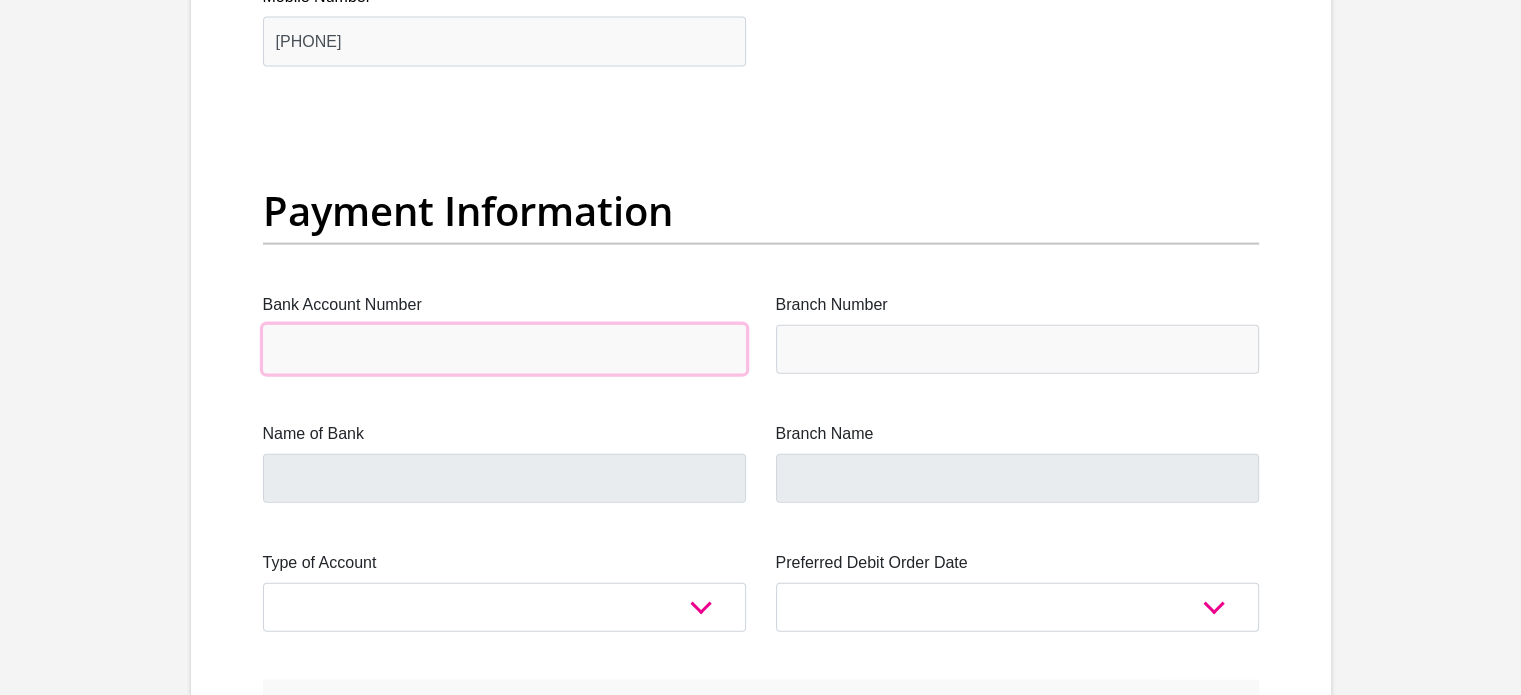 click on "Bank Account Number" at bounding box center [504, 349] 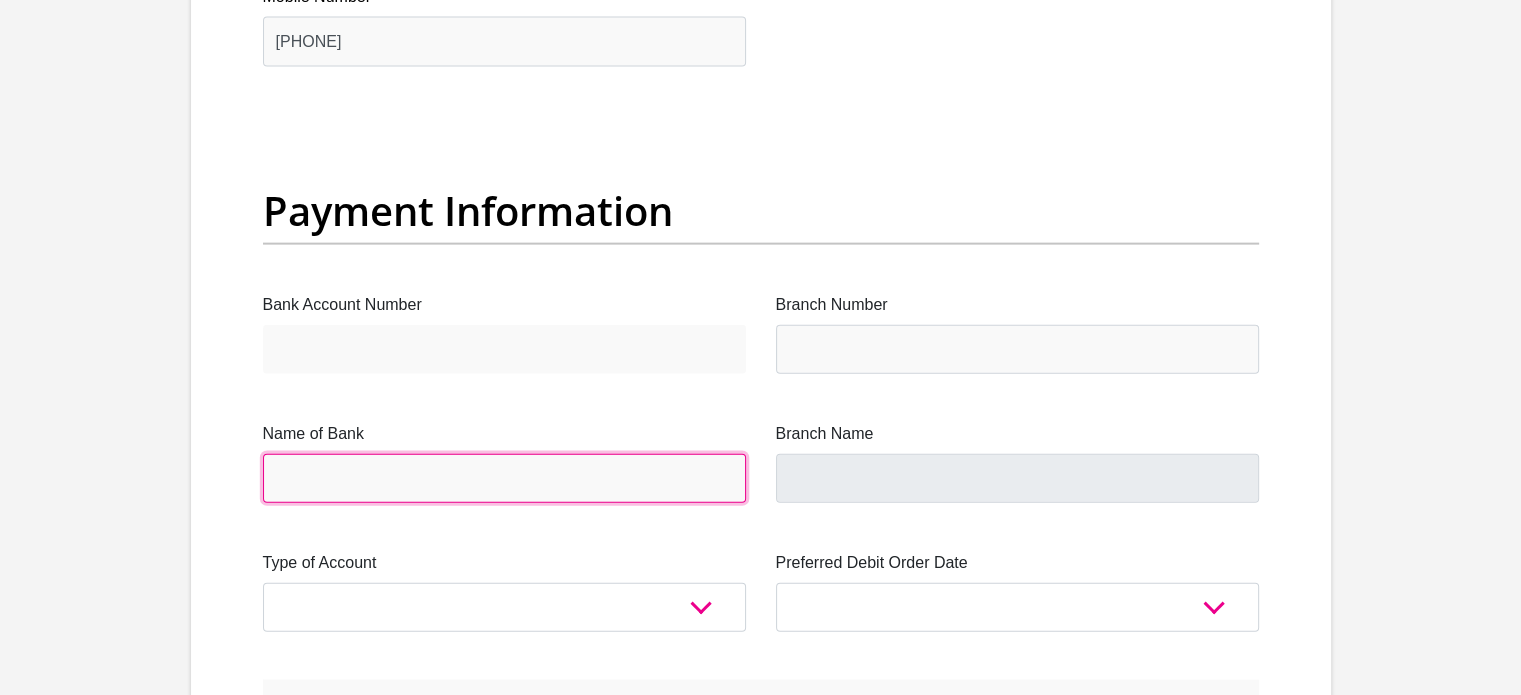click on "Name of Bank" at bounding box center (504, 478) 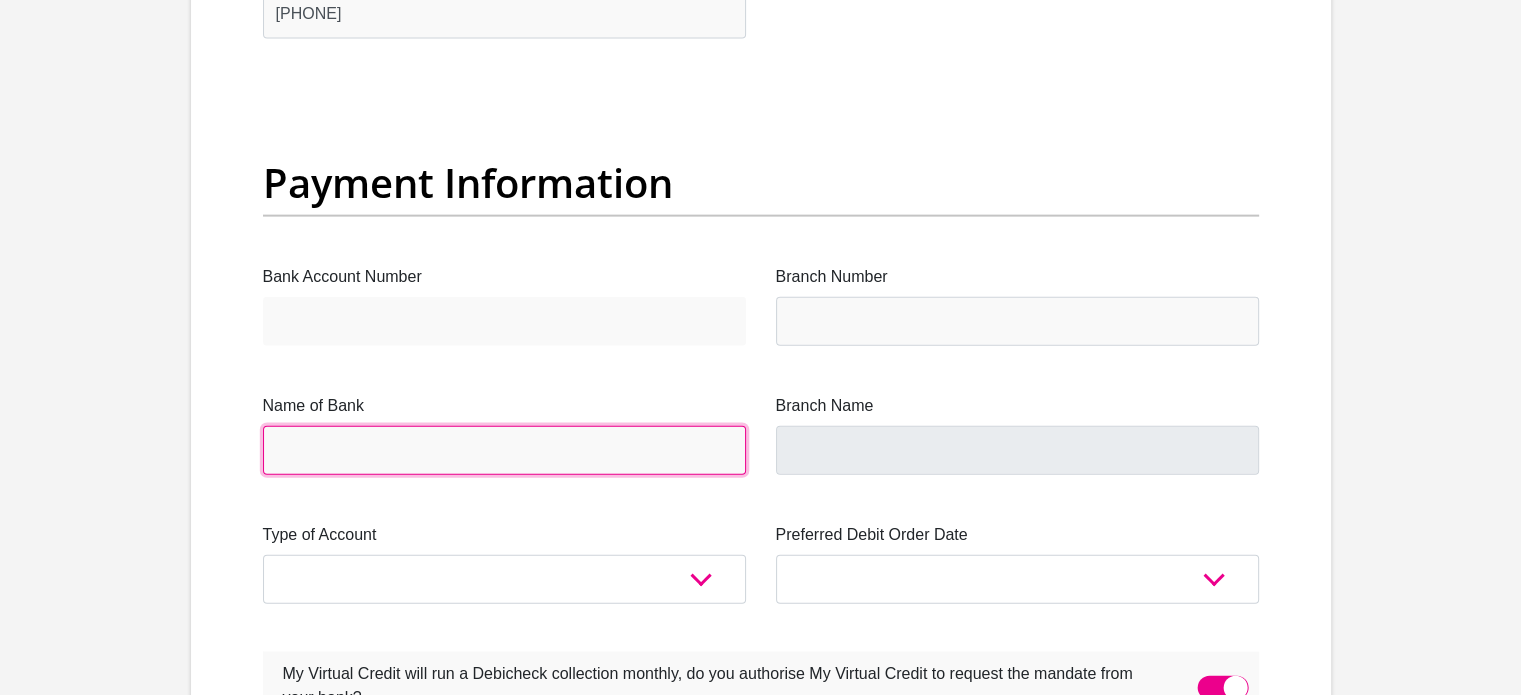 scroll, scrollTop: 4508, scrollLeft: 0, axis: vertical 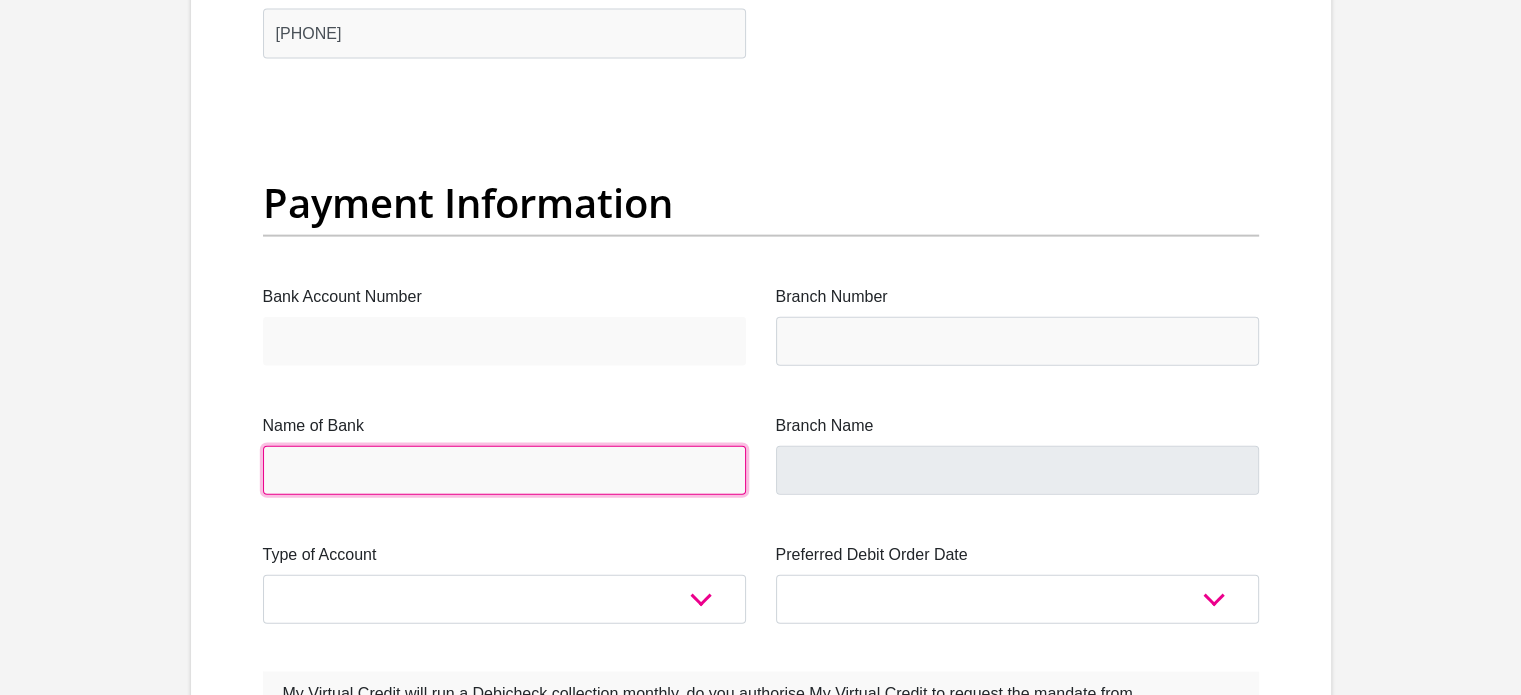 click on "Name of Bank" at bounding box center (504, 470) 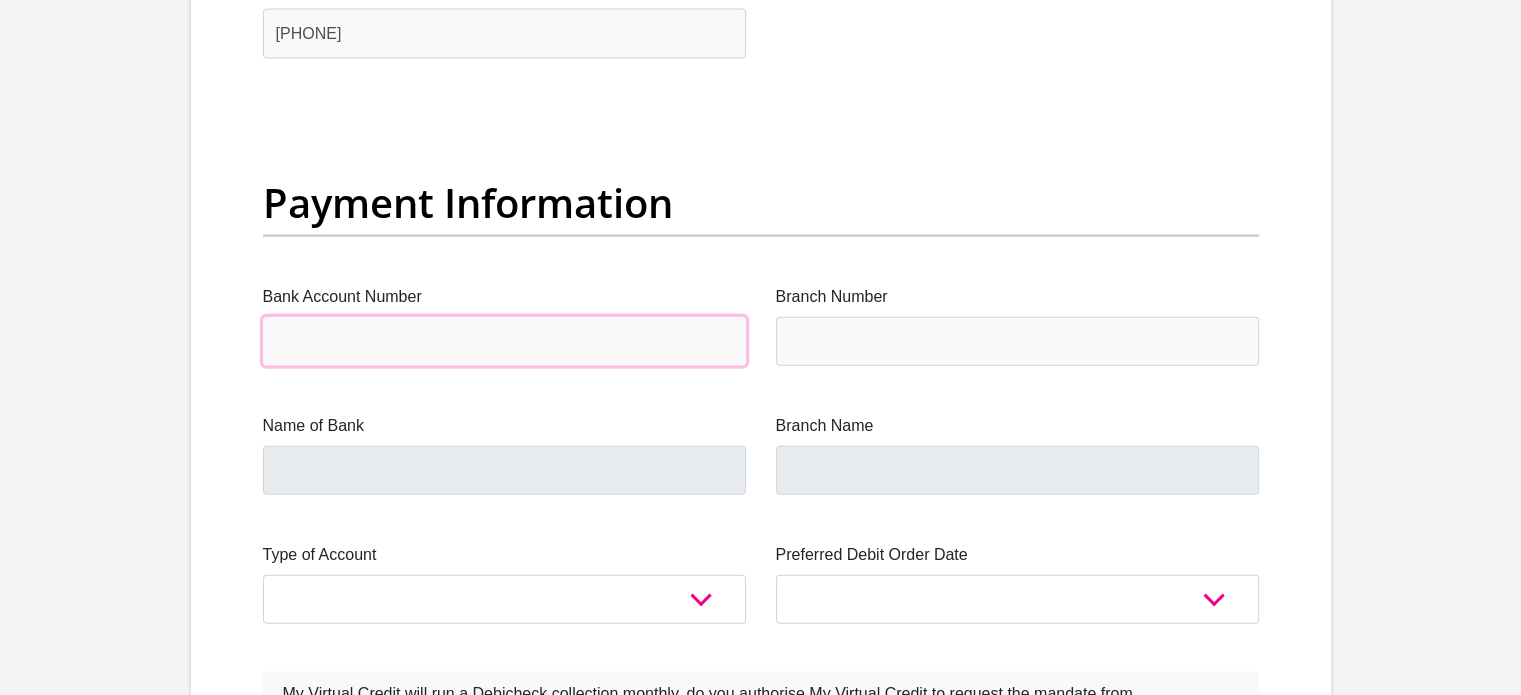 click on "Bank Account Number" at bounding box center [504, 341] 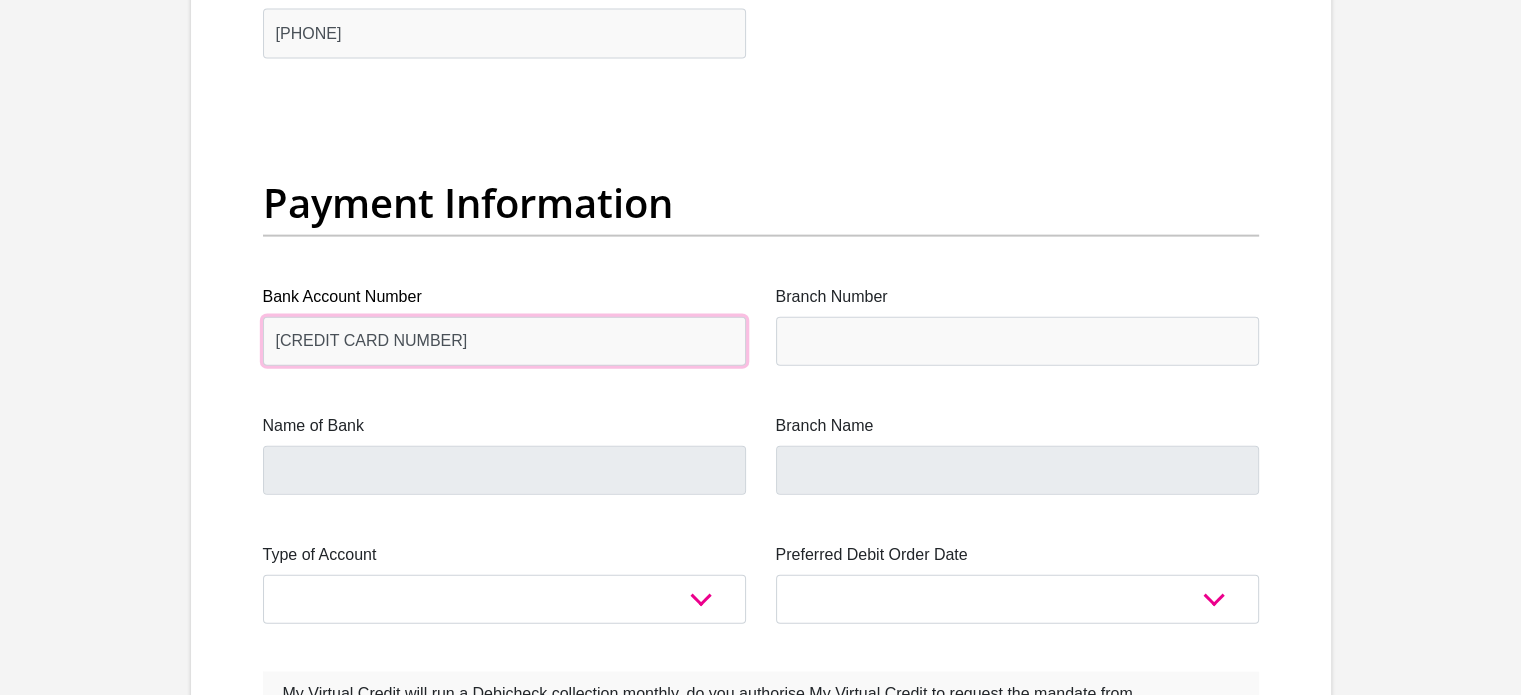 type on "63152616836" 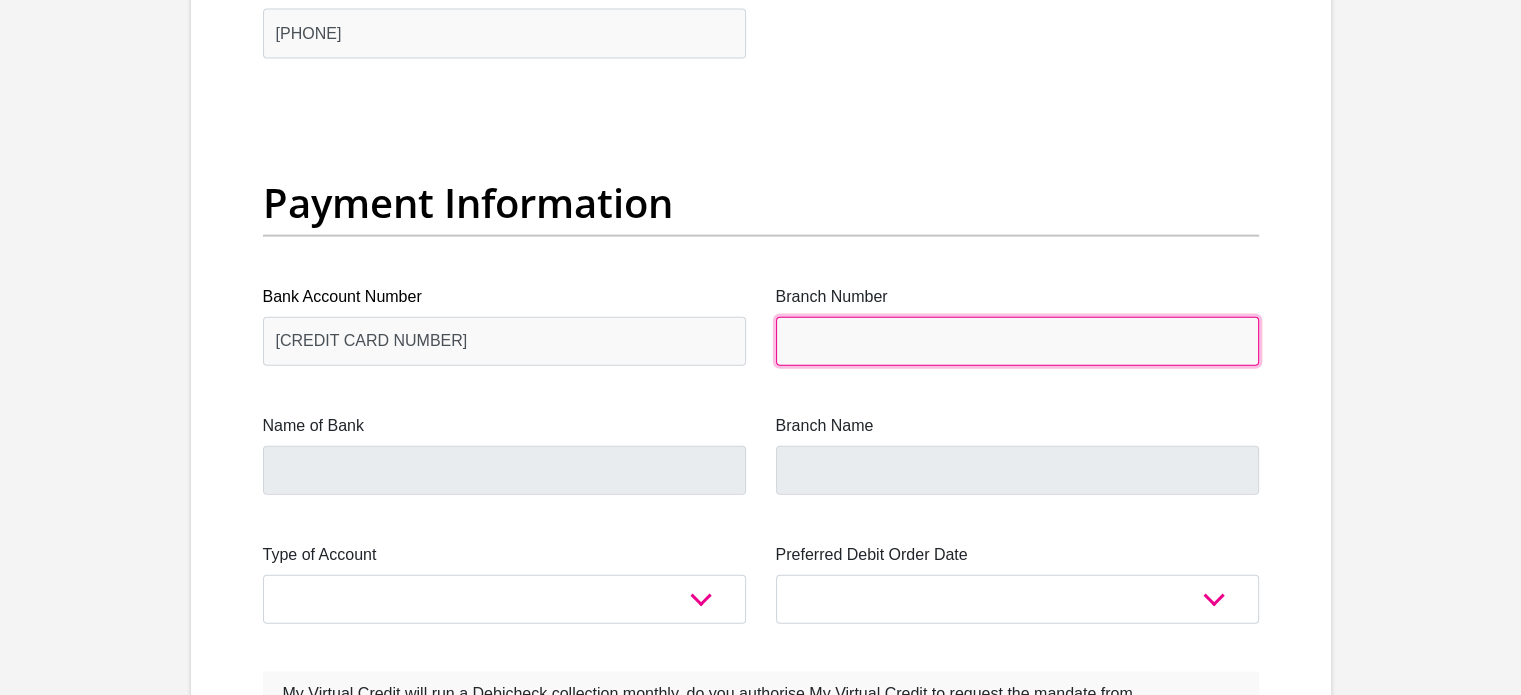 click on "Branch Number" at bounding box center (1017, 341) 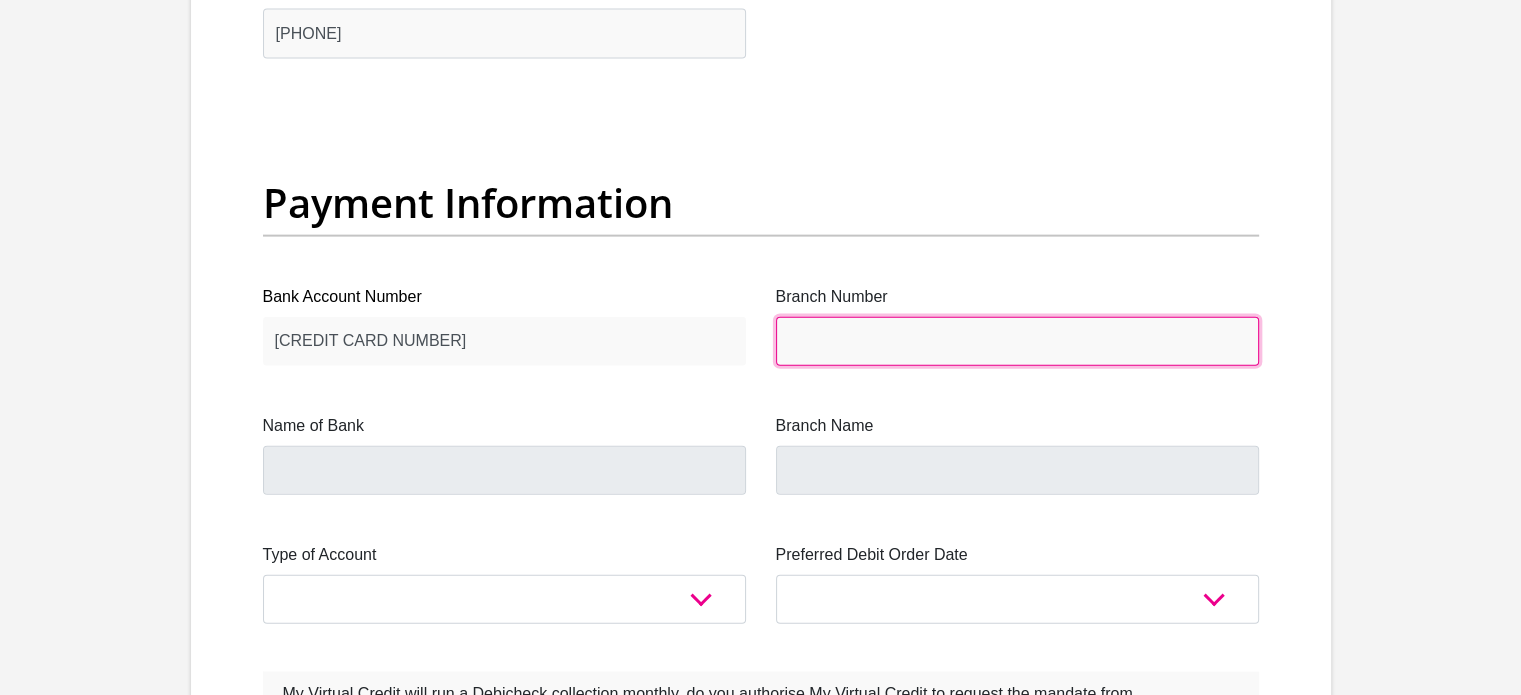 click on "Branch Number" at bounding box center (1017, 341) 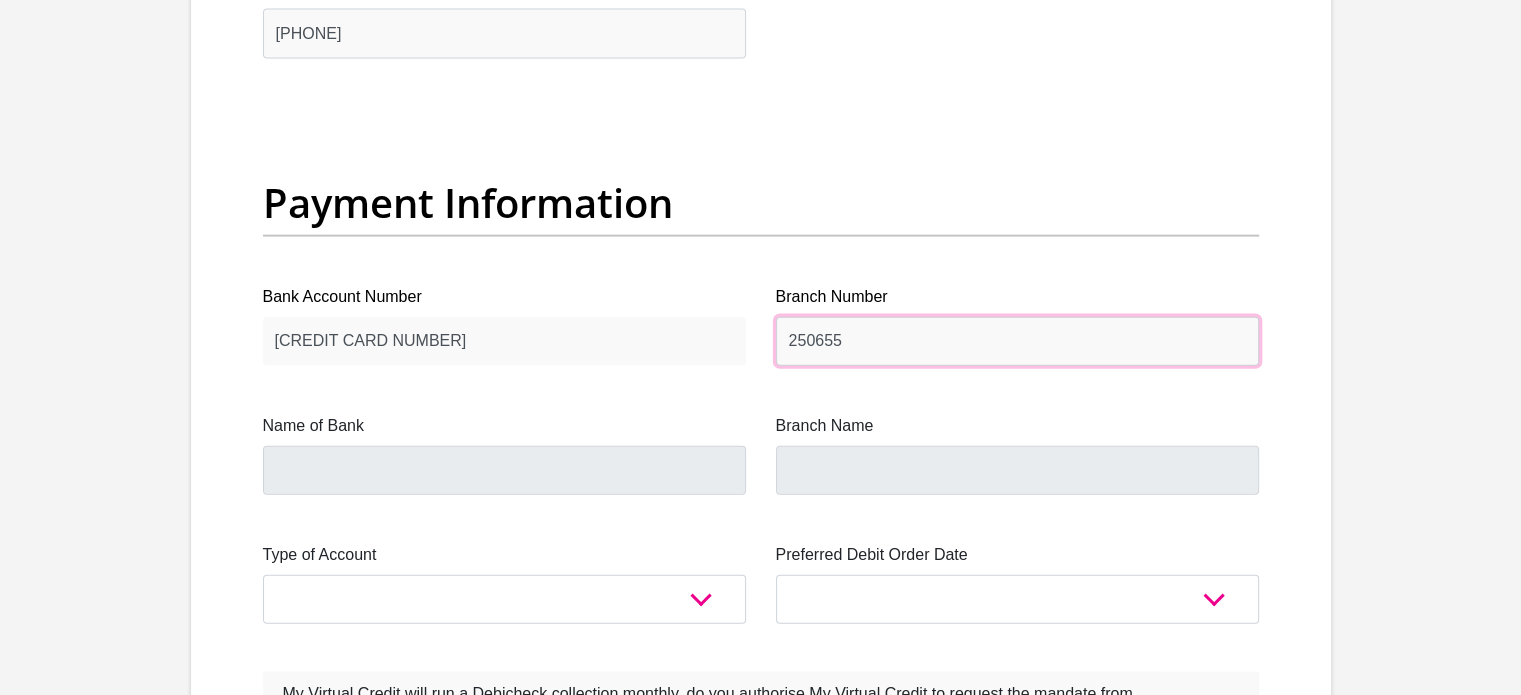 type on "250655" 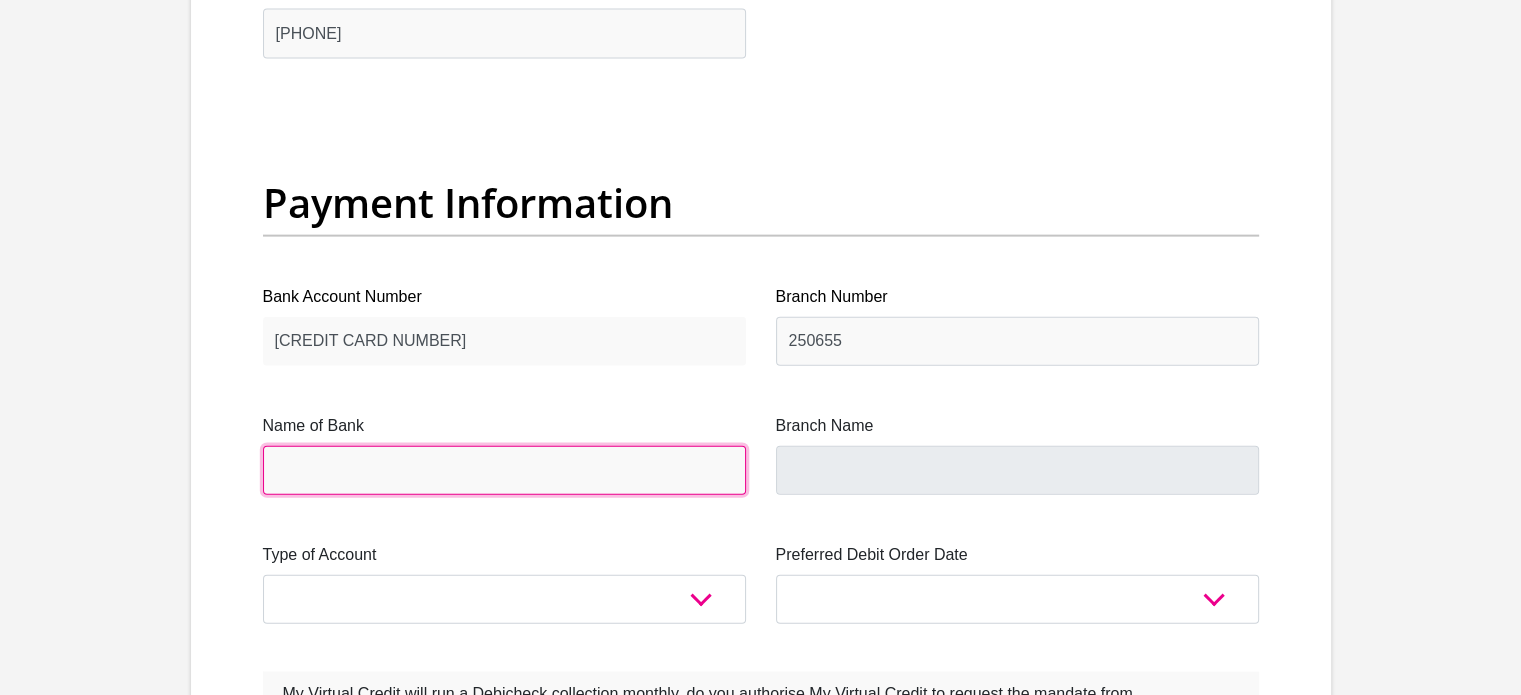 click on "Name of Bank" at bounding box center (504, 470) 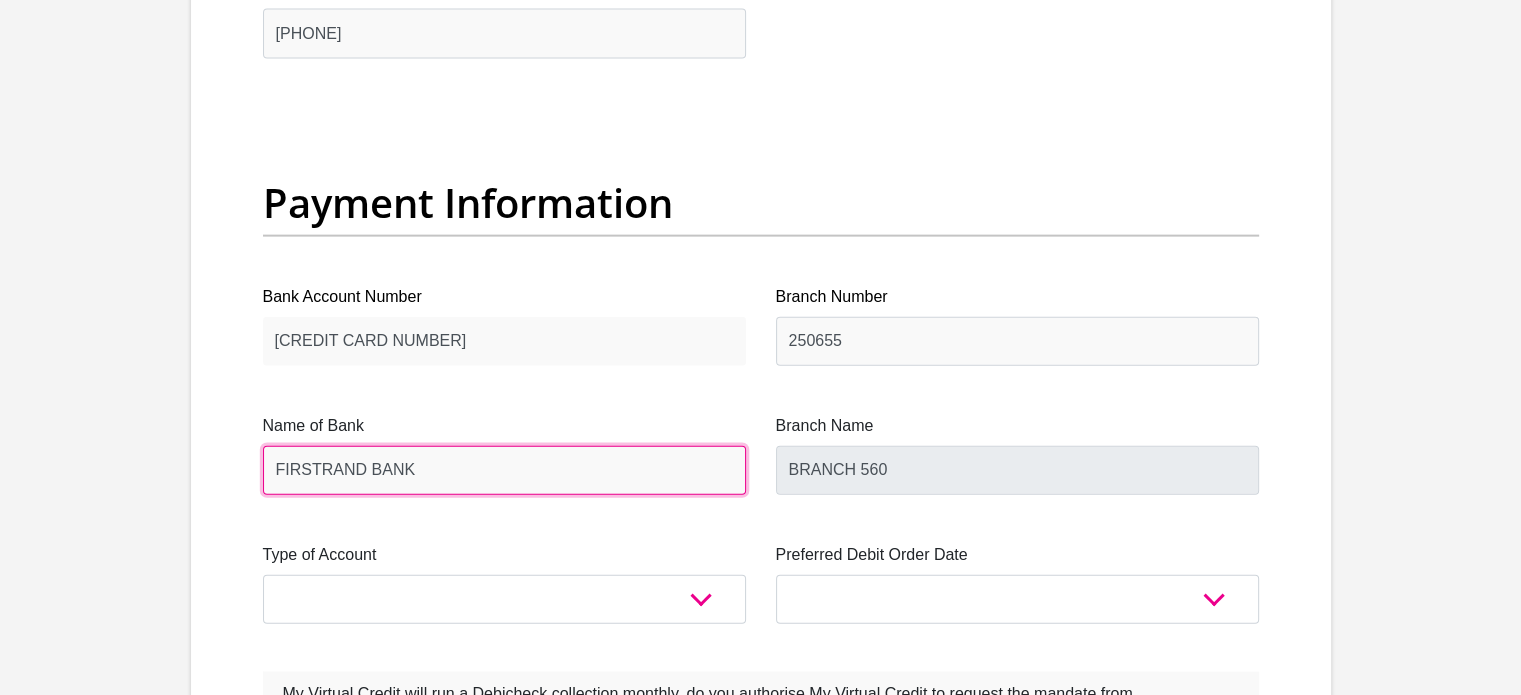 click on "FIRSTRAND BANK" at bounding box center (504, 470) 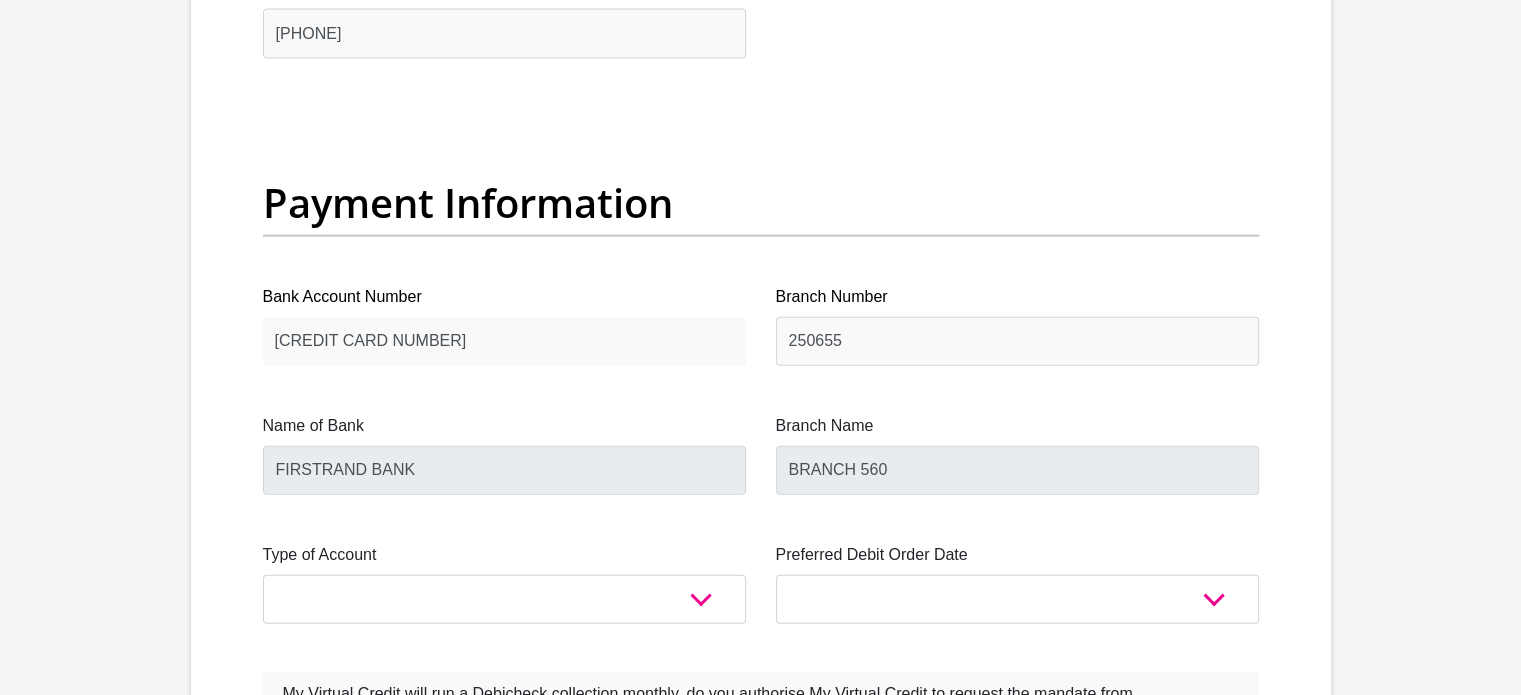 click on "Name of Bank" at bounding box center (504, 426) 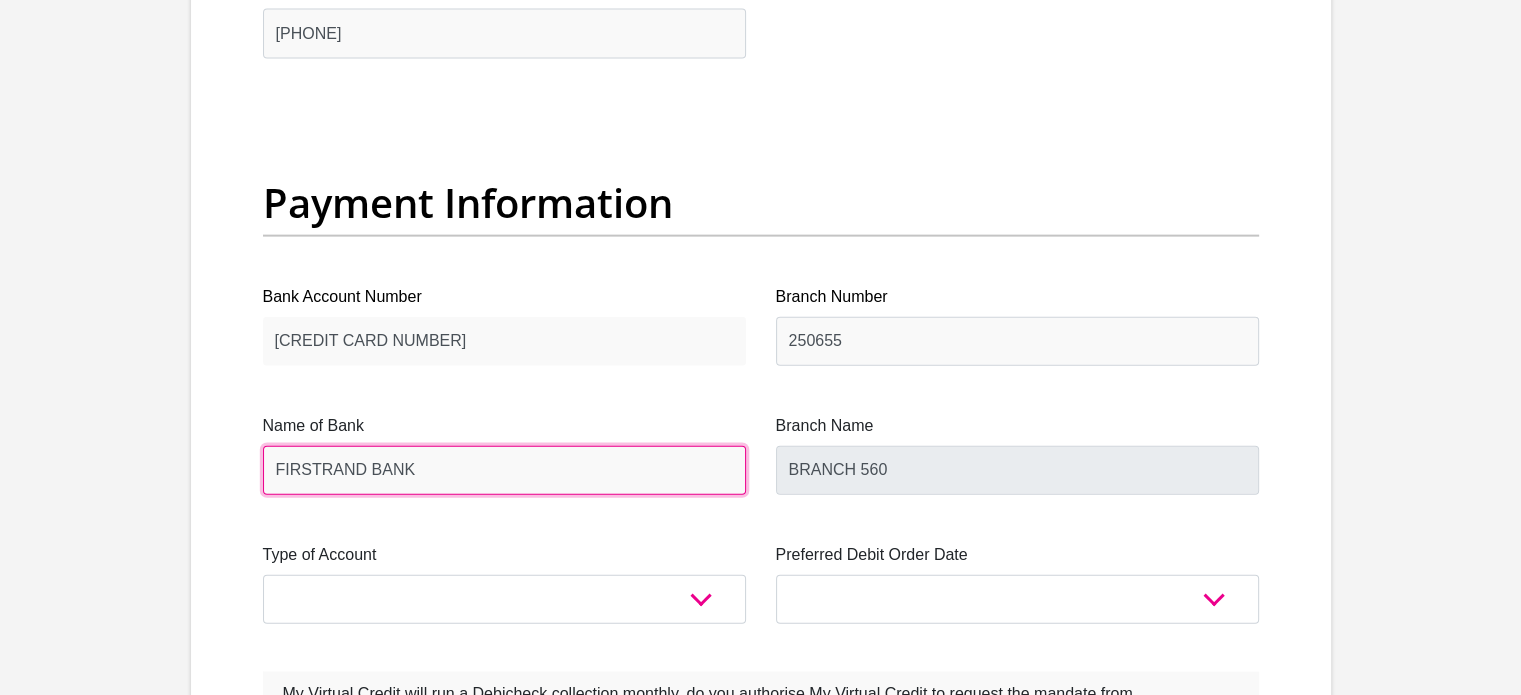 click on "FIRSTRAND BANK" at bounding box center [504, 470] 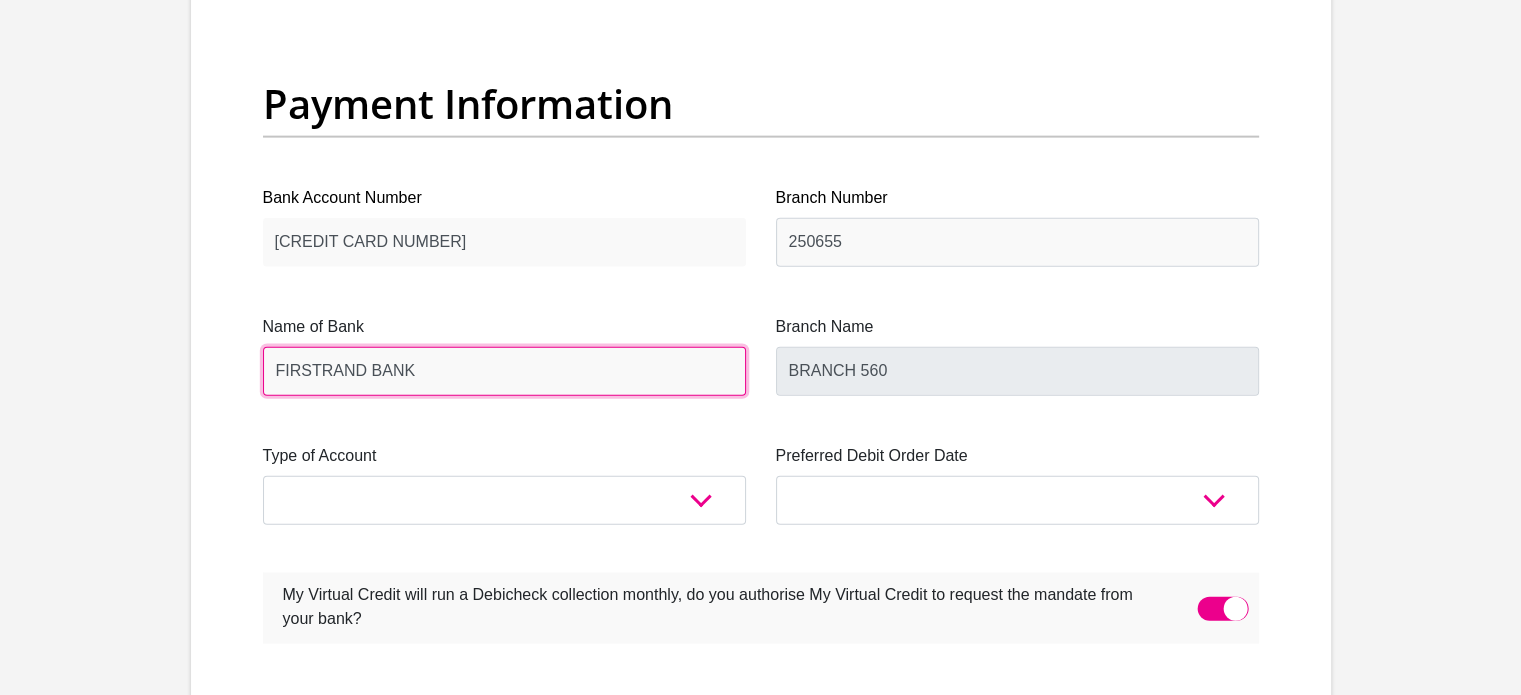scroll, scrollTop: 4708, scrollLeft: 0, axis: vertical 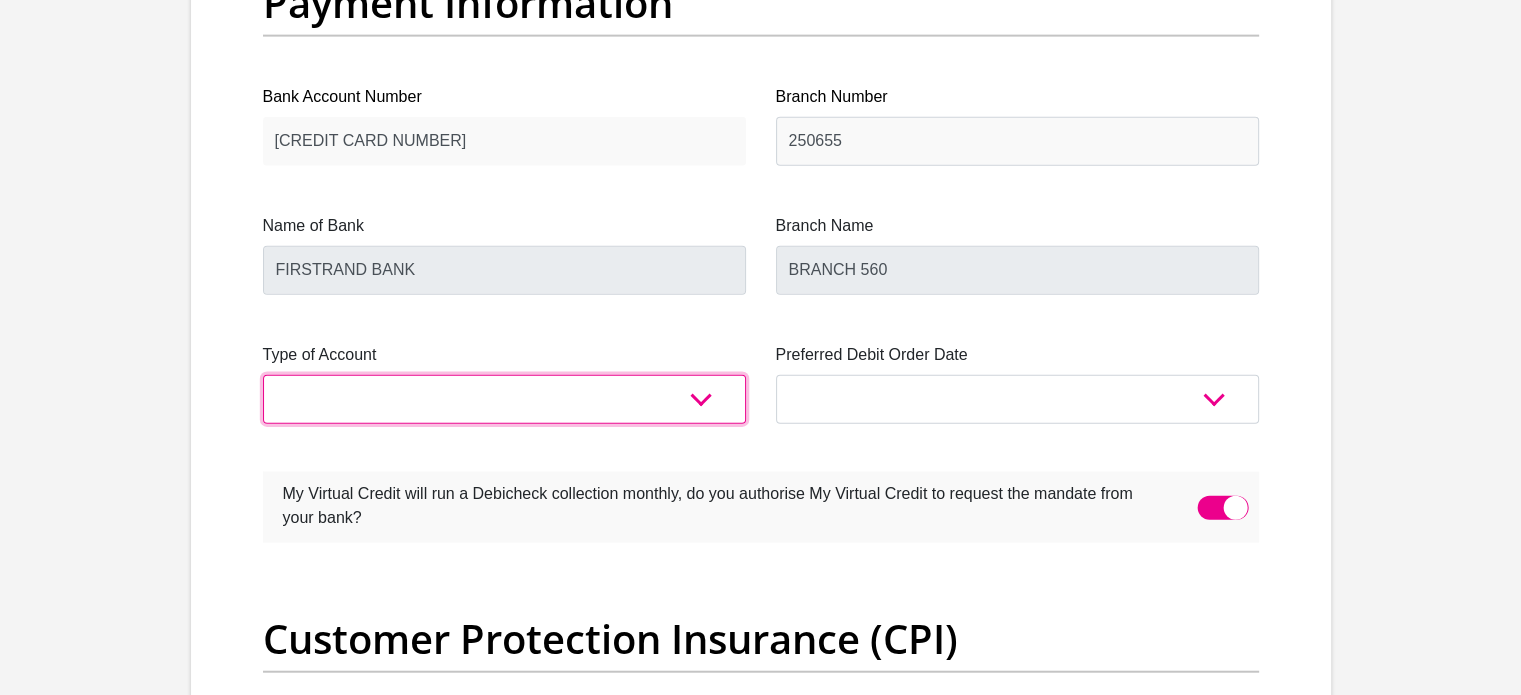 click on "Cheque
Savings" at bounding box center [504, 399] 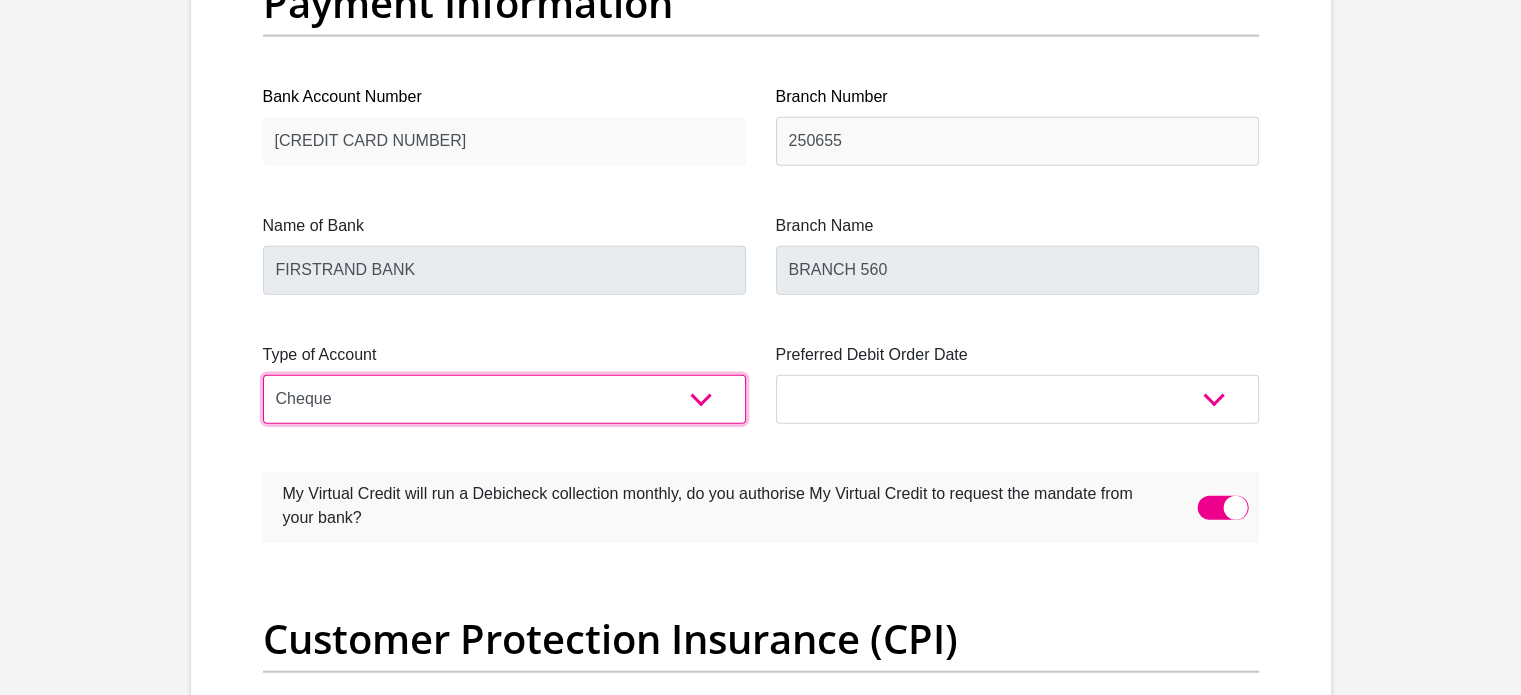 click on "Cheque
Savings" at bounding box center [504, 399] 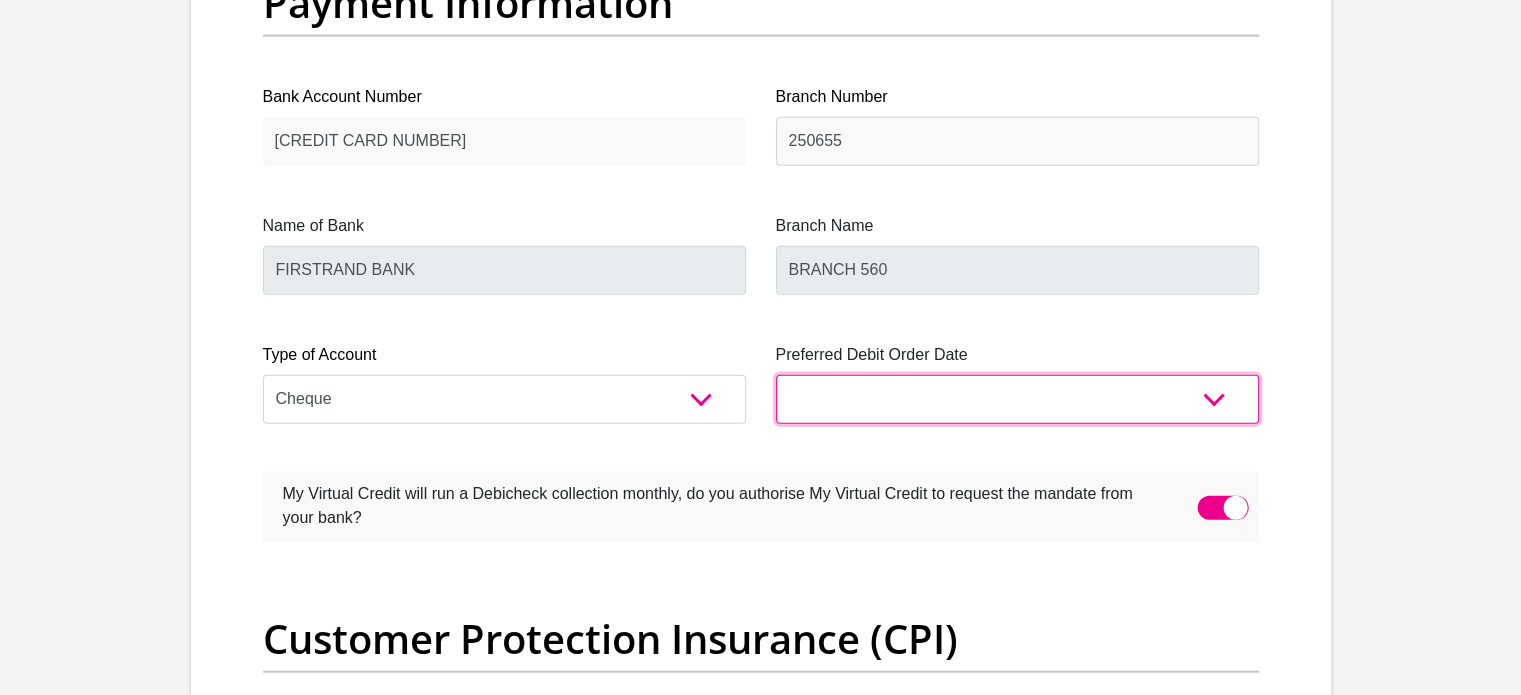 click on "1st
2nd
3rd
4th
5th
7th
18th
19th
20th
21st
22nd
23rd
24th
25th
26th
27th
28th
29th
30th" at bounding box center (1017, 399) 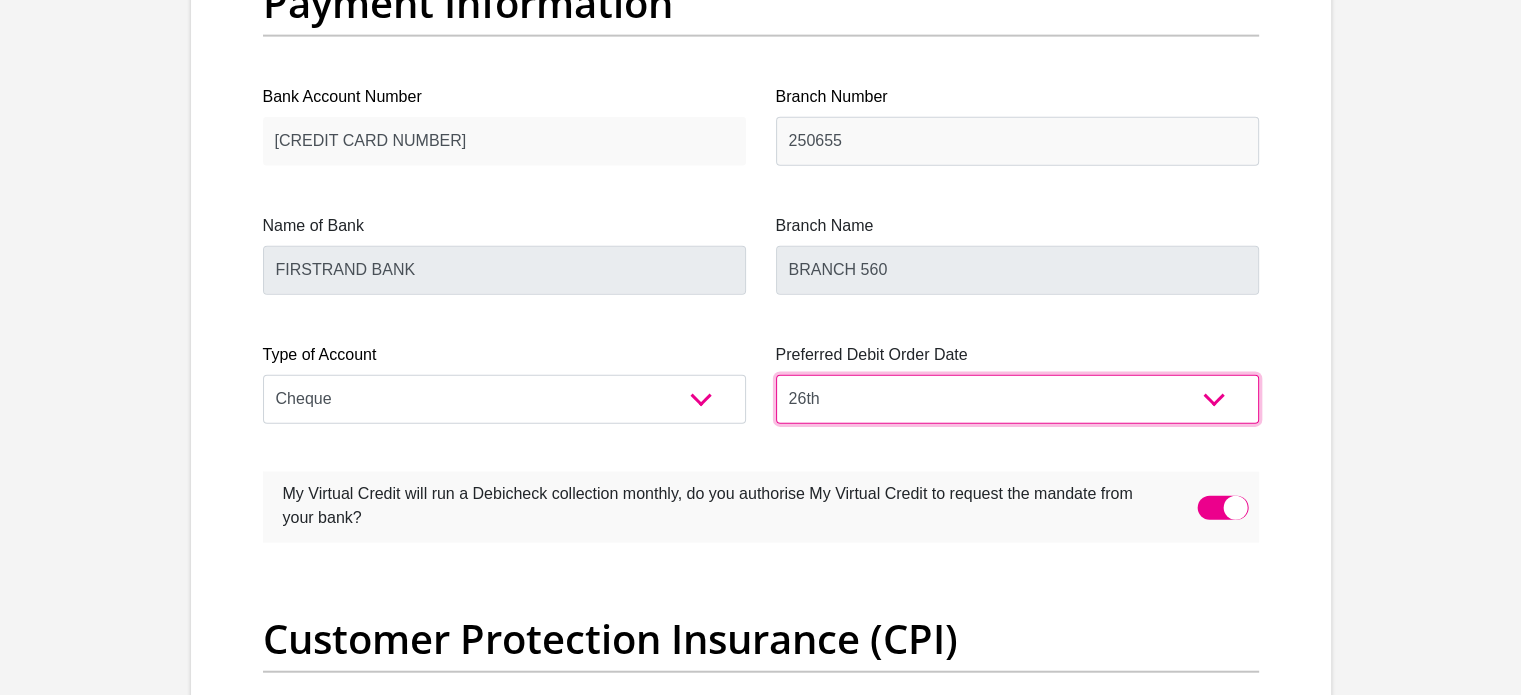 click on "1st
2nd
3rd
4th
5th
7th
18th
19th
20th
21st
22nd
23rd
24th
25th
26th
27th
28th
29th
30th" at bounding box center [1017, 399] 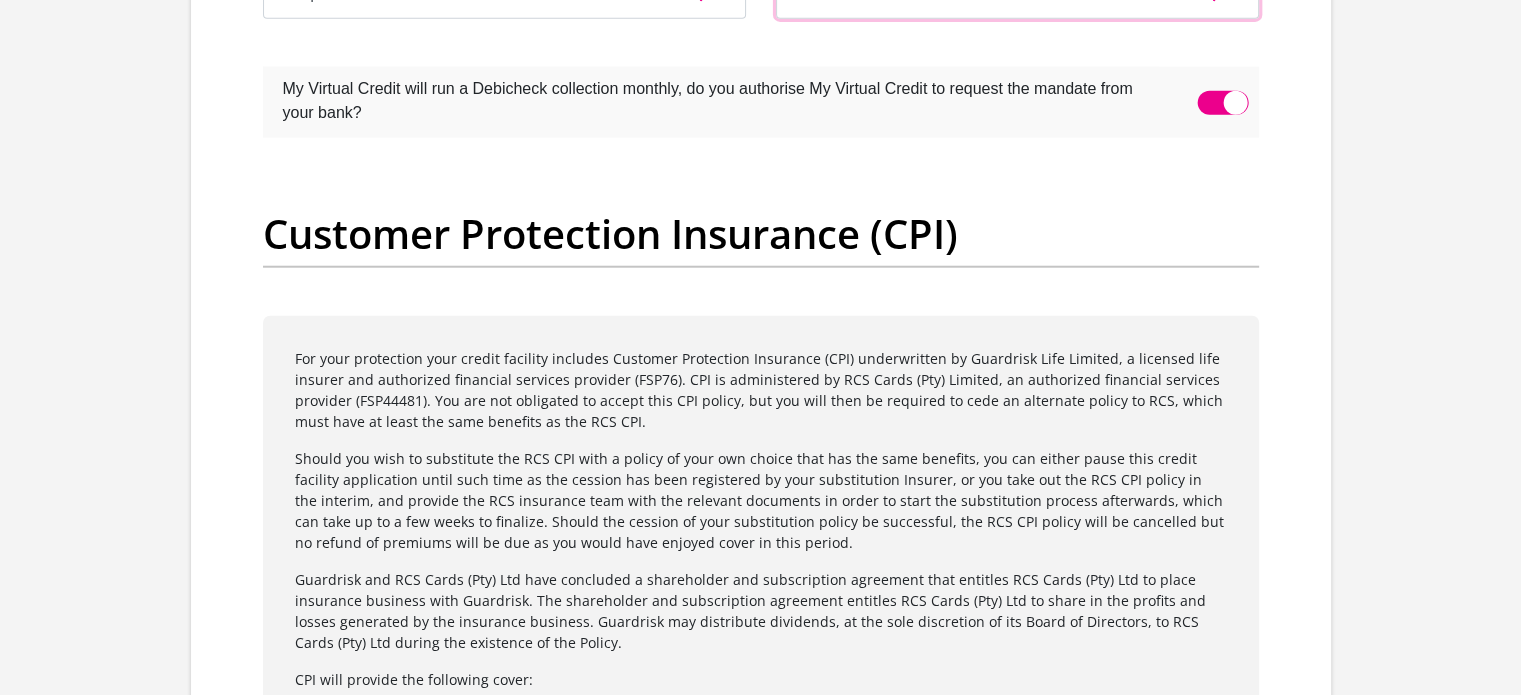 scroll, scrollTop: 5508, scrollLeft: 0, axis: vertical 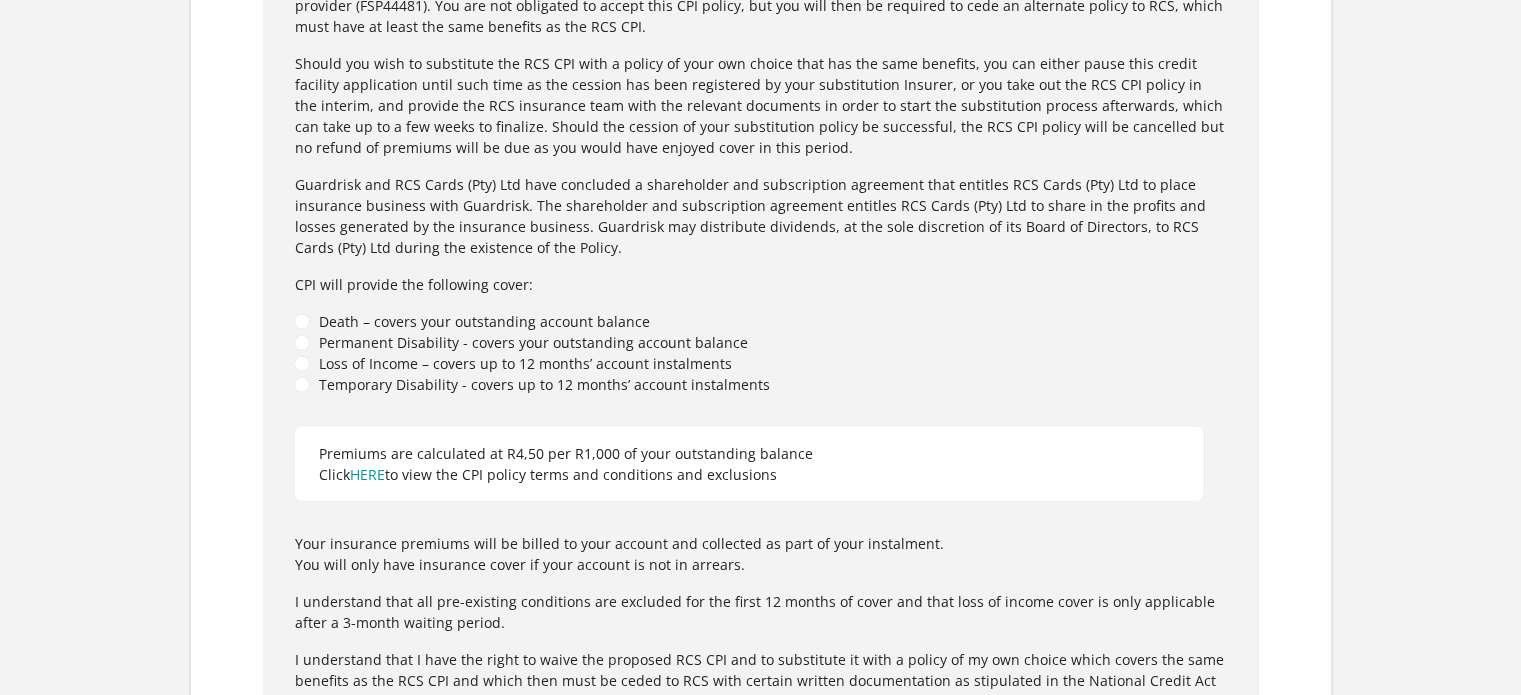 click on "Death – covers your outstanding account balance" at bounding box center [761, 321] 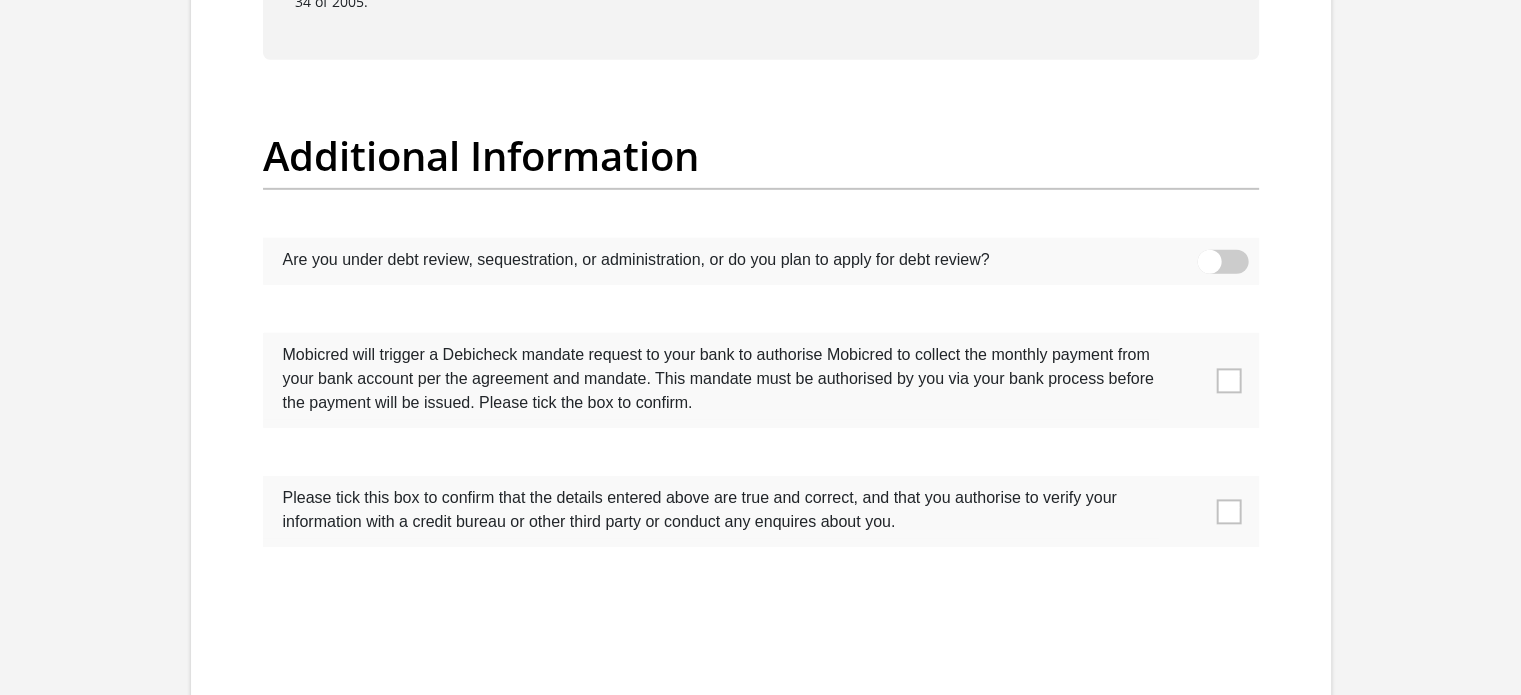 scroll, scrollTop: 6408, scrollLeft: 0, axis: vertical 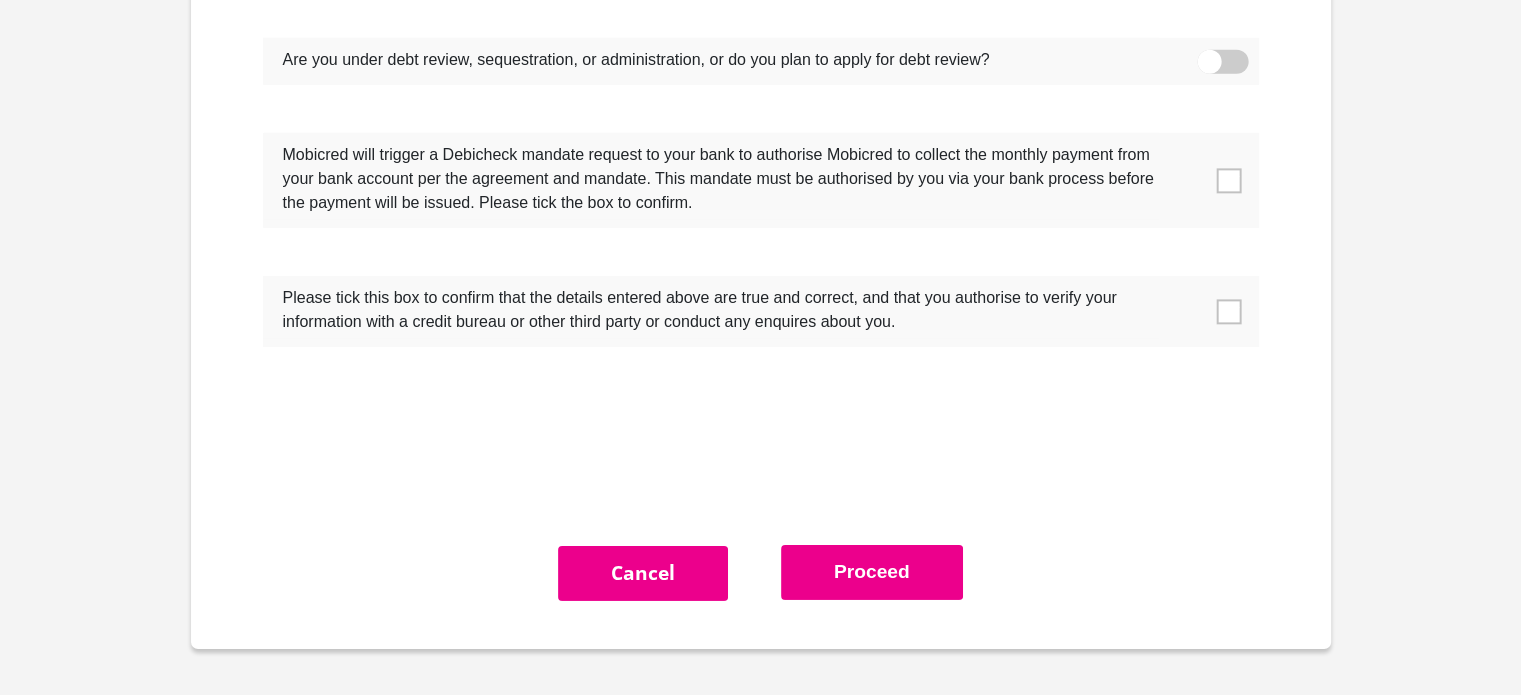 click at bounding box center [1228, 180] 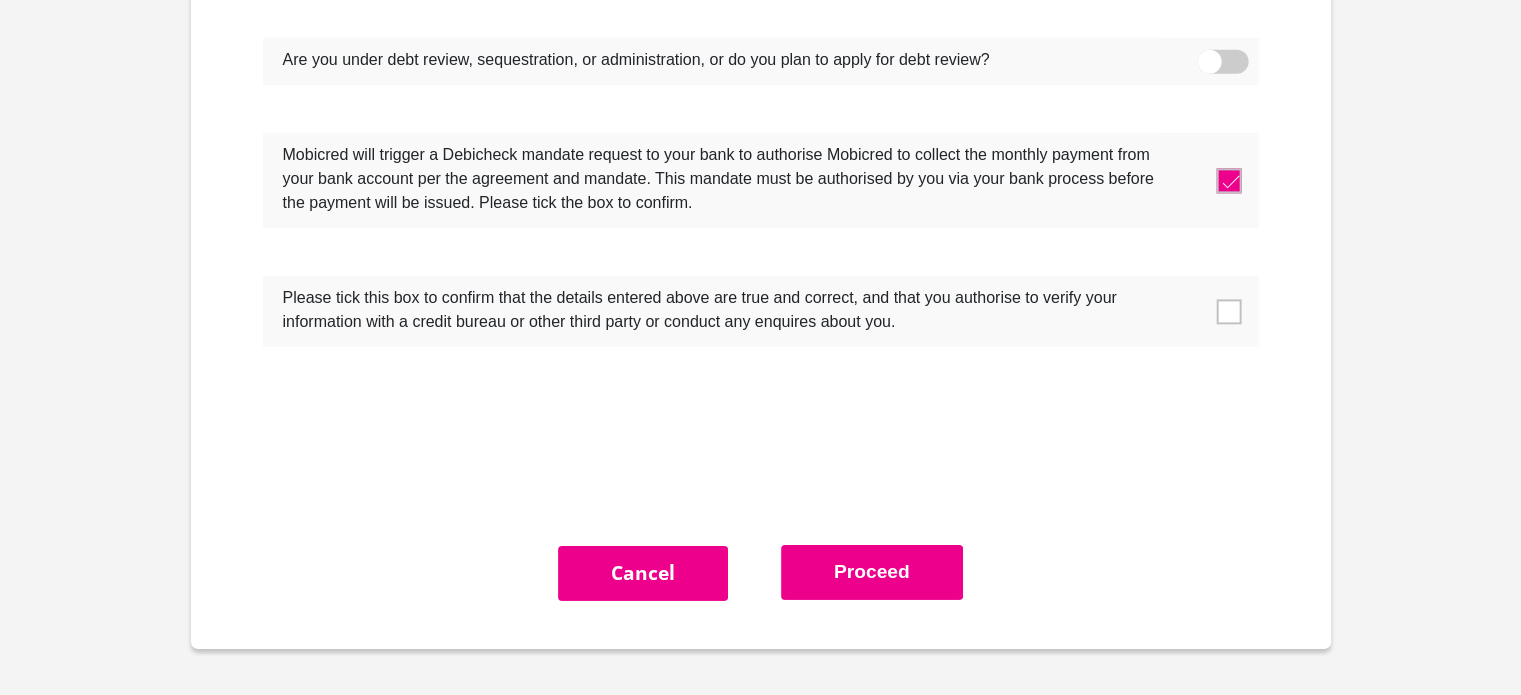 click at bounding box center [1228, 311] 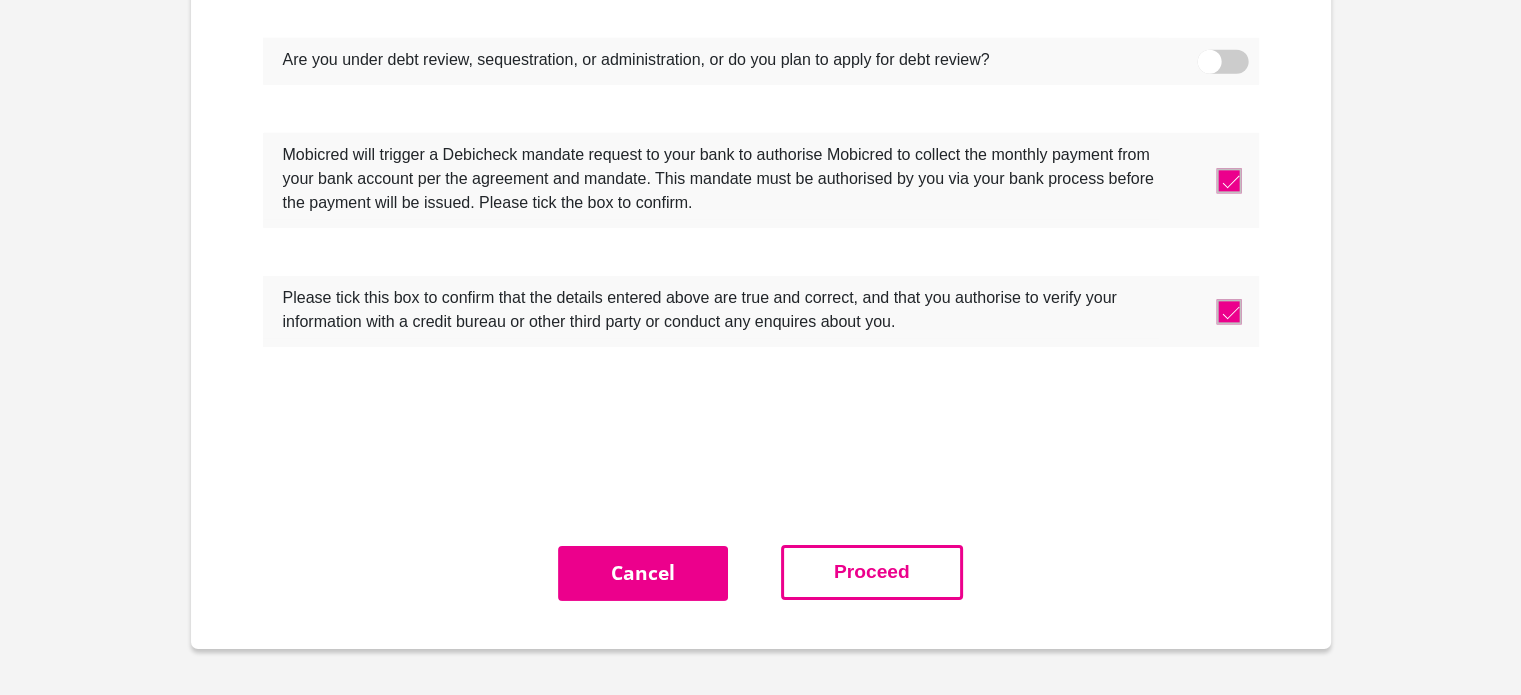 click on "Proceed" at bounding box center [872, 572] 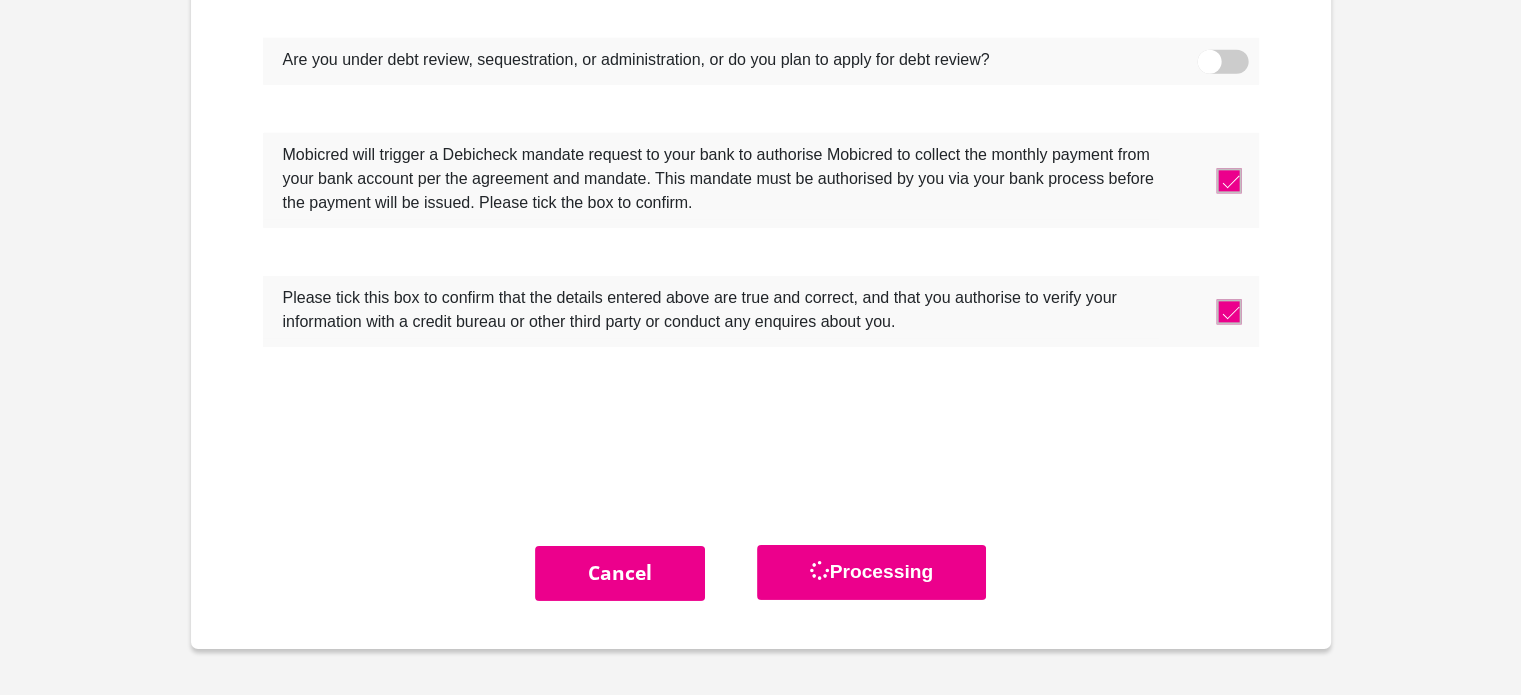 scroll, scrollTop: 0, scrollLeft: 0, axis: both 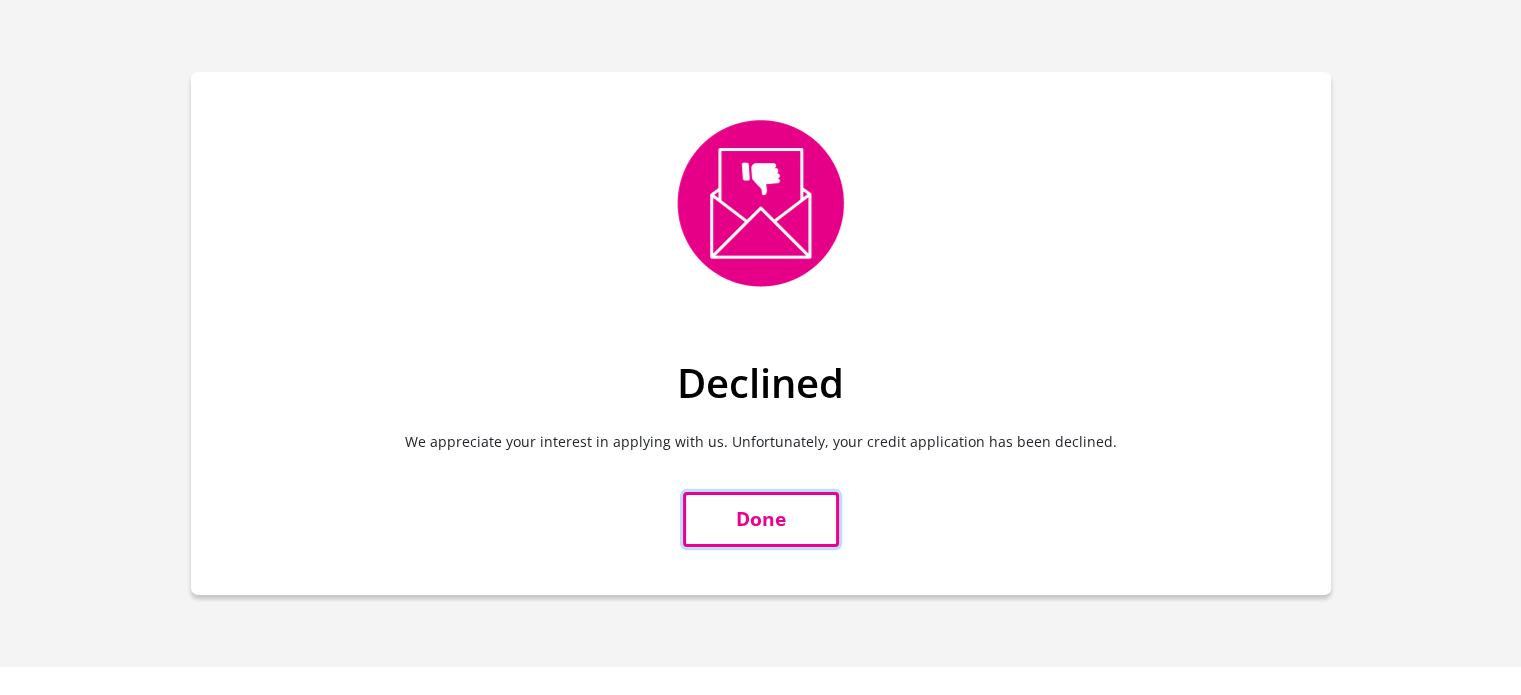 click on "Done" at bounding box center [761, 519] 